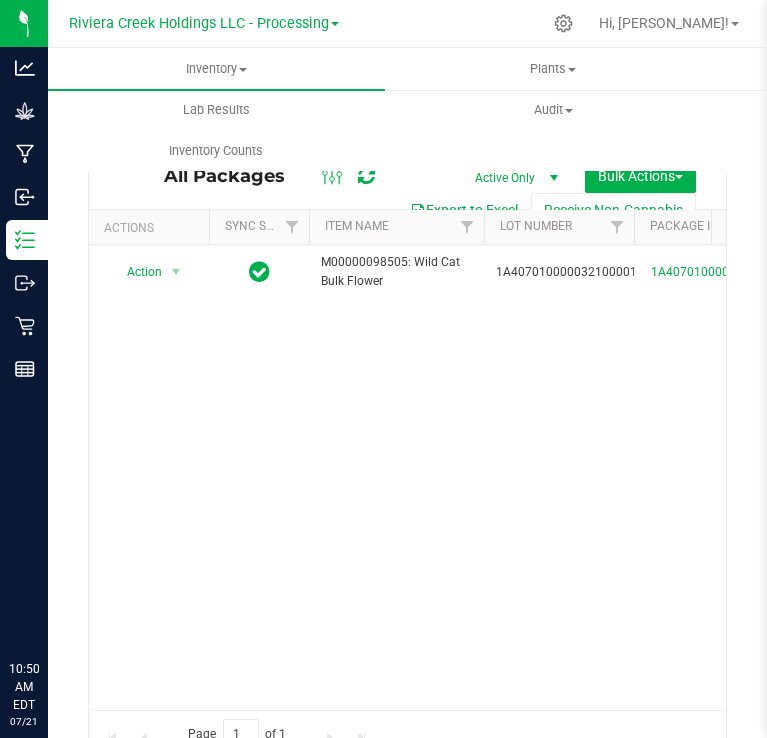 scroll, scrollTop: 0, scrollLeft: 0, axis: both 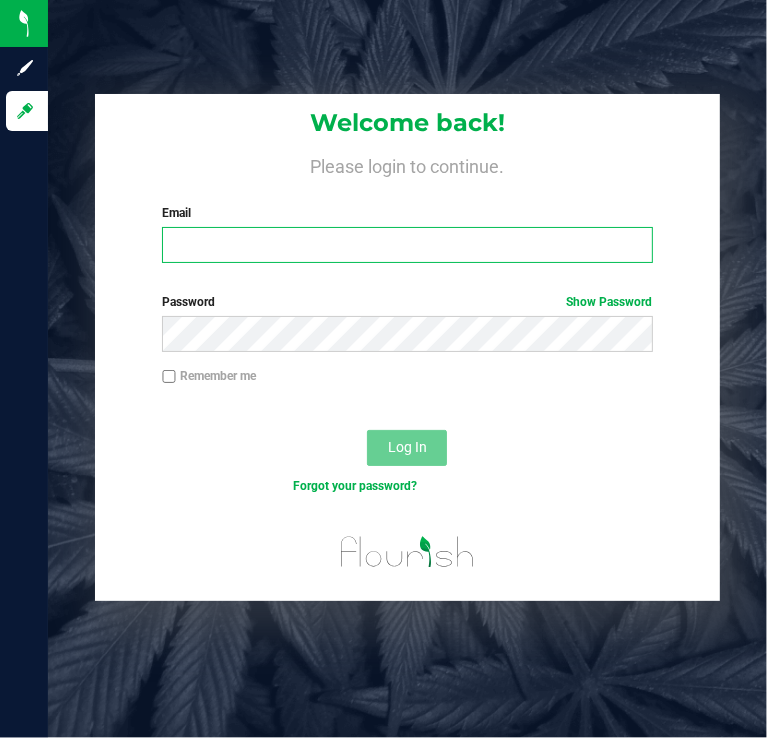 click on "Email" at bounding box center (407, 245) 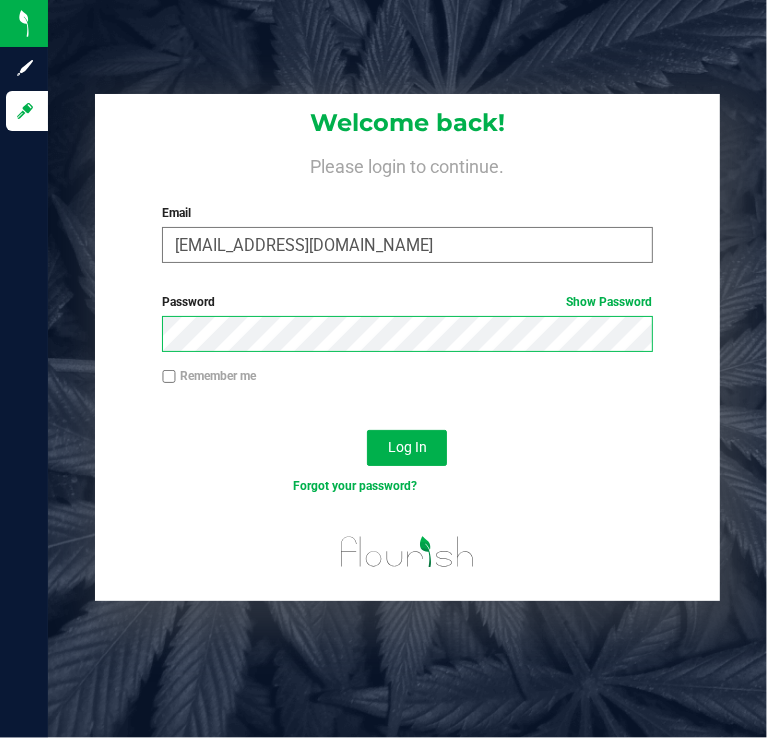 click on "Log In" at bounding box center (407, 448) 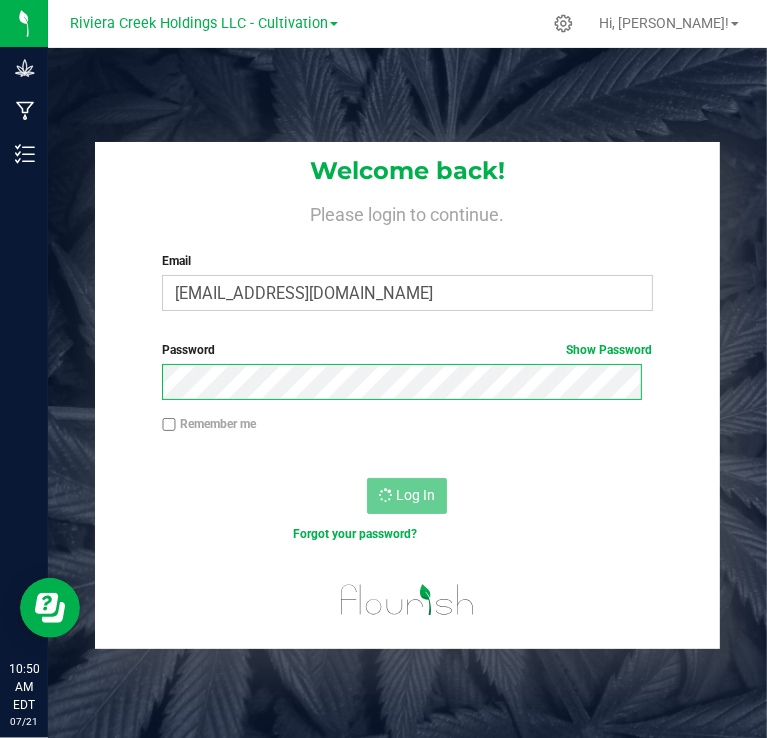 scroll, scrollTop: 0, scrollLeft: 0, axis: both 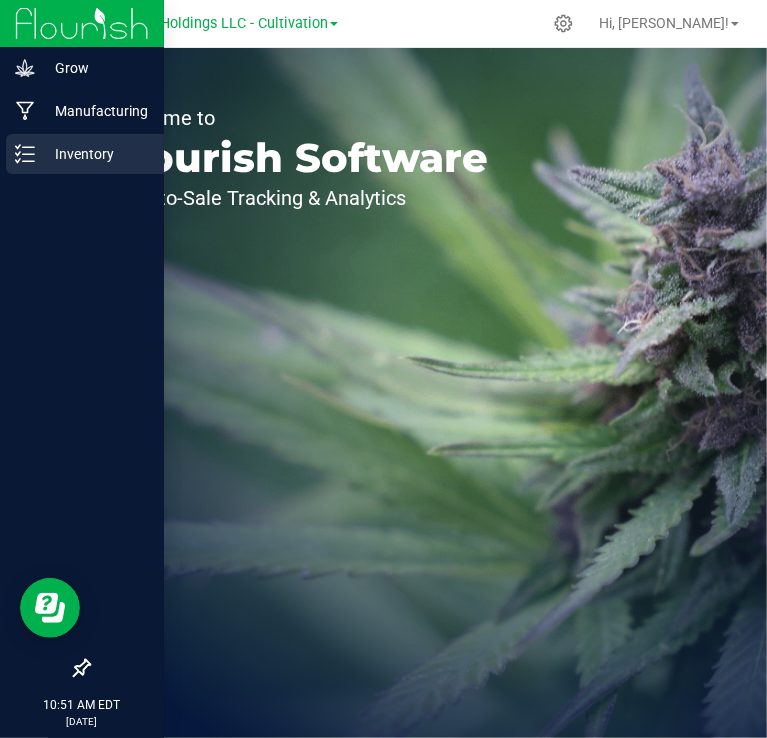 click on "Inventory" at bounding box center [85, 154] 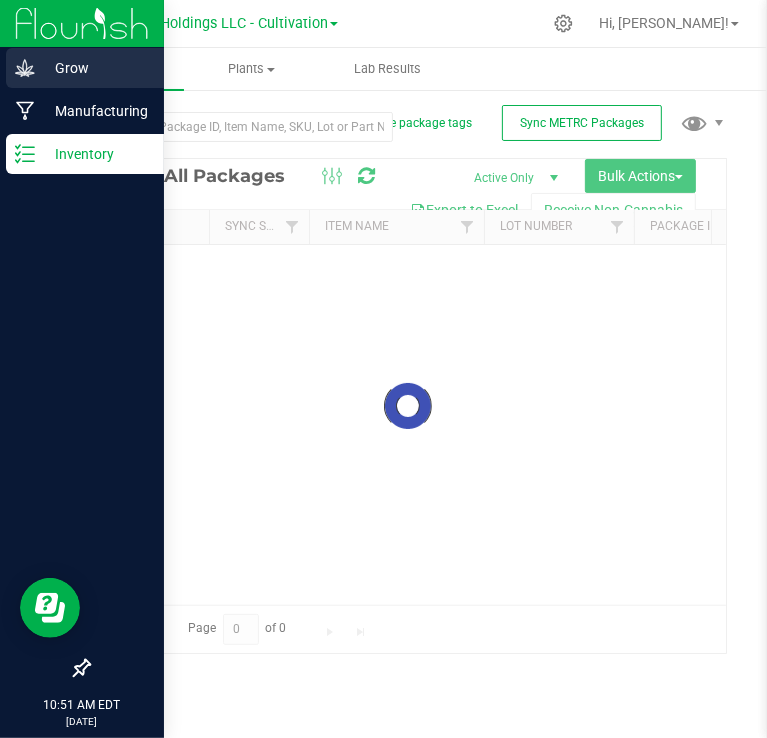 click on "Grow" at bounding box center (95, 68) 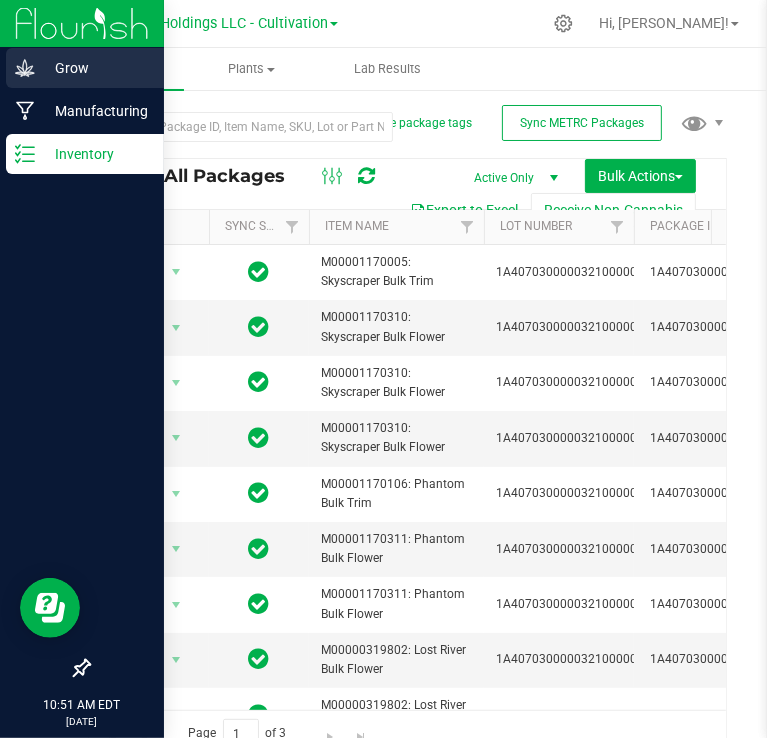 click 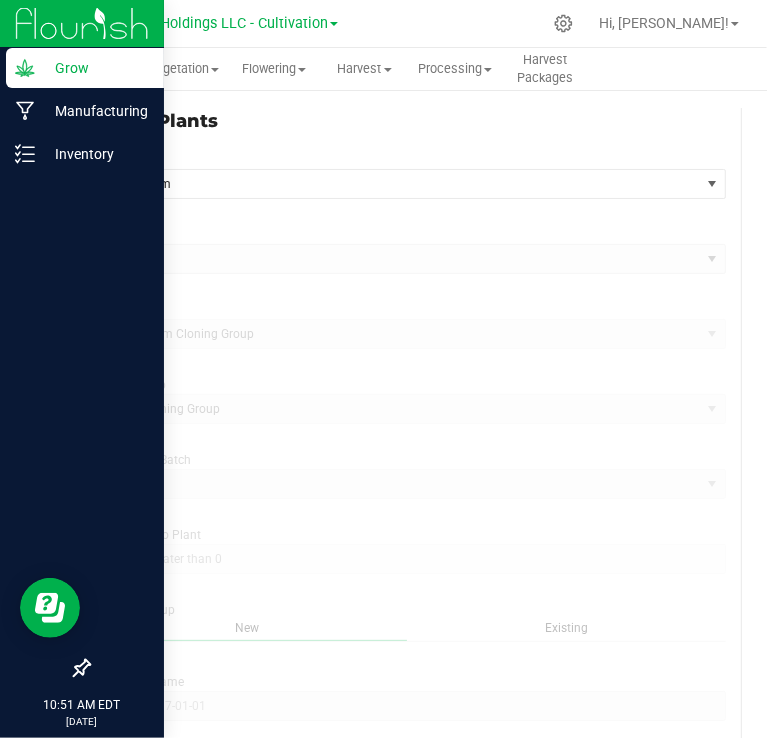 type on "7/21/2025 10:51 AM" 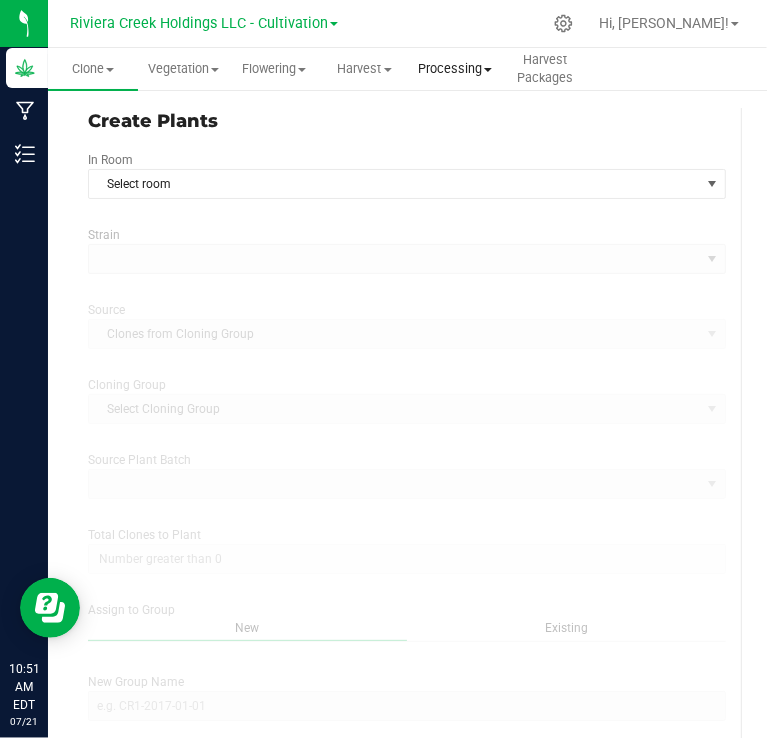 click on "Processing" at bounding box center (455, 69) 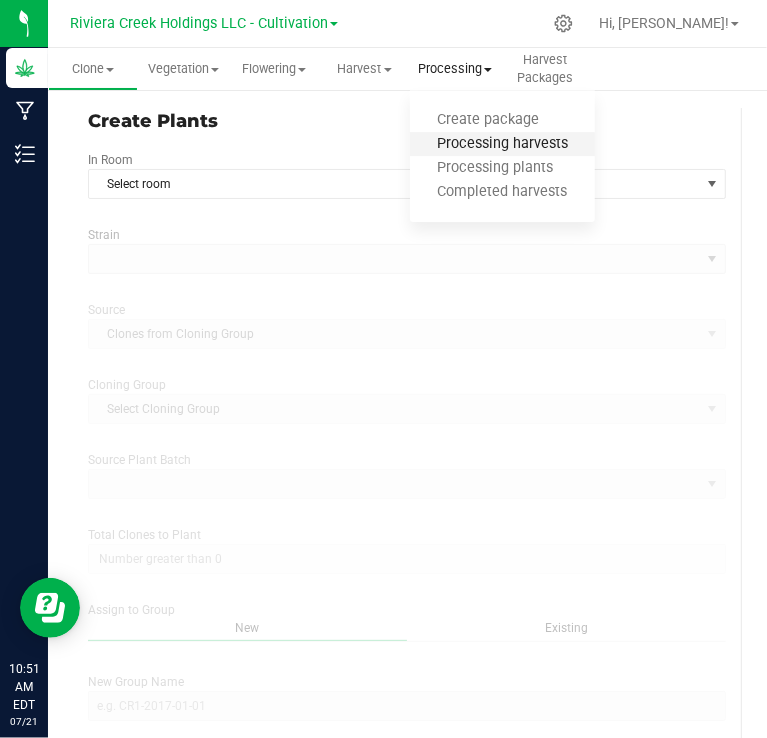 click on "Processing harvests" at bounding box center (502, 144) 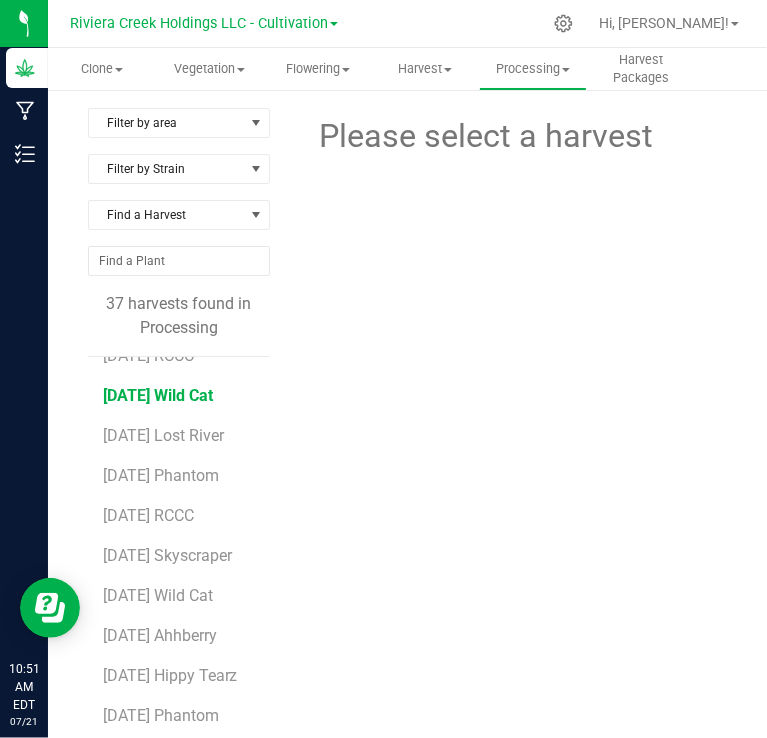 scroll, scrollTop: 100, scrollLeft: 0, axis: vertical 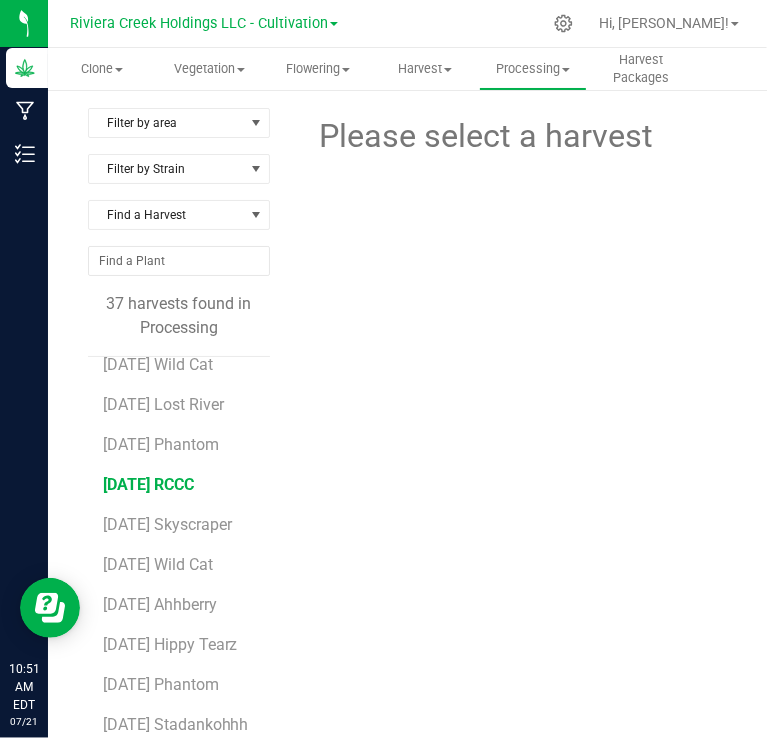 click on "2025-05-27 RCCC" at bounding box center (148, 484) 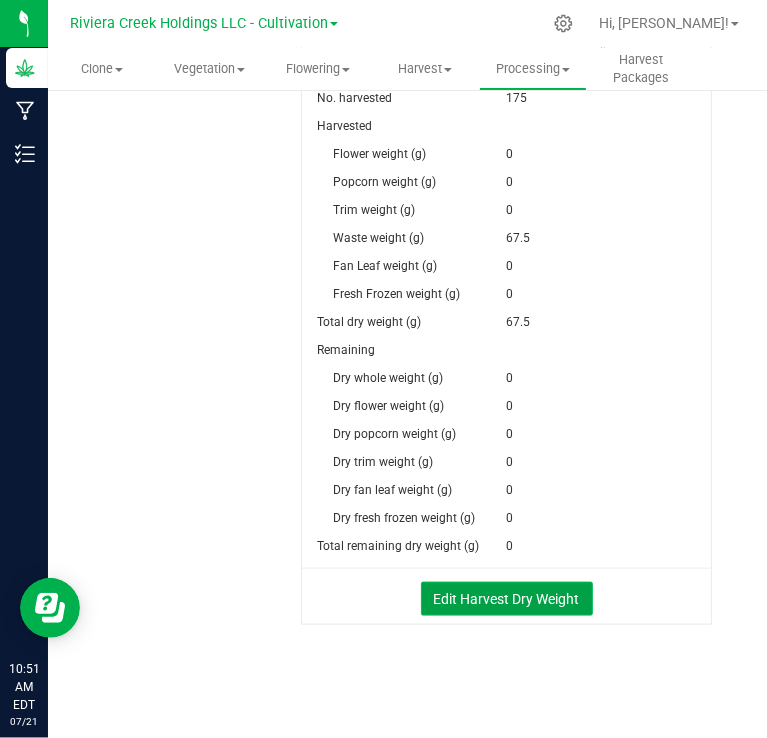 click on "Edit Harvest Dry Weight" at bounding box center [507, 599] 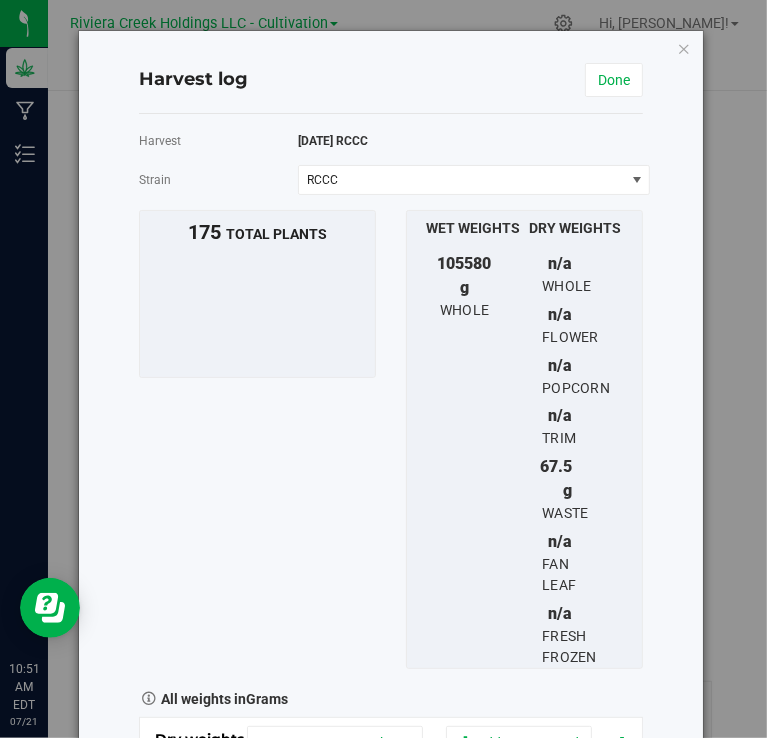 scroll, scrollTop: 972, scrollLeft: 0, axis: vertical 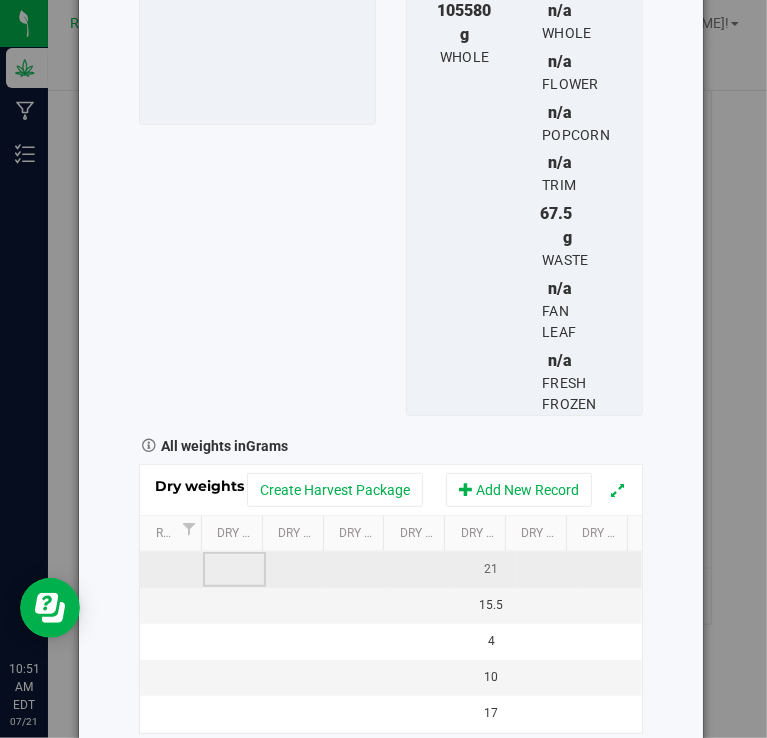 click at bounding box center (234, 570) 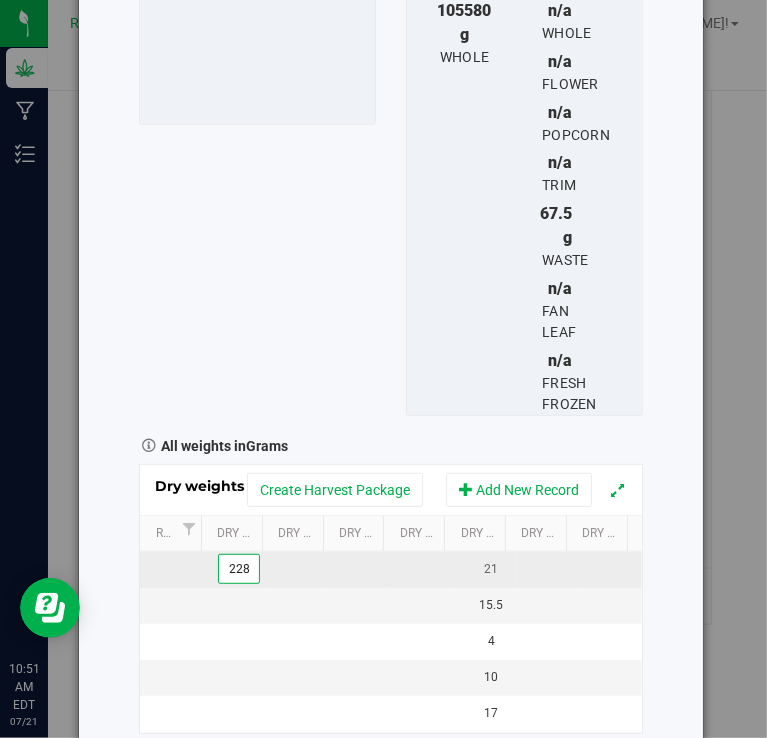 scroll, scrollTop: 0, scrollLeft: 0, axis: both 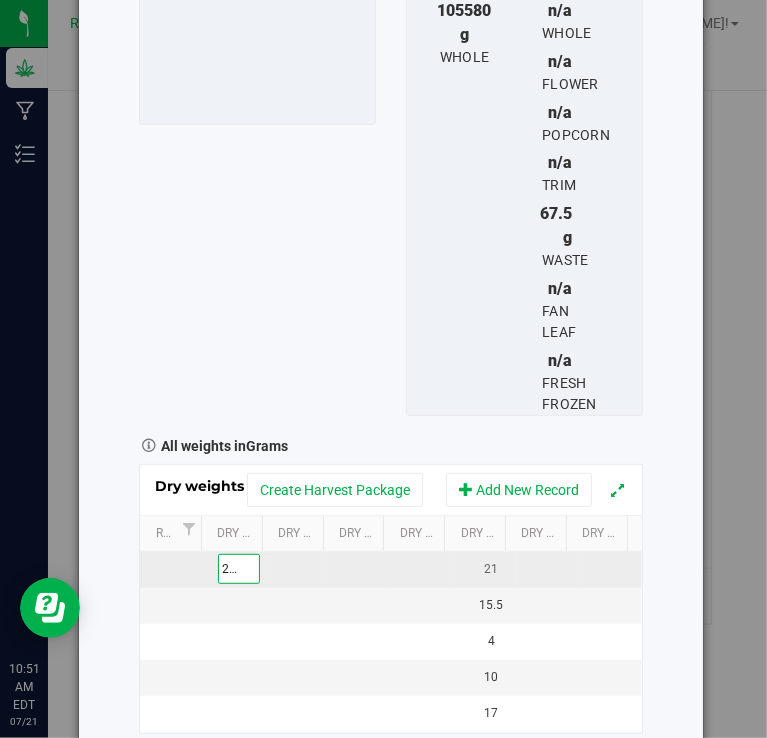type on "22812" 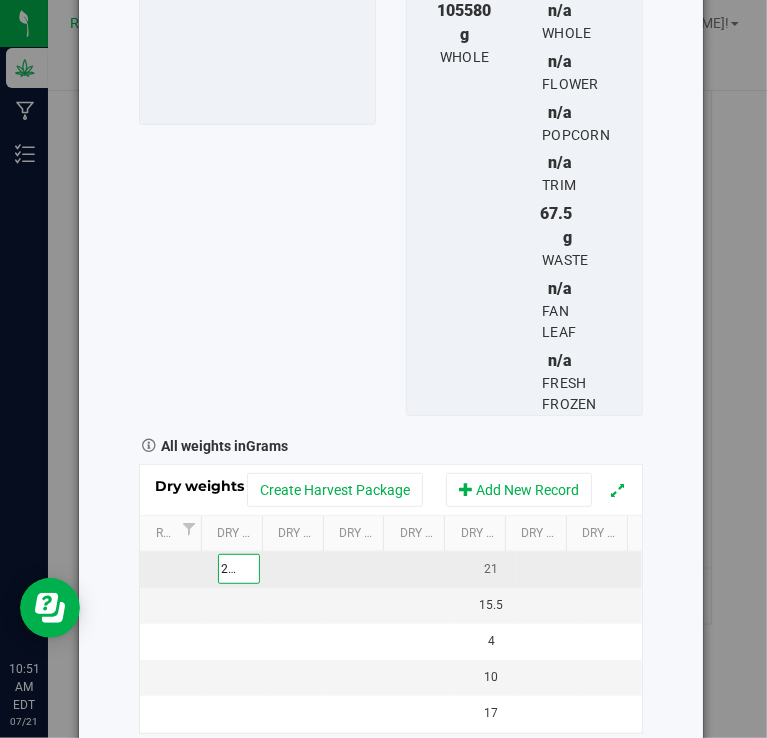 scroll, scrollTop: 0, scrollLeft: 14, axis: horizontal 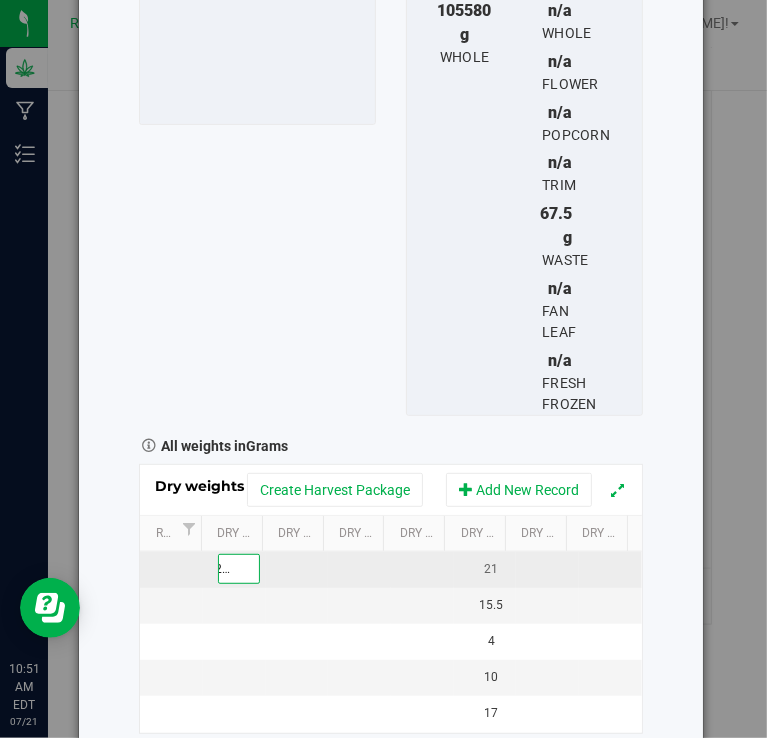 click on "Dry weights for 2025-05-27 RCCC: RCCC
Create Harvest Package
Add New Record
Ref Container Dry Whole Wt Dry Flower Wt Dry Popcorn Wt Dry Trim Wt Dry Waste Wt Dry Fan Leaf Wt Dry Fresh Frozen Wt 22812.0000 g 22812 21 15.5 4 10 17" at bounding box center (391, 599) 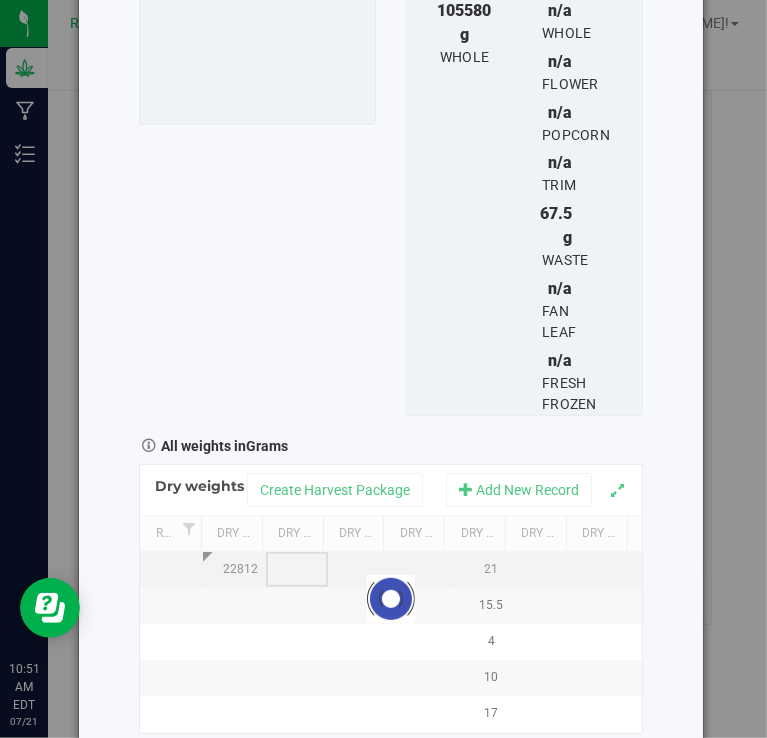 click at bounding box center [297, 570] 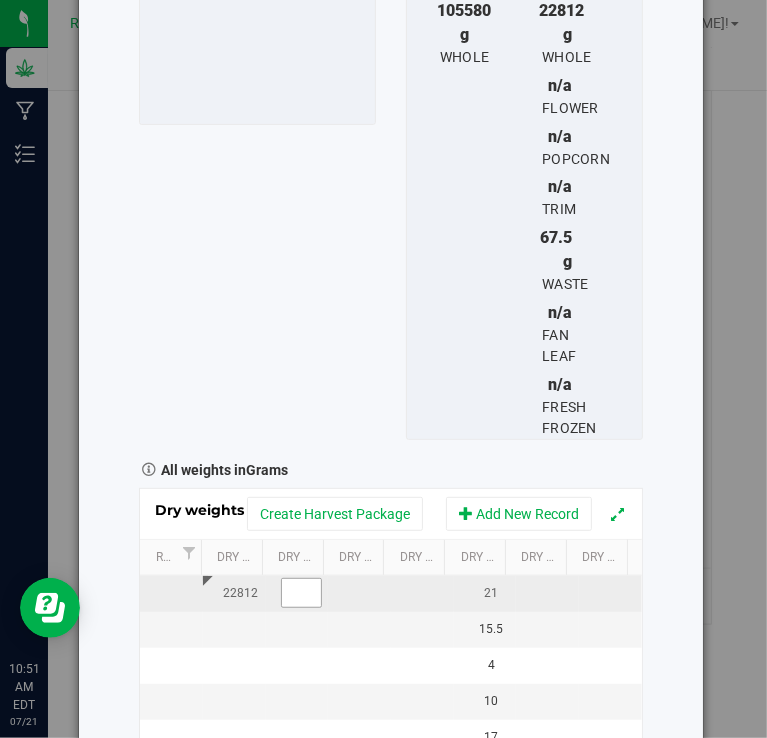 click at bounding box center [301, 593] 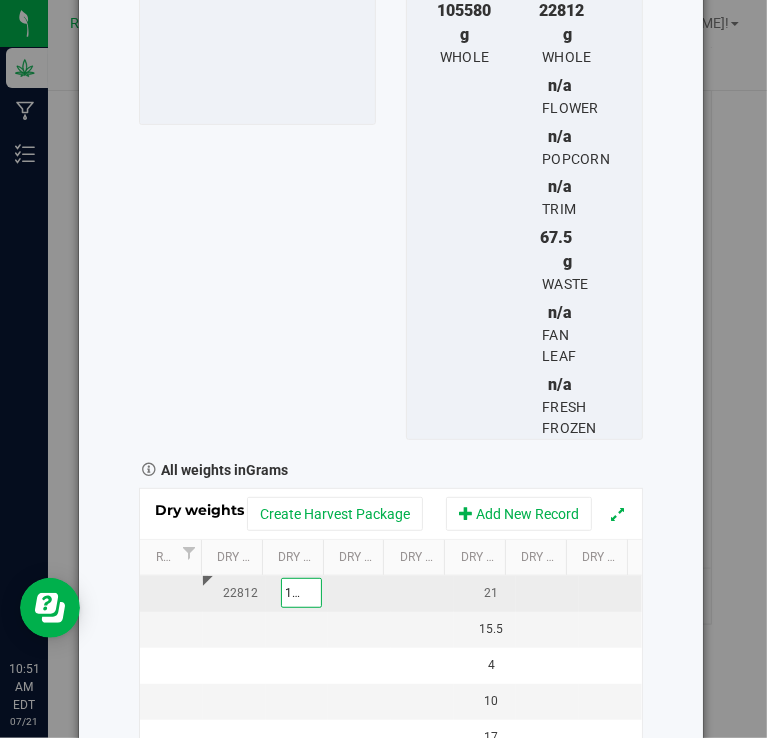 type on "14059" 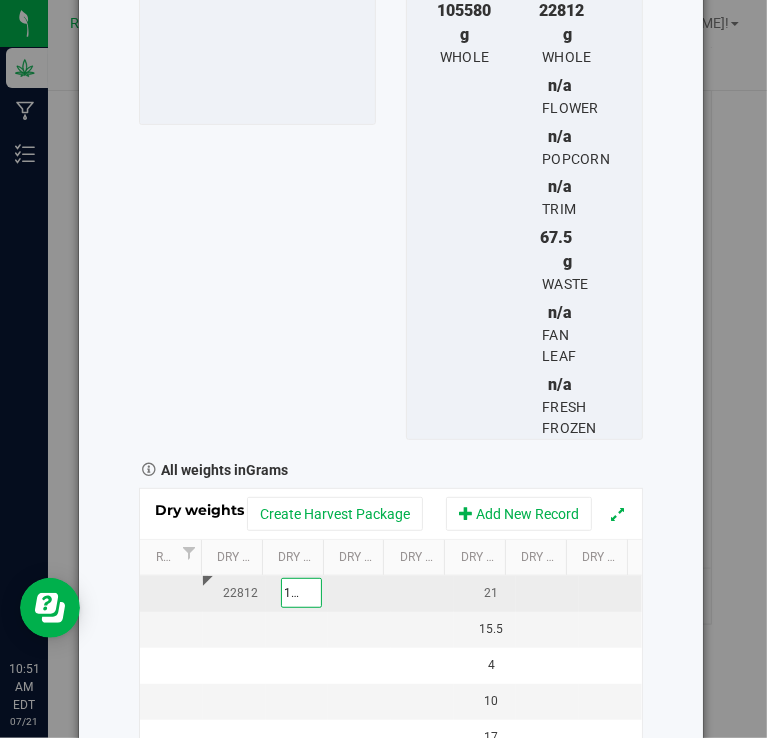 scroll, scrollTop: 0, scrollLeft: 14, axis: horizontal 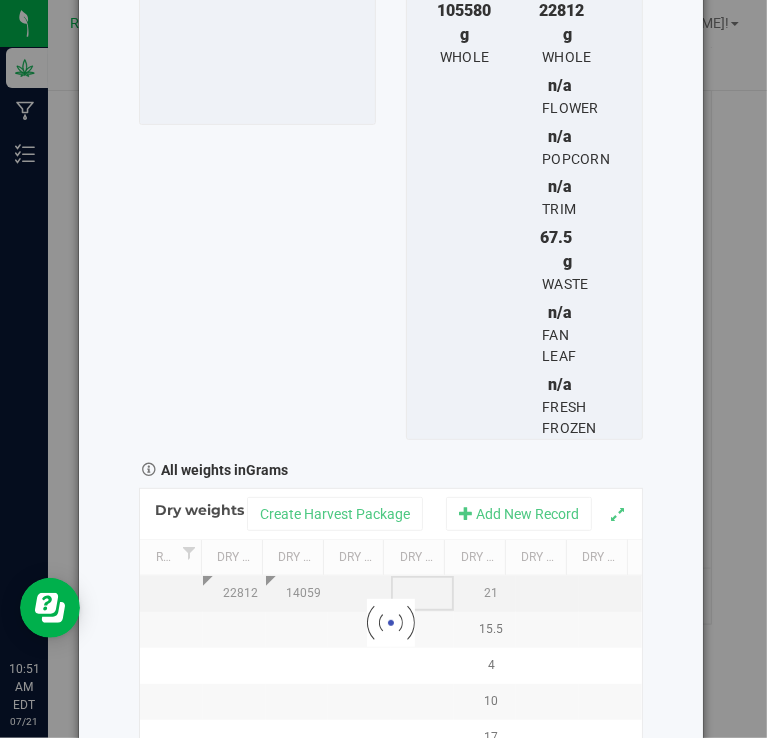 click on "Loading...
Dry weights for 2025-05-27 RCCC: RCCC
Create Harvest Package
Add New Record
Ref Container Dry Whole Wt Dry Flower Wt Dry Popcorn Wt Dry Trim Wt Dry Waste Wt Dry Fan Leaf Wt Dry Fresh Frozen Wt 22812 14059 21 15.5 4 10 17" at bounding box center (391, 623) 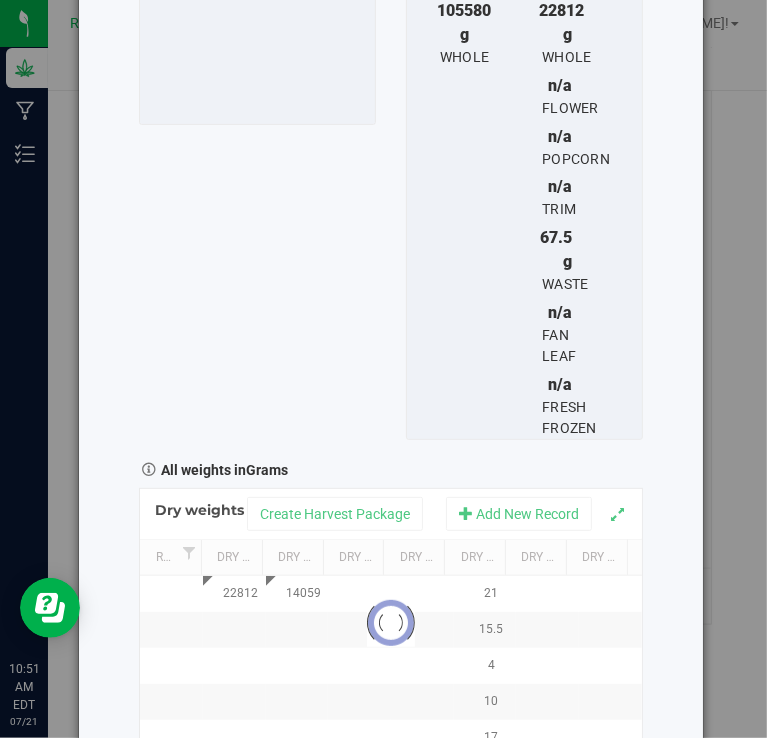 click at bounding box center [391, 623] 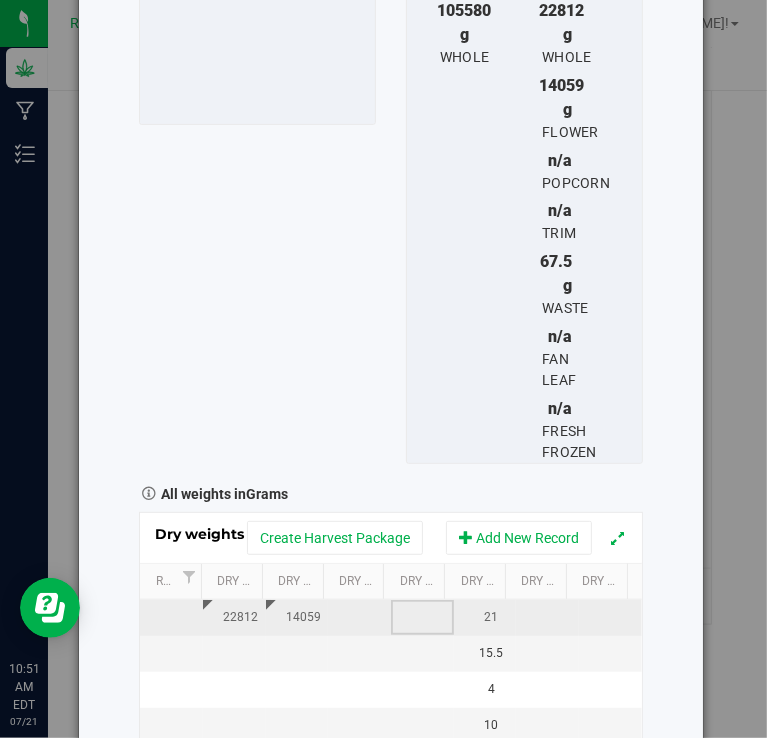 click at bounding box center [422, 618] 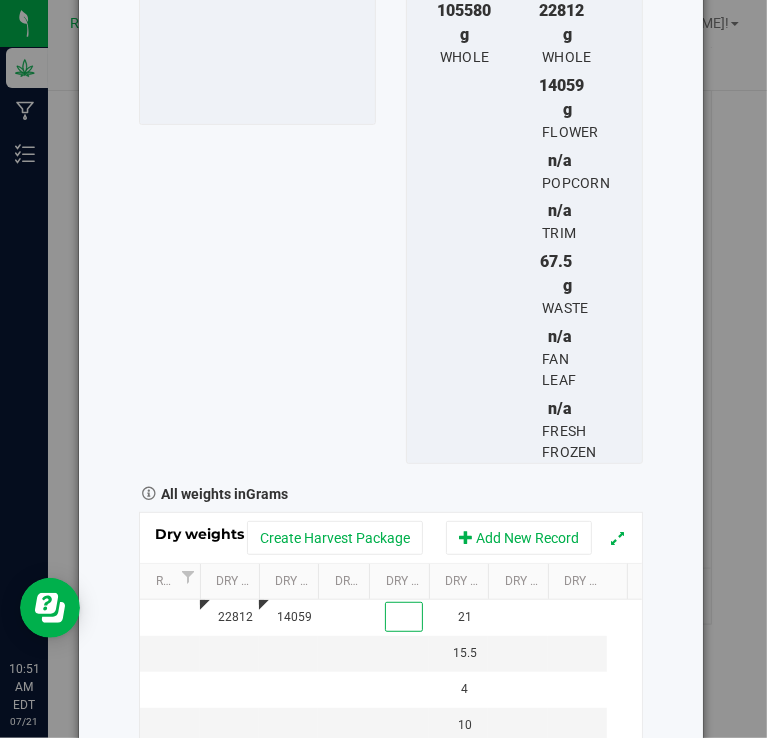 click at bounding box center [377, 582] 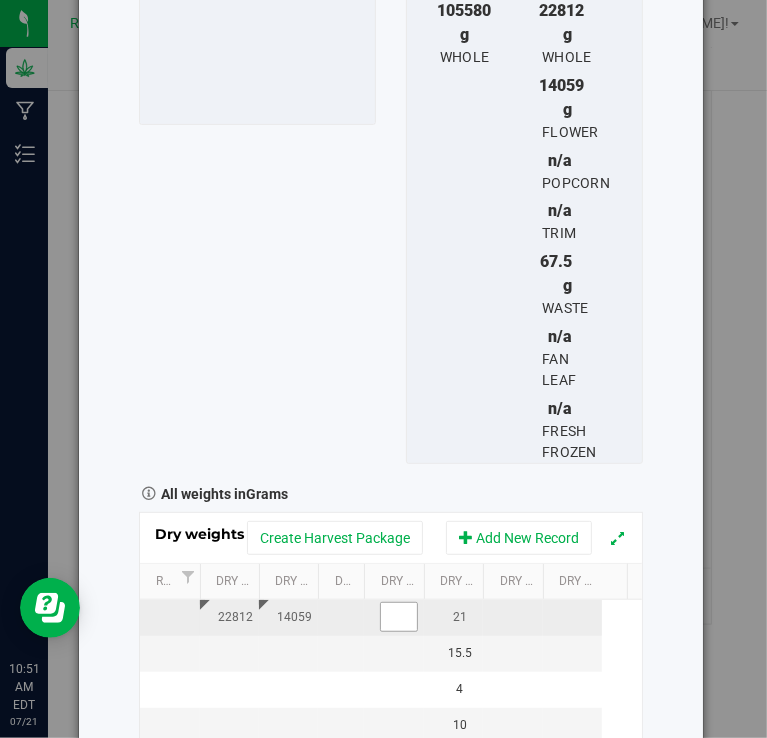 click at bounding box center [399, 617] 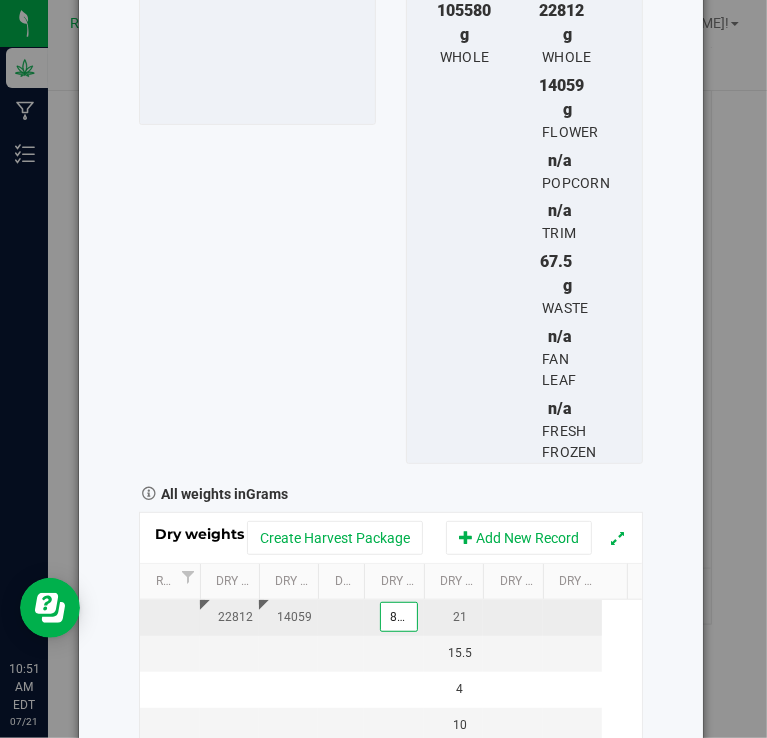 scroll, scrollTop: 0, scrollLeft: 0, axis: both 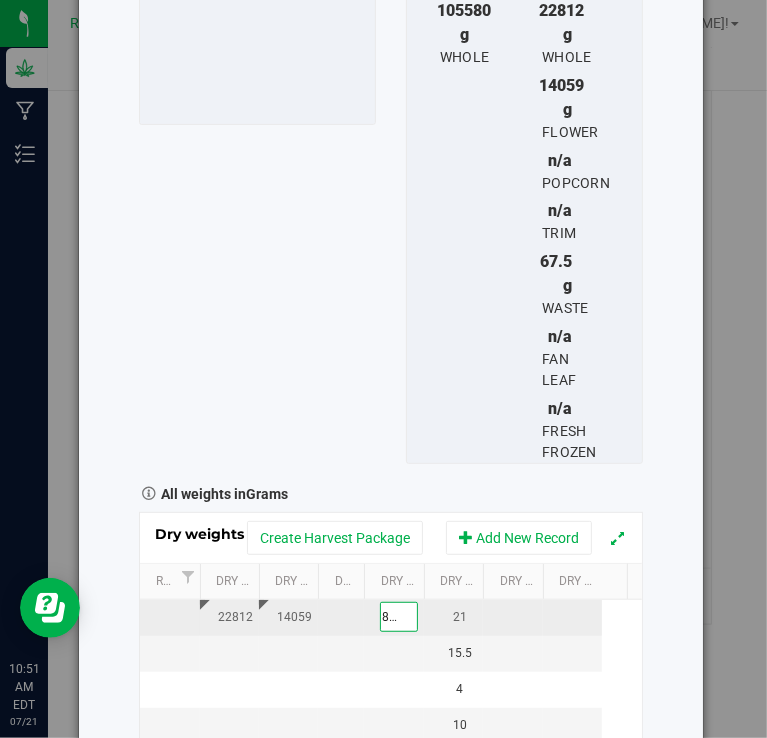 click on "Dry weights for 2025-05-27 RCCC: RCCC
Create Harvest Package
Add New Record
Ref Container Dry Whole Wt Dry Flower Wt Dry Popcorn Wt Dry Trim Wt Dry Waste Wt Dry Fan Leaf Wt Dry Fresh Frozen Wt 22812 14059 8578.0000 g 8578 21 15.5 4 10 17" at bounding box center (391, 647) 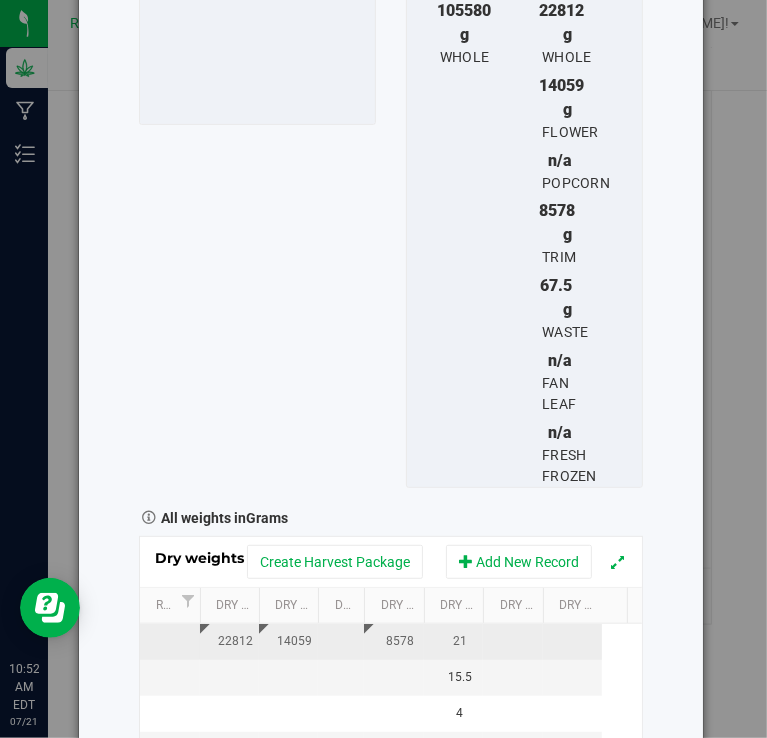 click at bounding box center [512, 642] 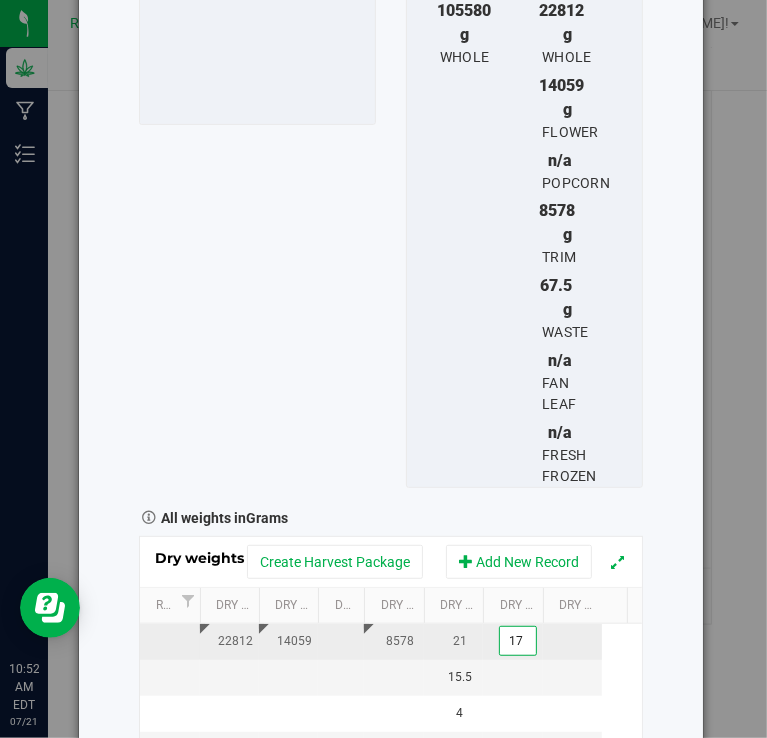 type on "175" 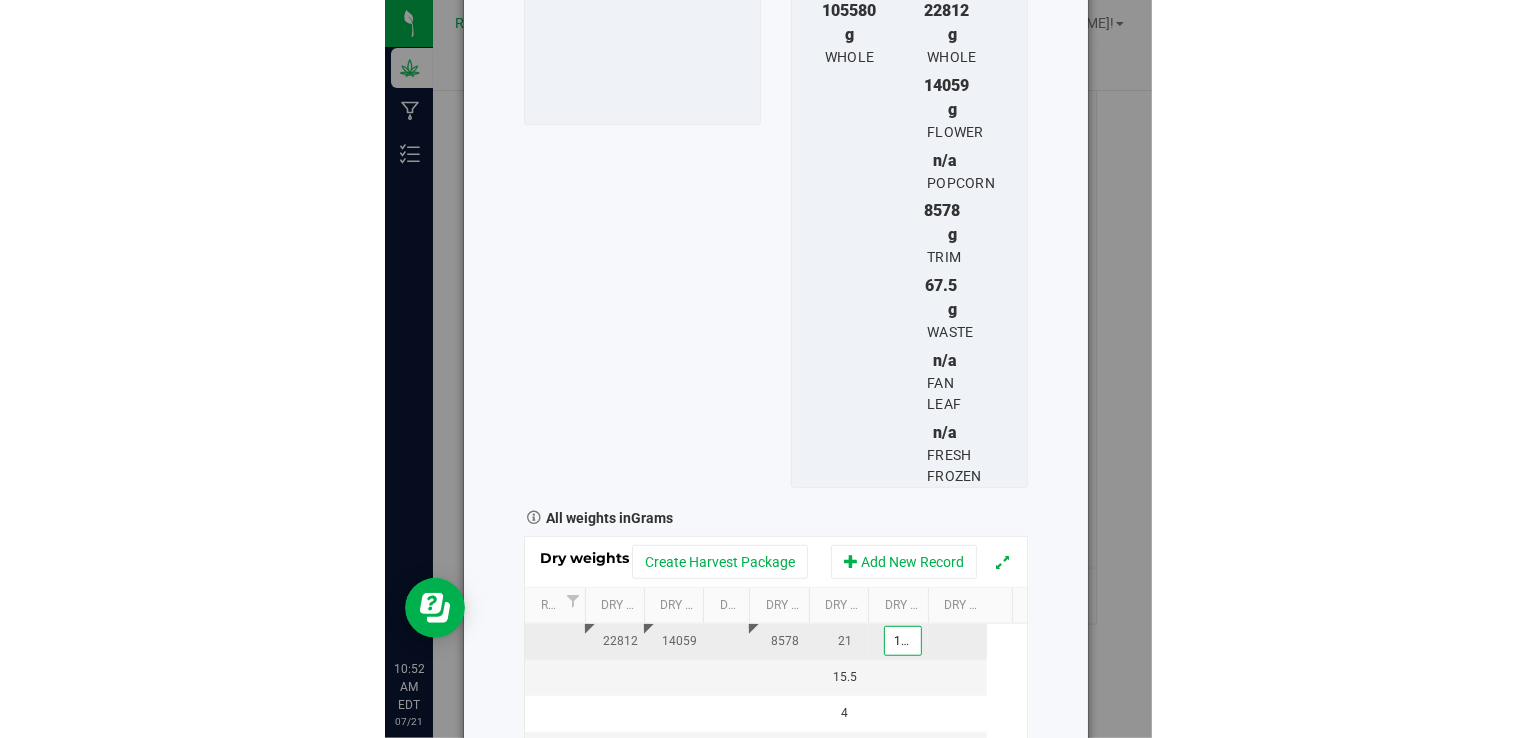 scroll, scrollTop: 0, scrollLeft: 0, axis: both 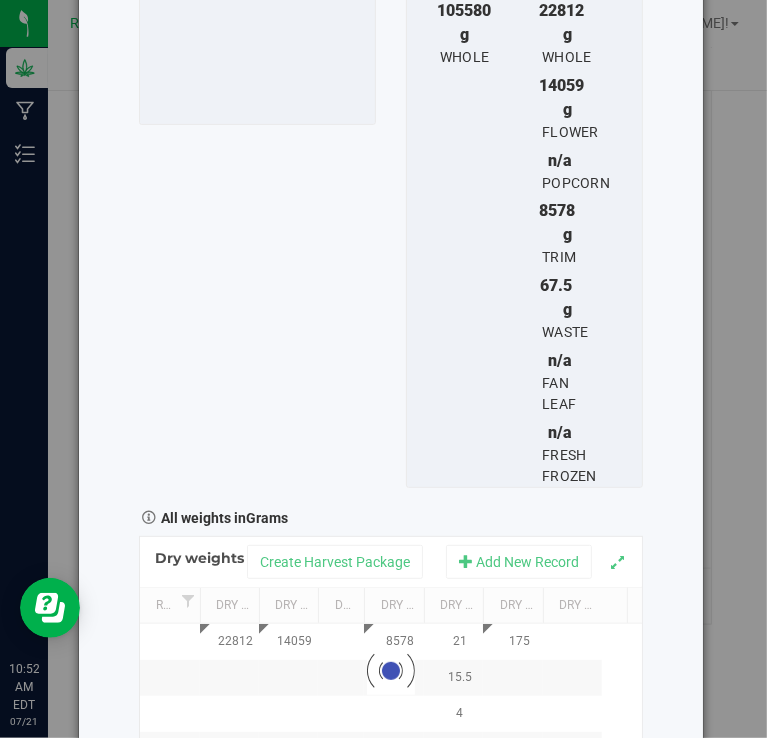 click on "All weights in  Grams" at bounding box center (391, 516) 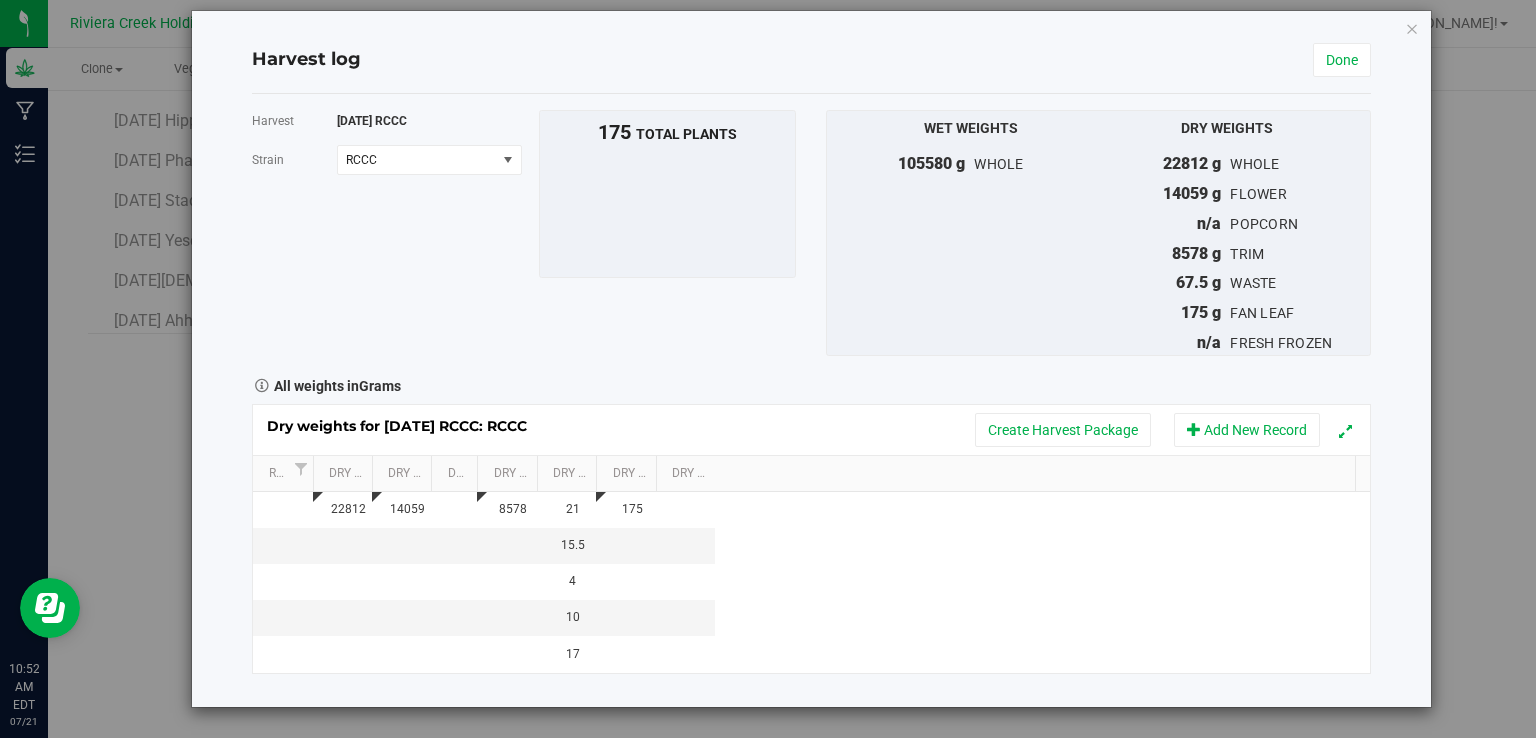 scroll, scrollTop: 499, scrollLeft: 0, axis: vertical 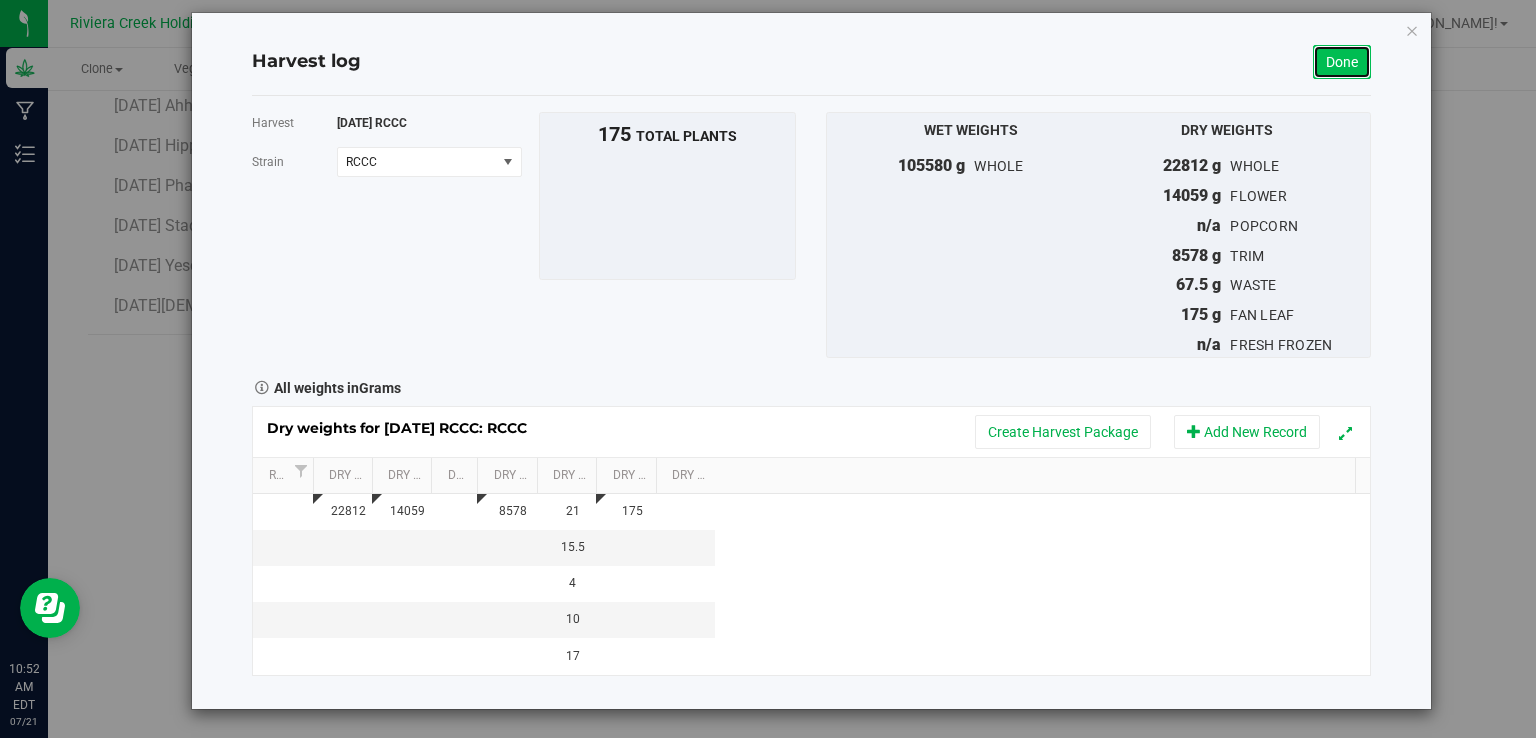 click on "Done" at bounding box center [1342, 62] 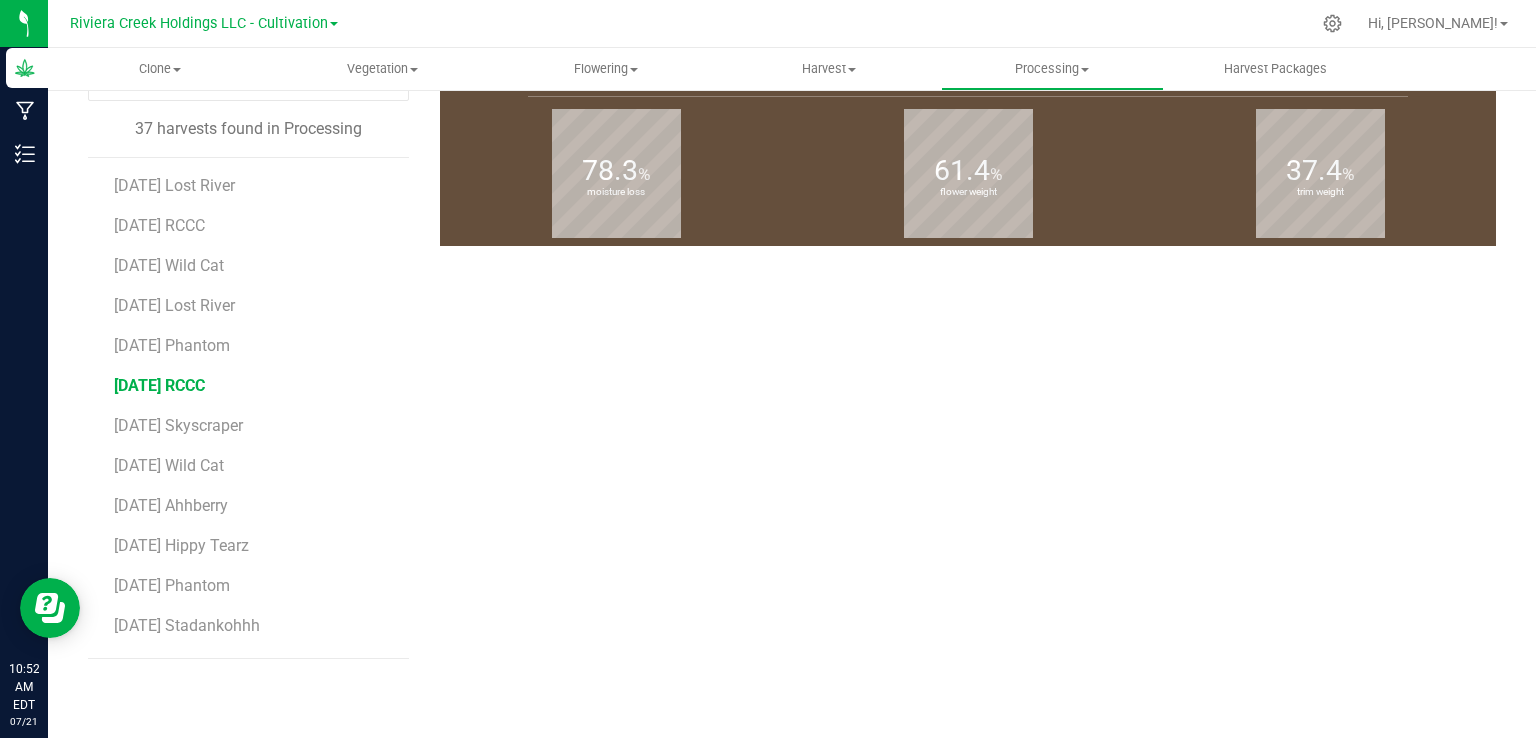 scroll, scrollTop: 499, scrollLeft: 0, axis: vertical 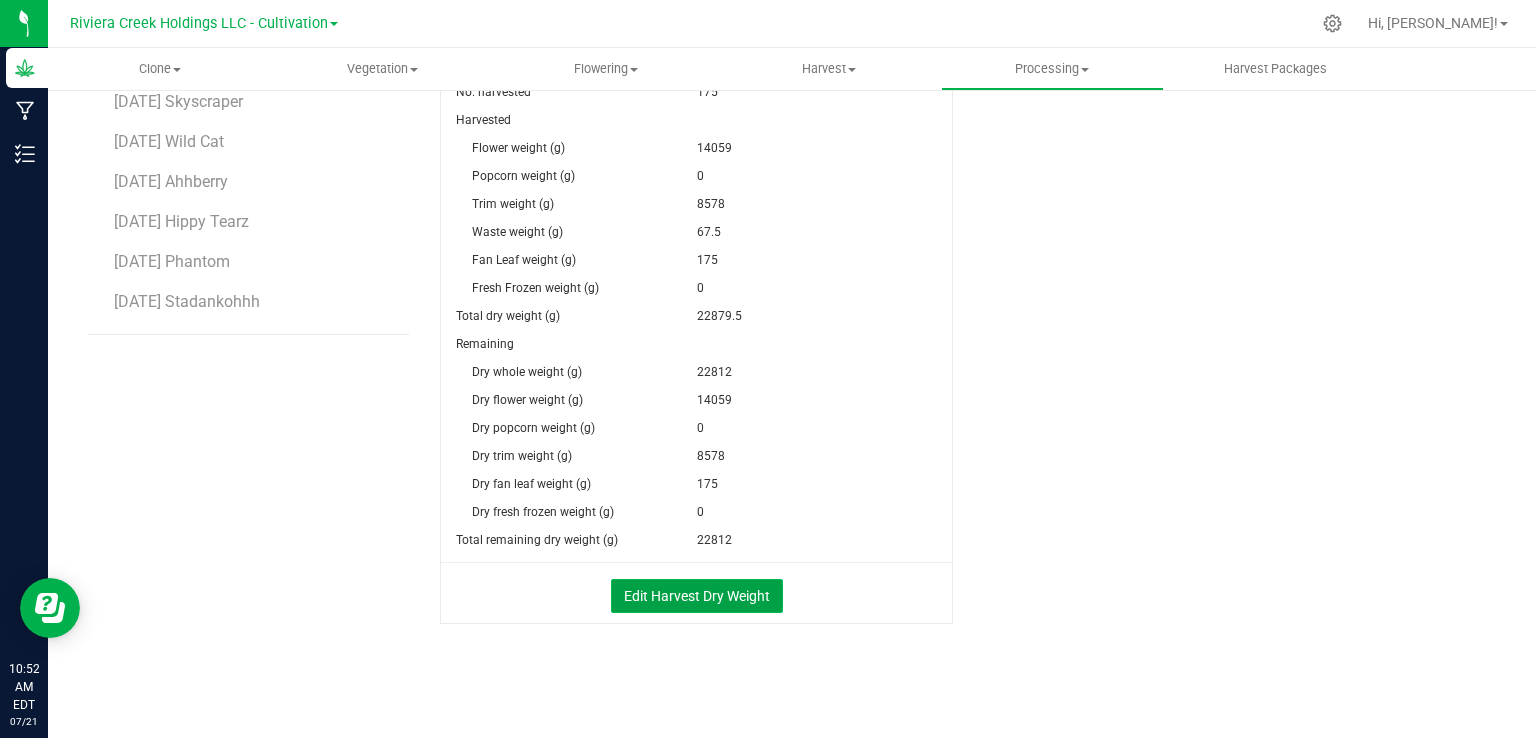 click on "Edit Harvest Dry Weight" at bounding box center (697, 596) 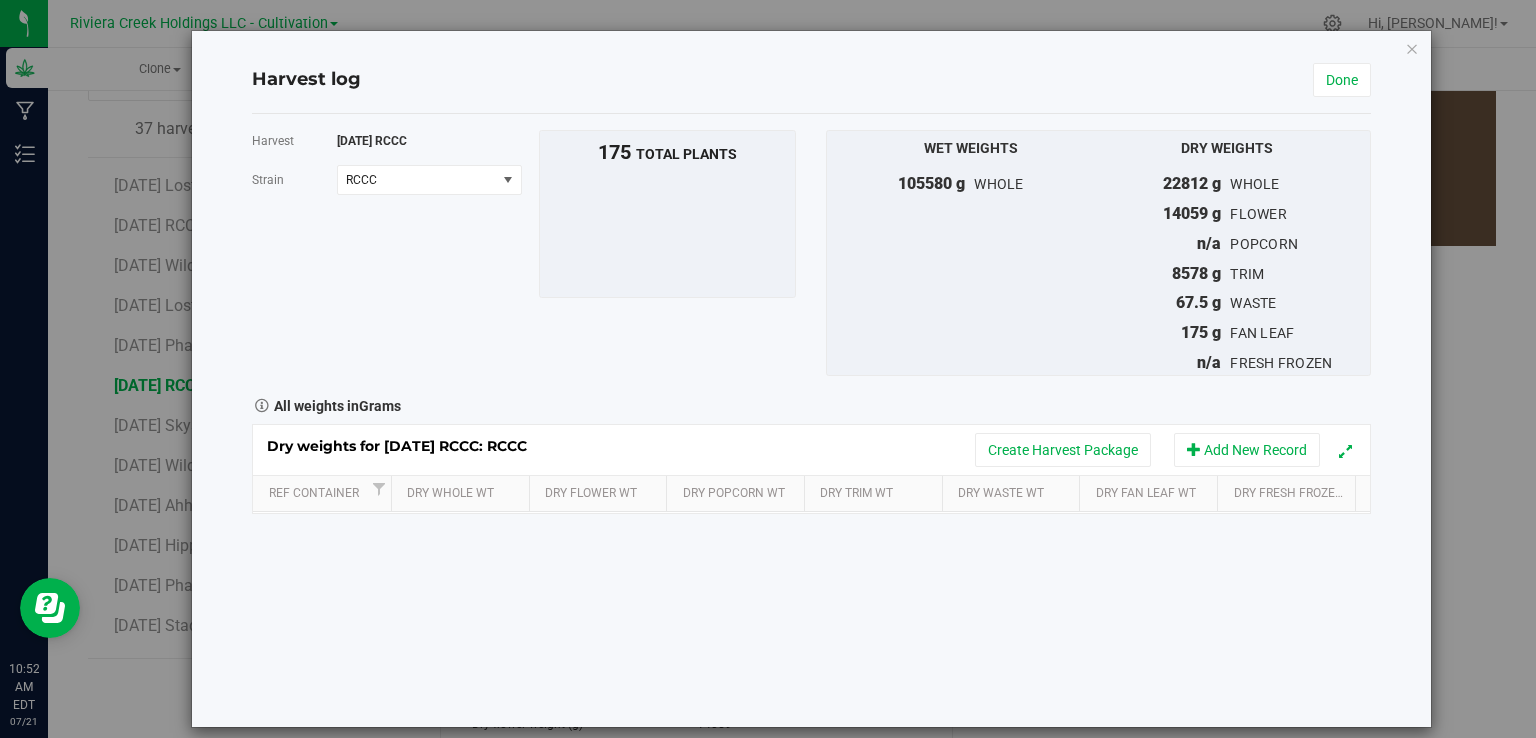 scroll, scrollTop: 499, scrollLeft: 0, axis: vertical 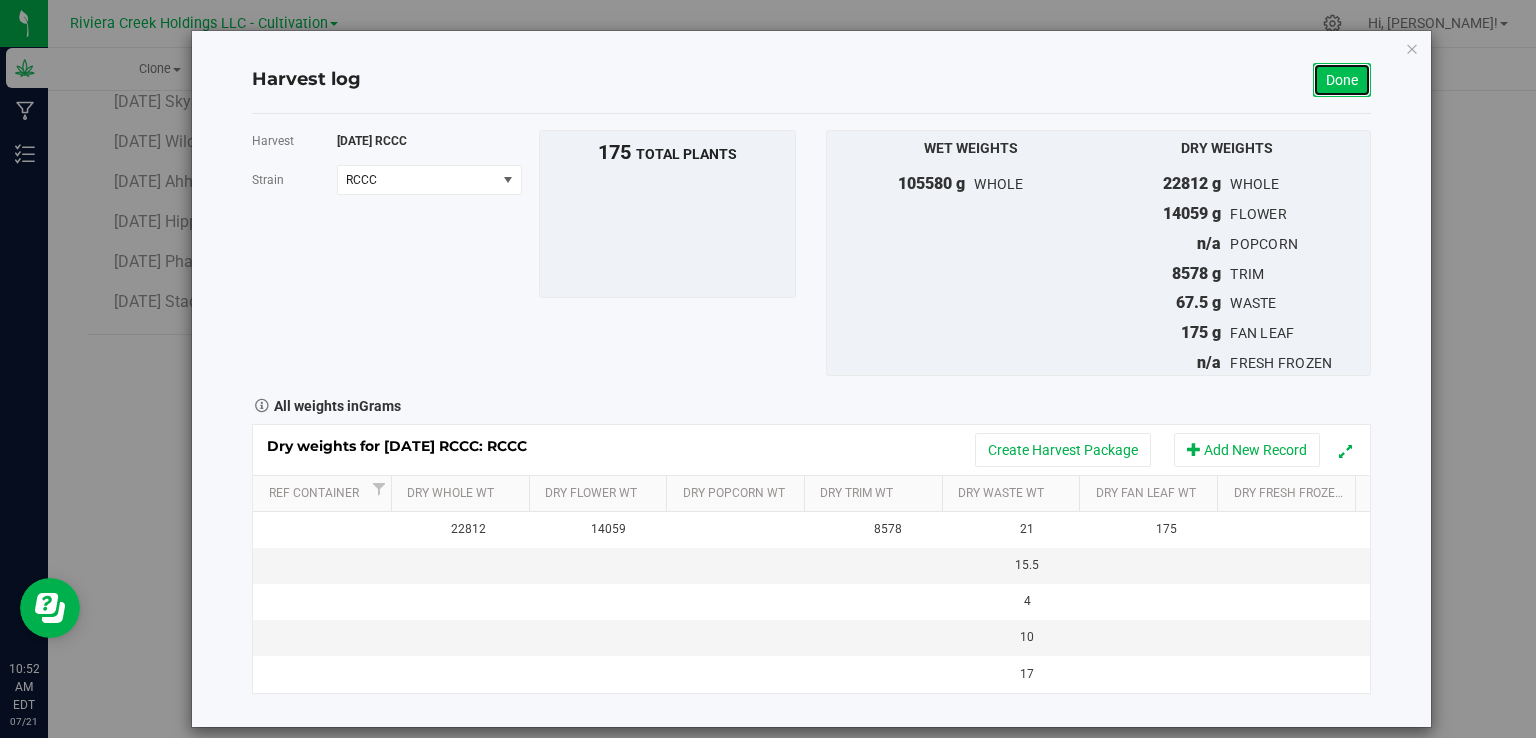 click on "Done" at bounding box center (1342, 80) 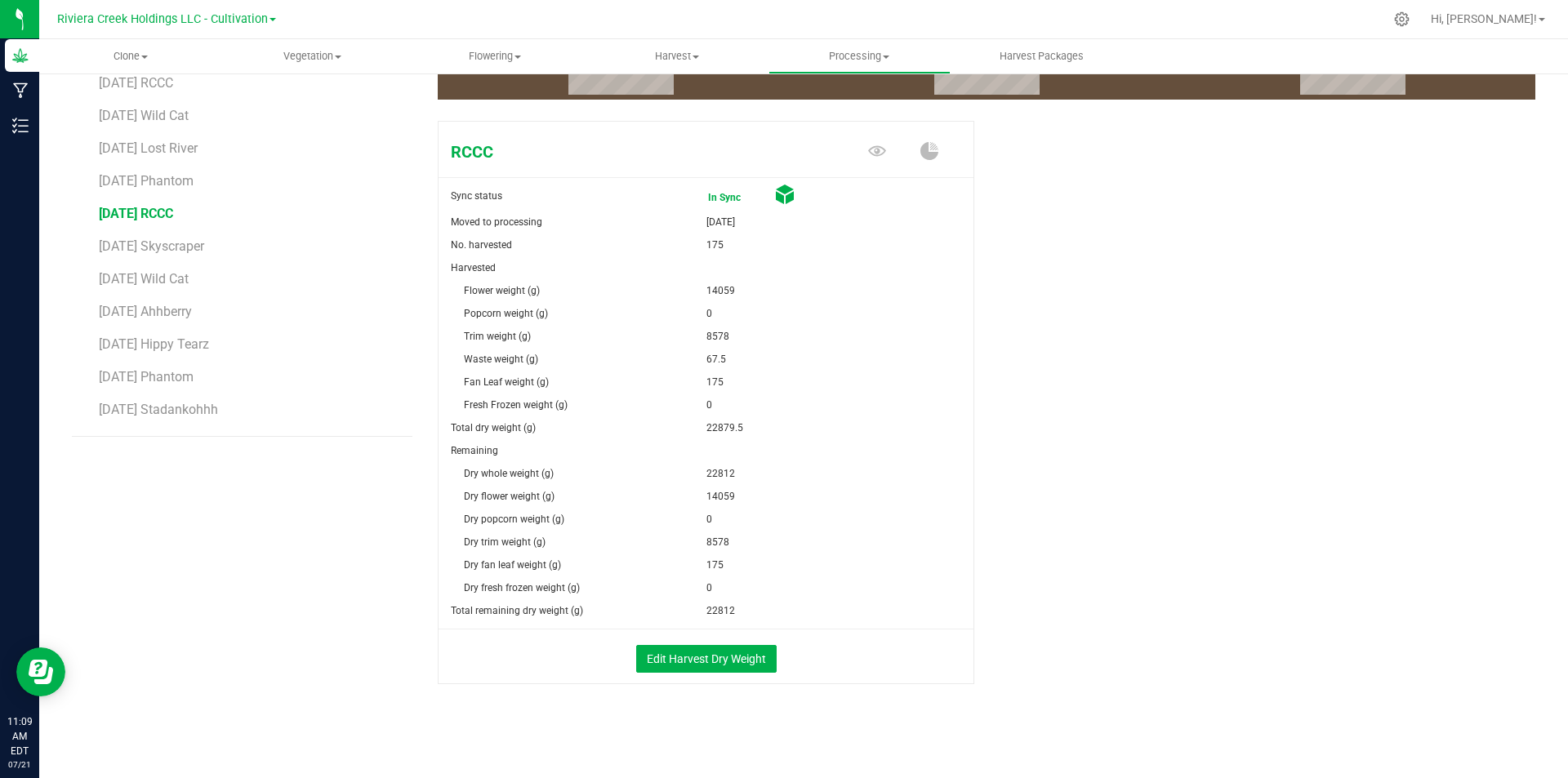 scroll, scrollTop: 244, scrollLeft: 0, axis: vertical 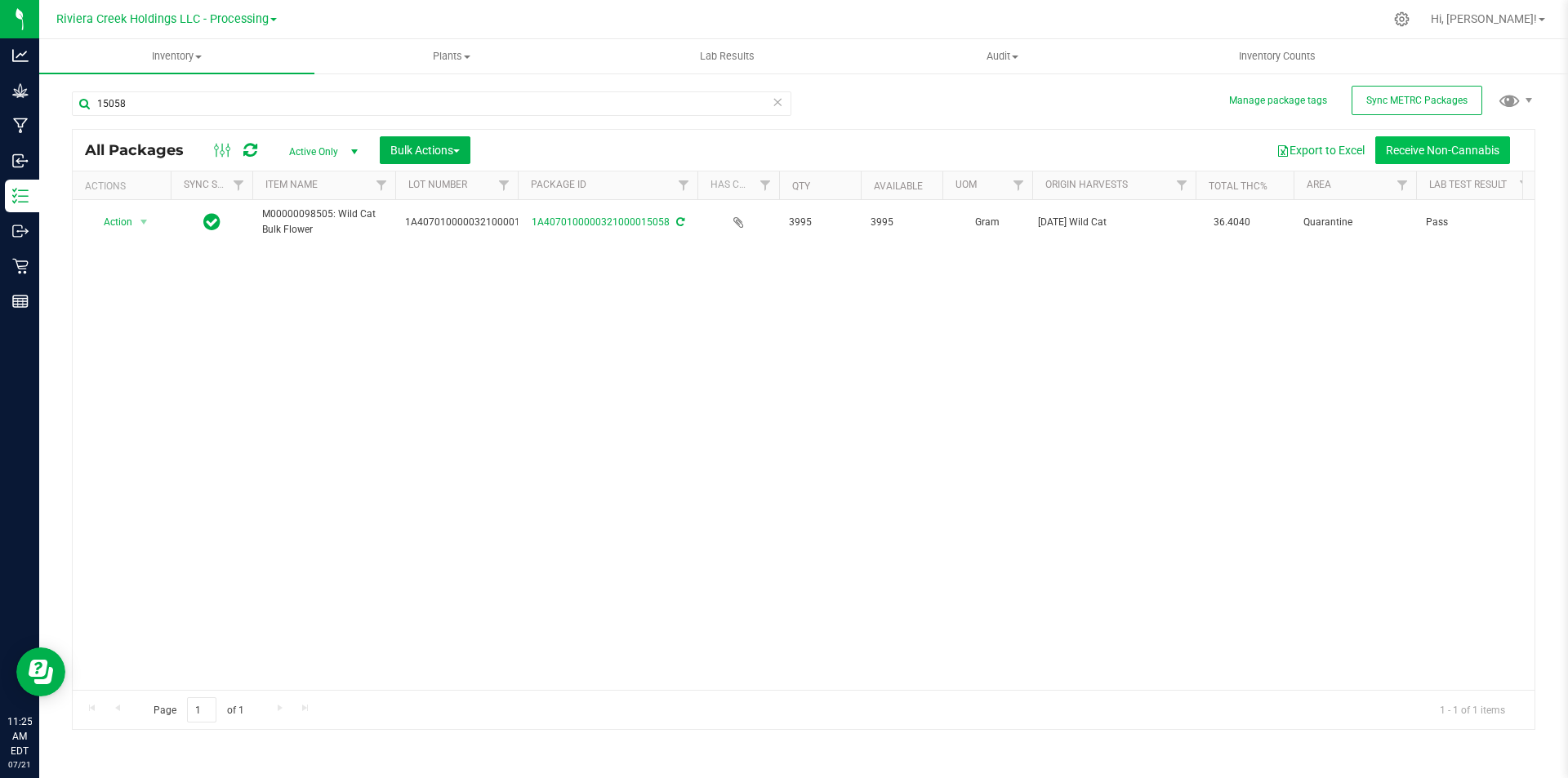 click on "Receive Non-Cannabis" at bounding box center (1442, 150) 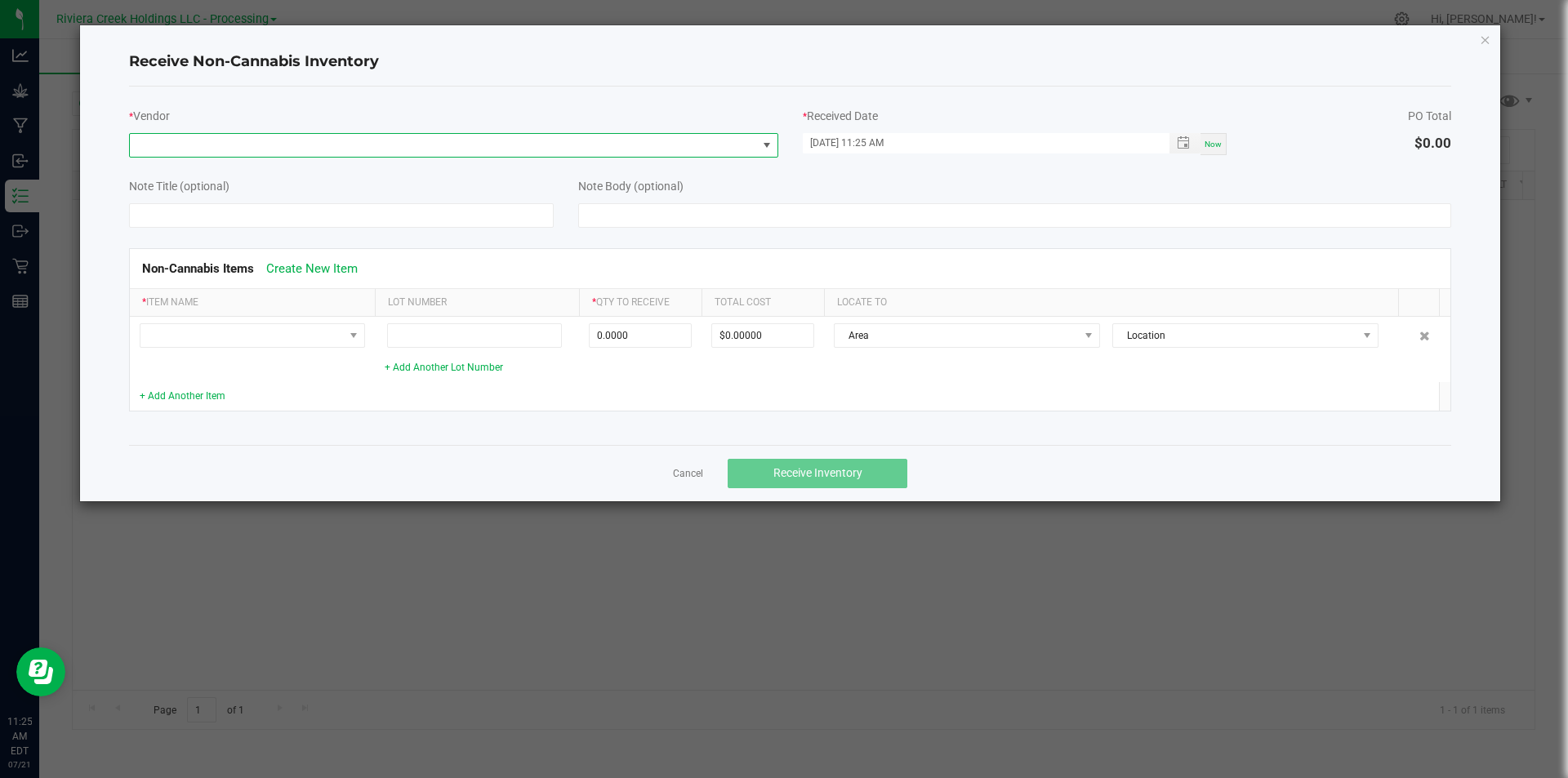 click at bounding box center (443, 145) 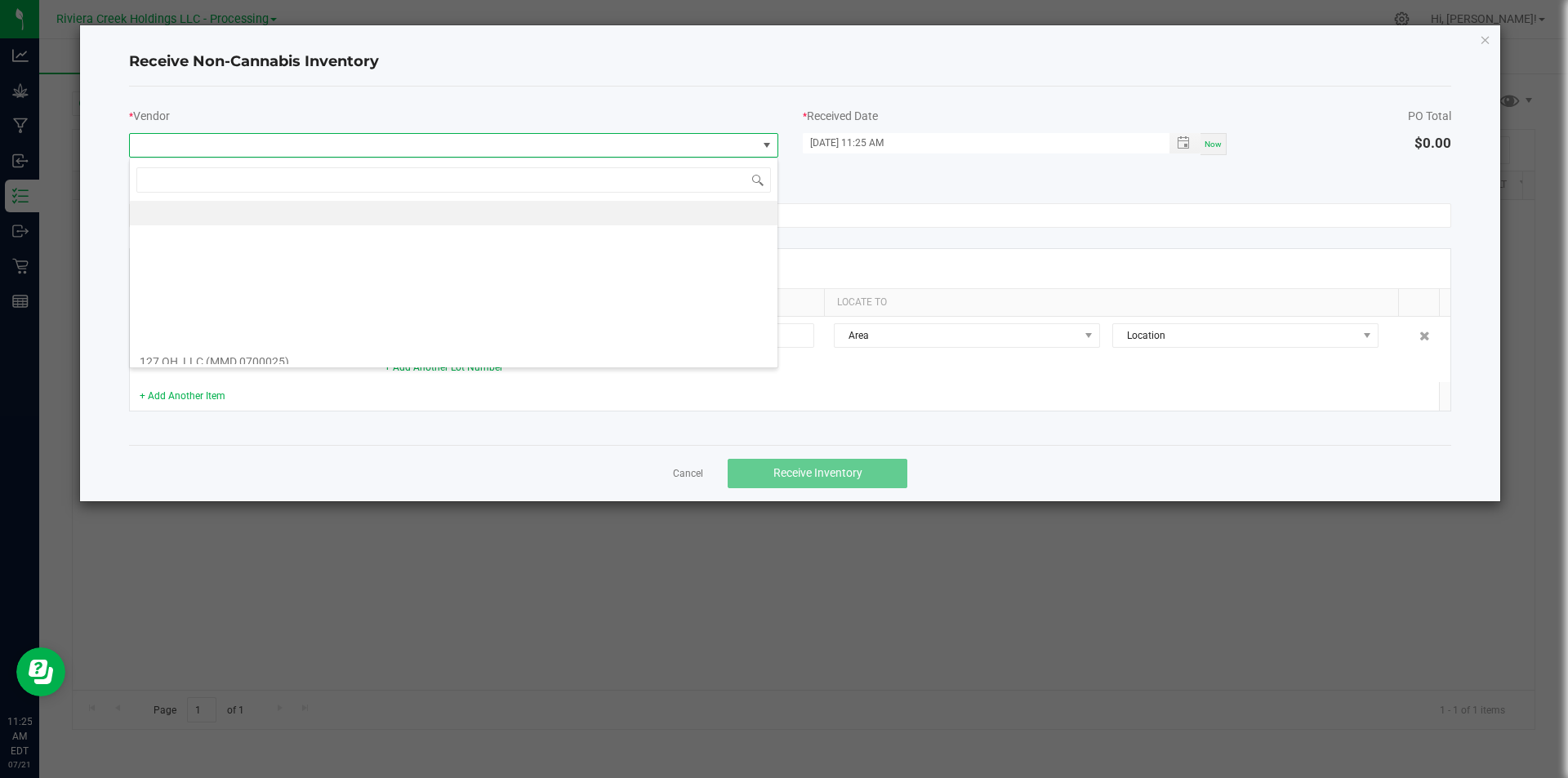 scroll, scrollTop: 81612, scrollLeft: 81017, axis: both 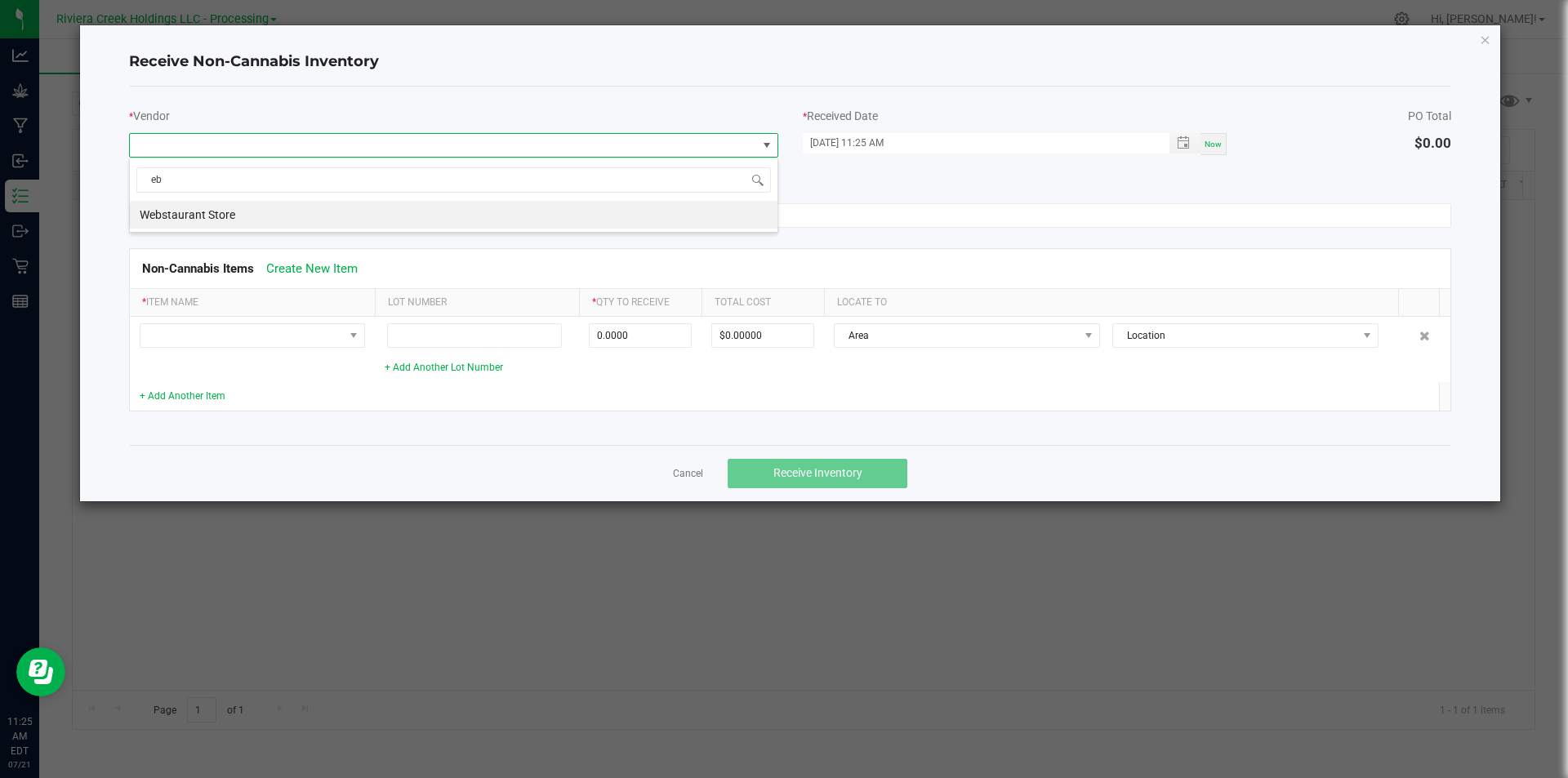 type on "e" 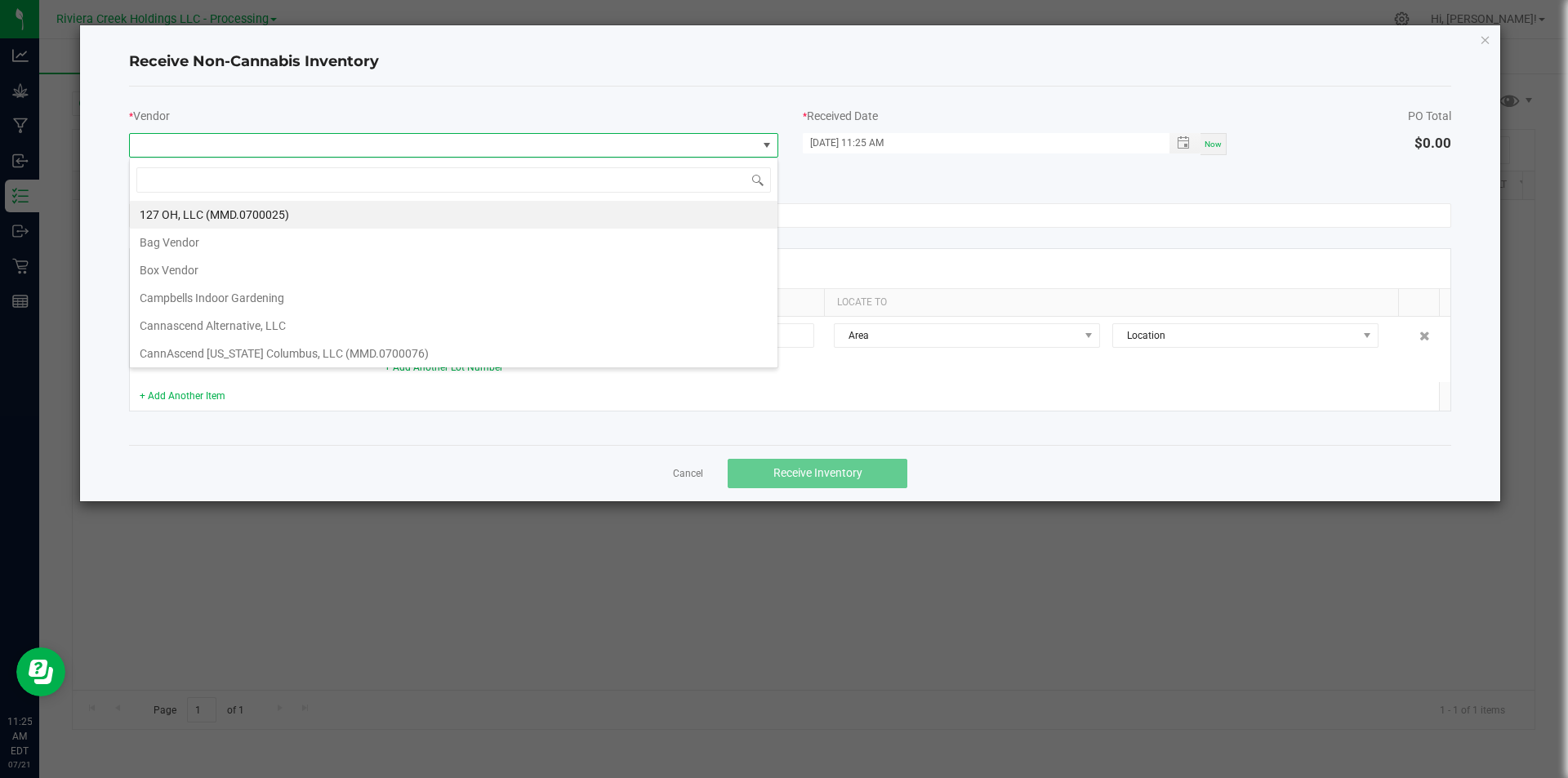 type on "e" 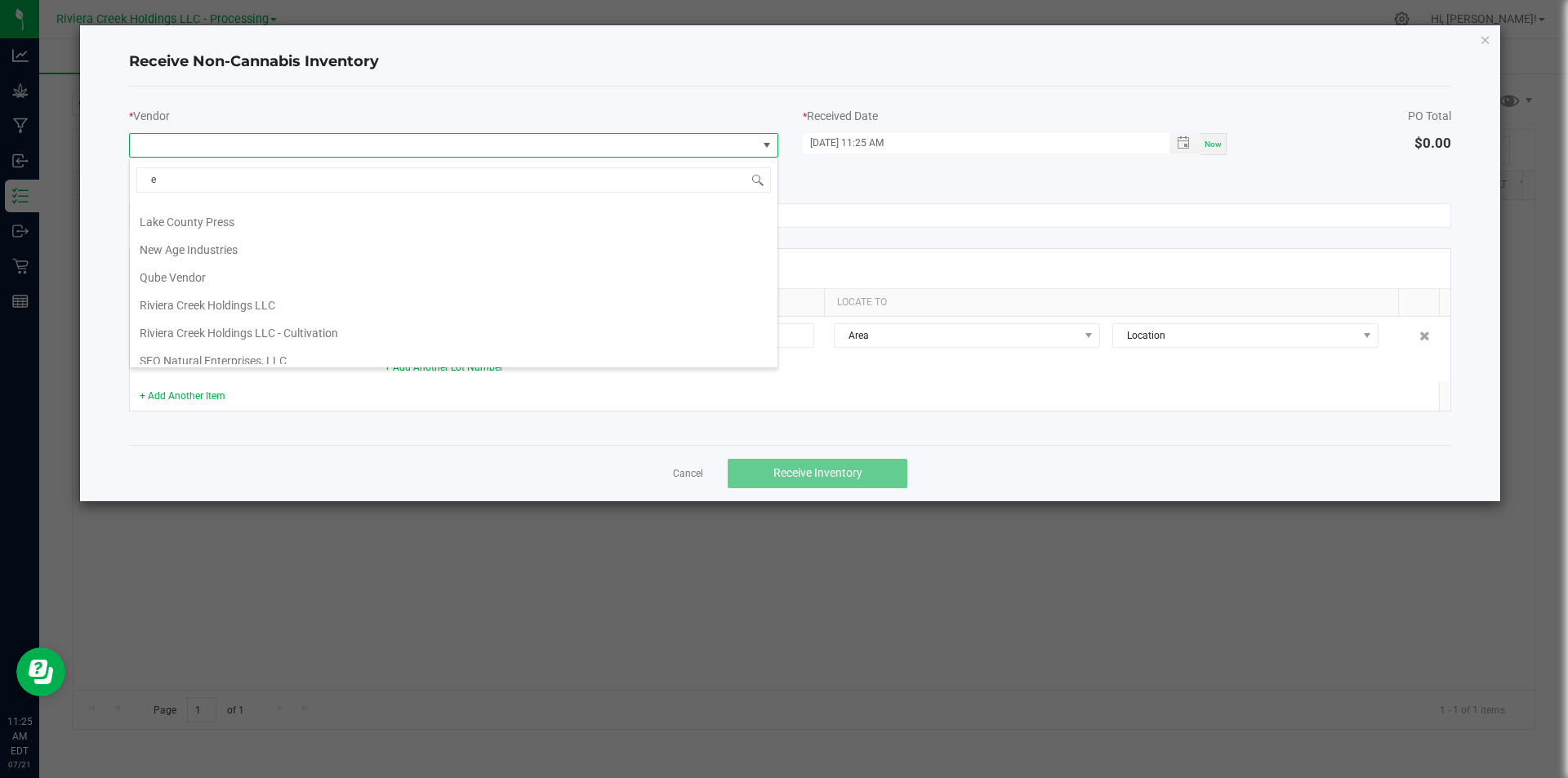 scroll, scrollTop: 725, scrollLeft: 0, axis: vertical 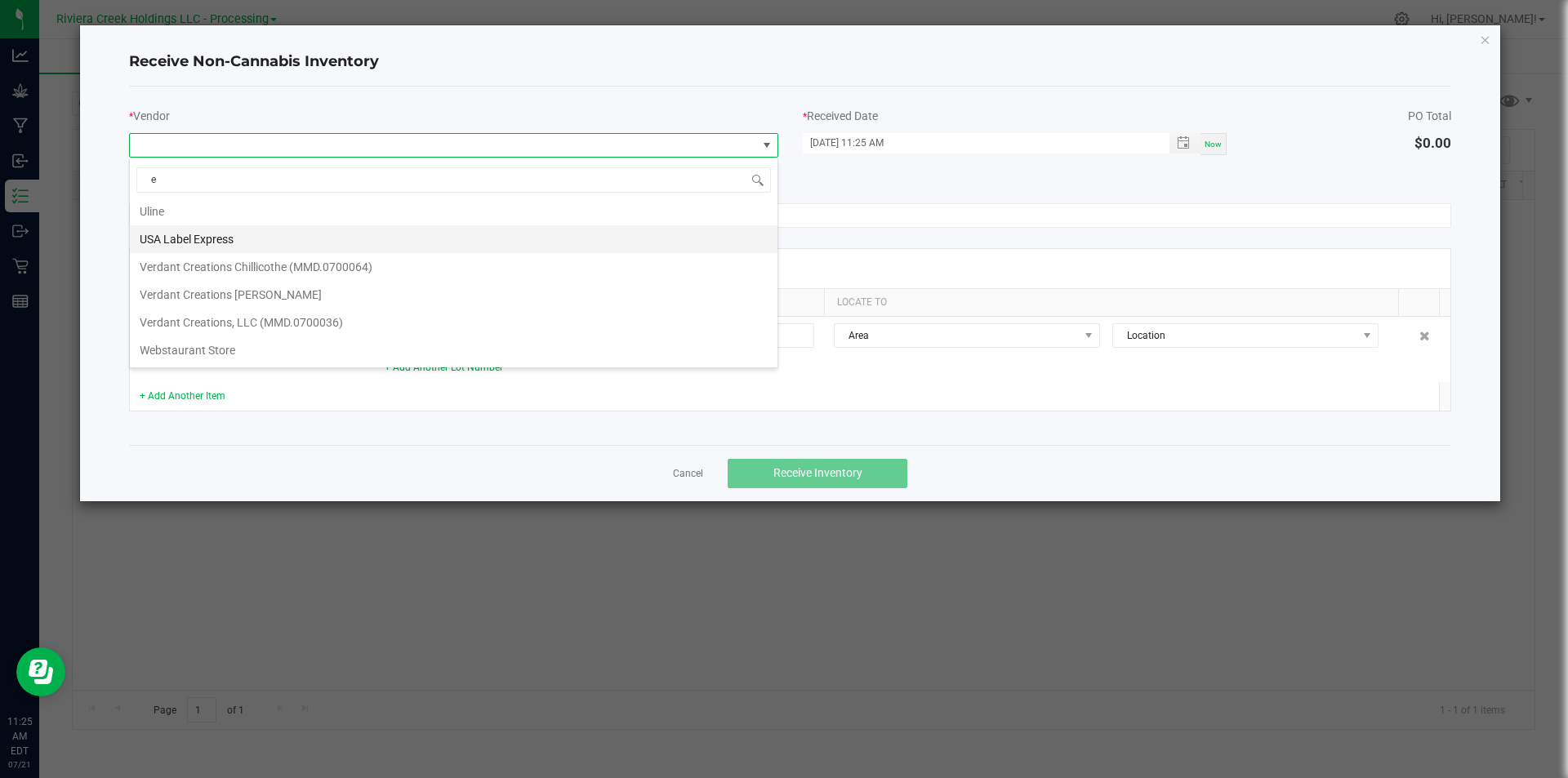 type 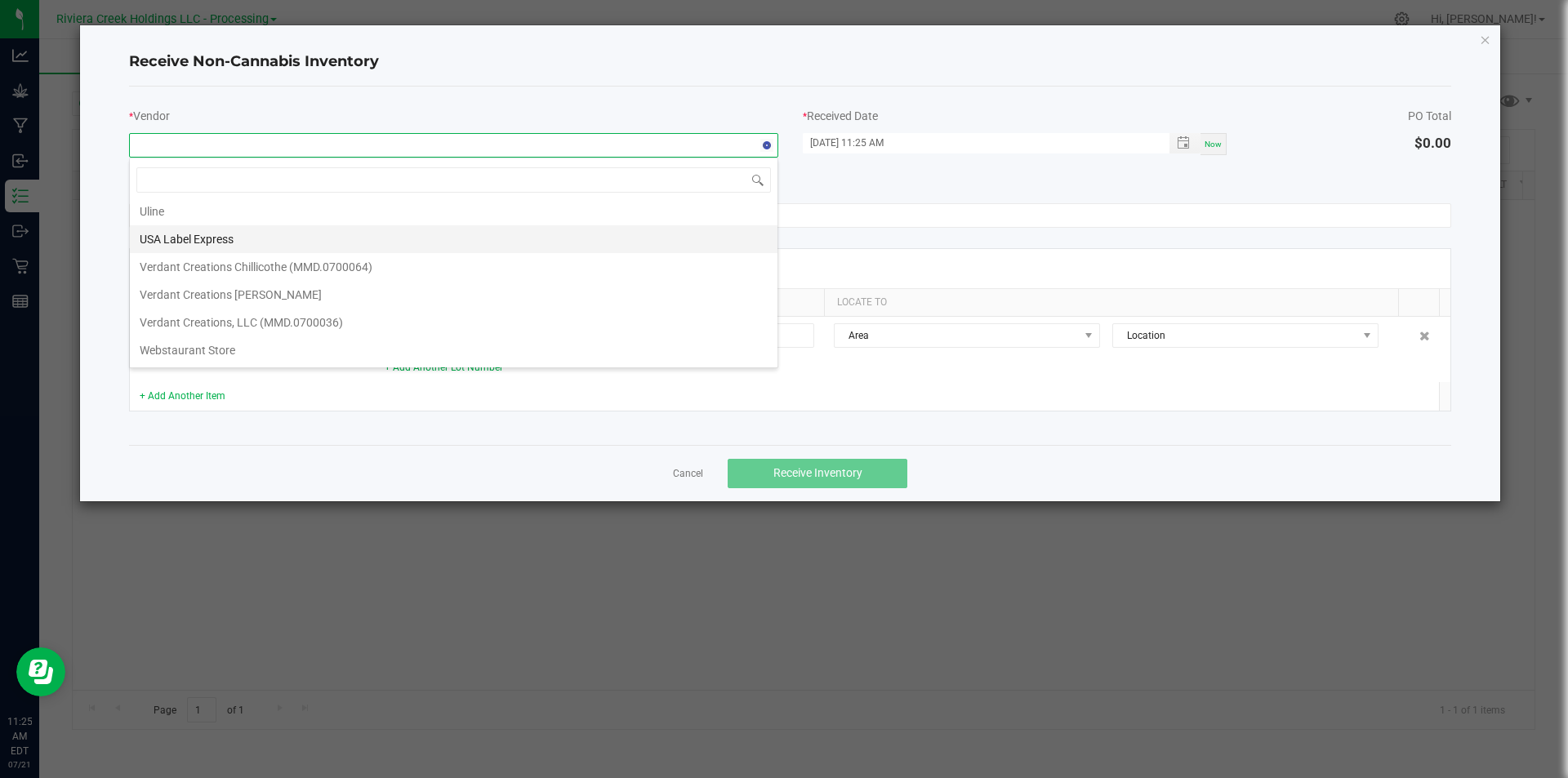 scroll, scrollTop: 0, scrollLeft: 0, axis: both 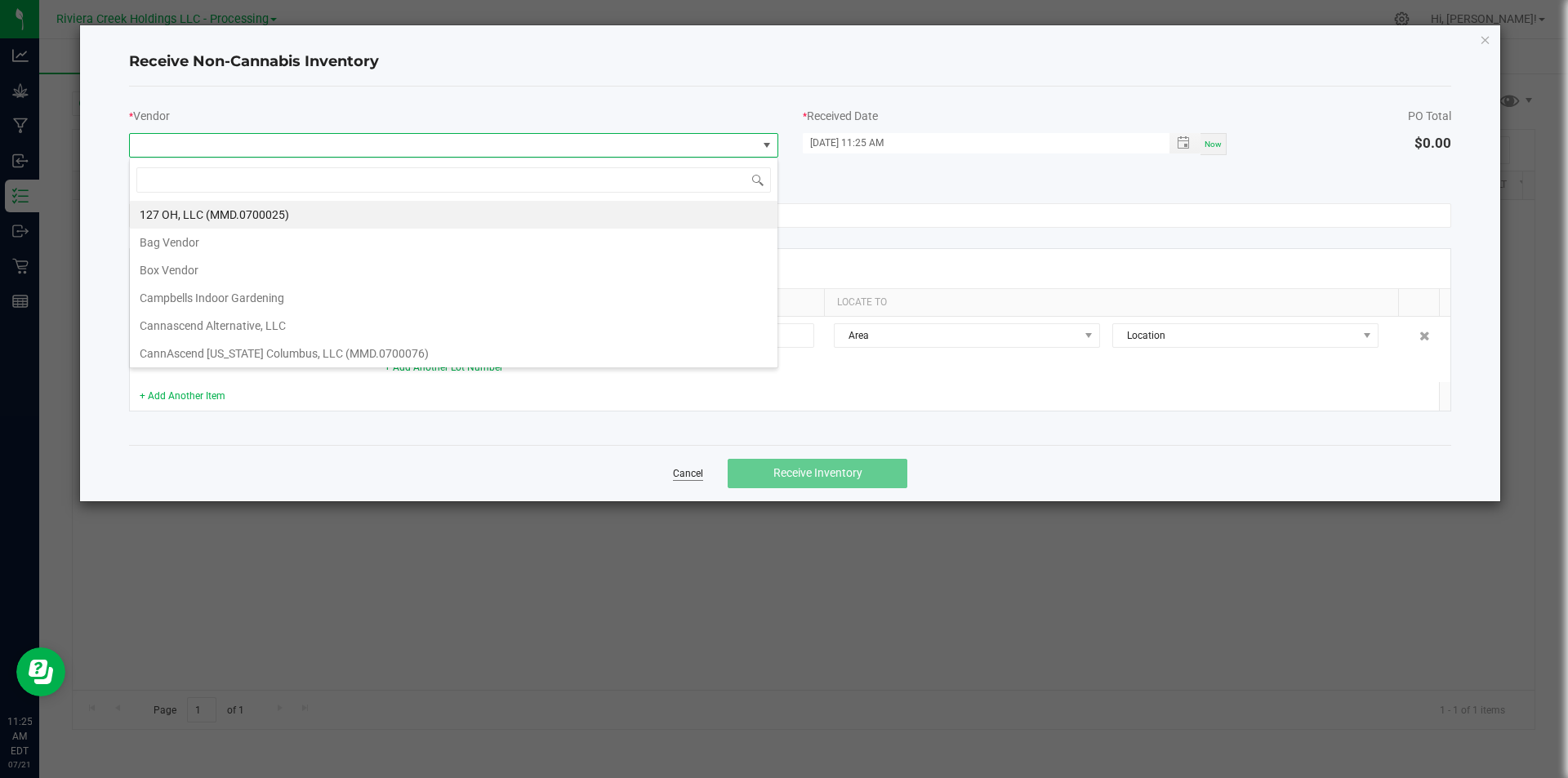 click on "Cancel" 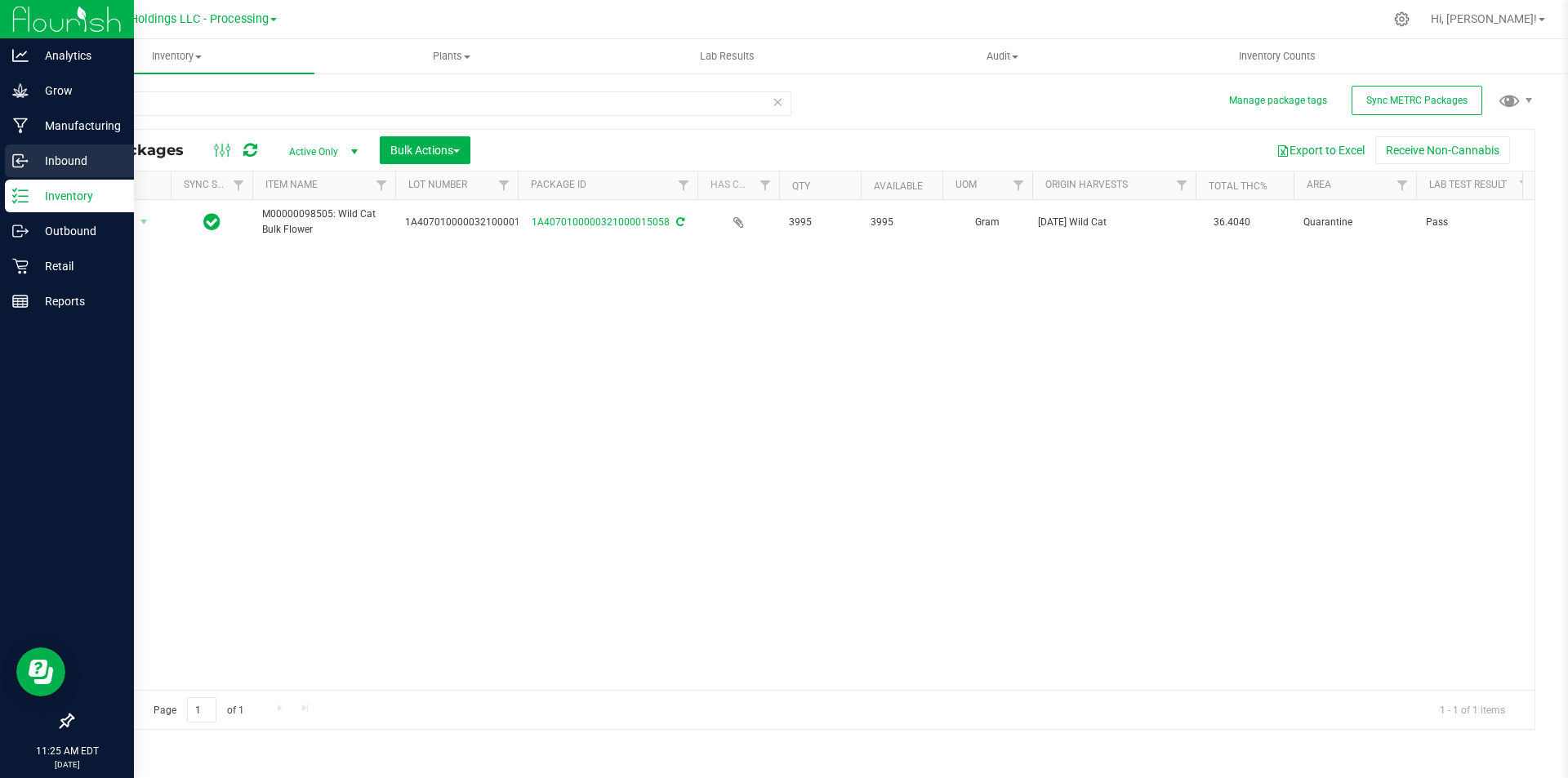 click on "Inbound" at bounding box center (78, 161) 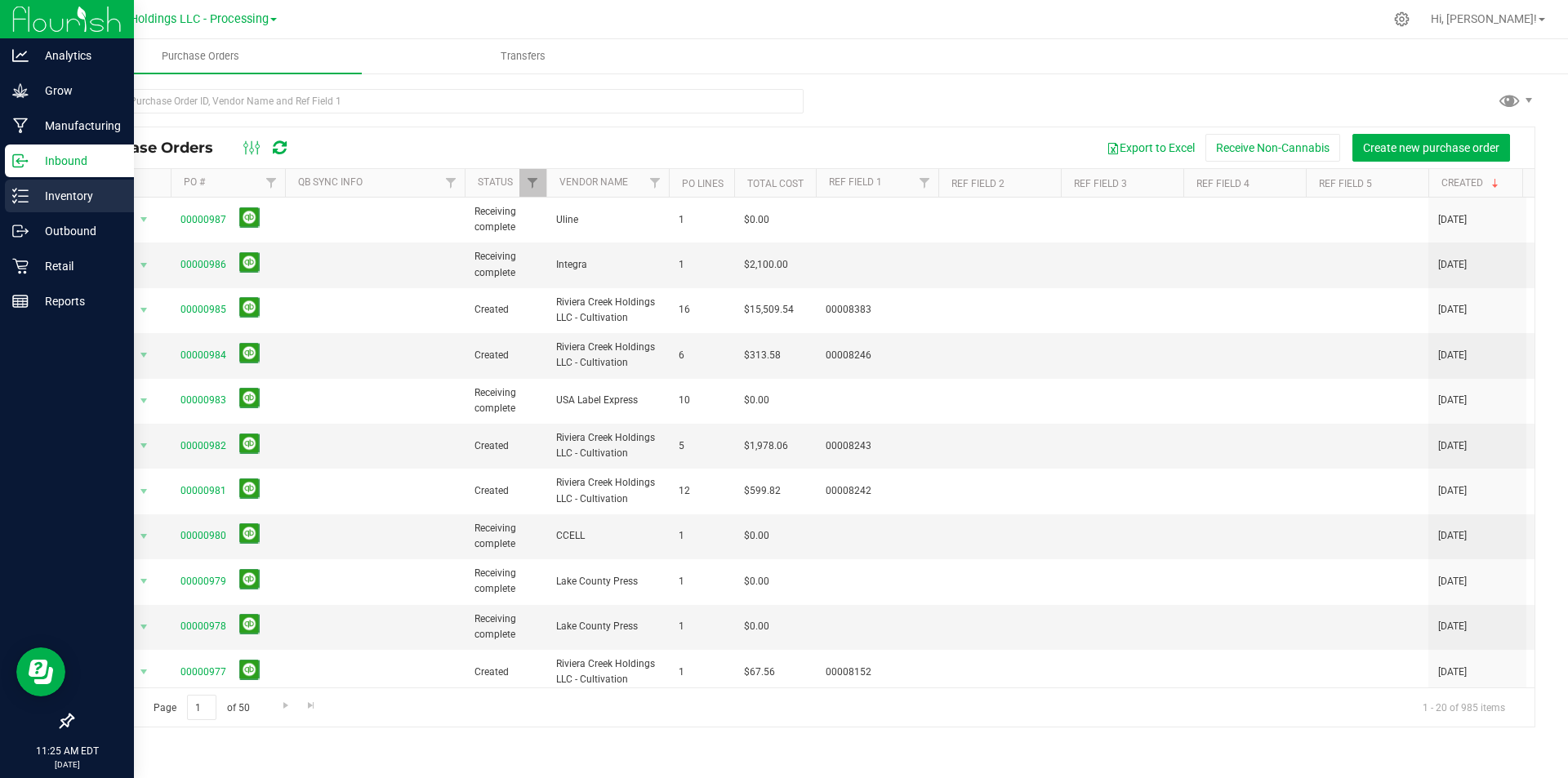 click on "Inventory" at bounding box center (78, 196) 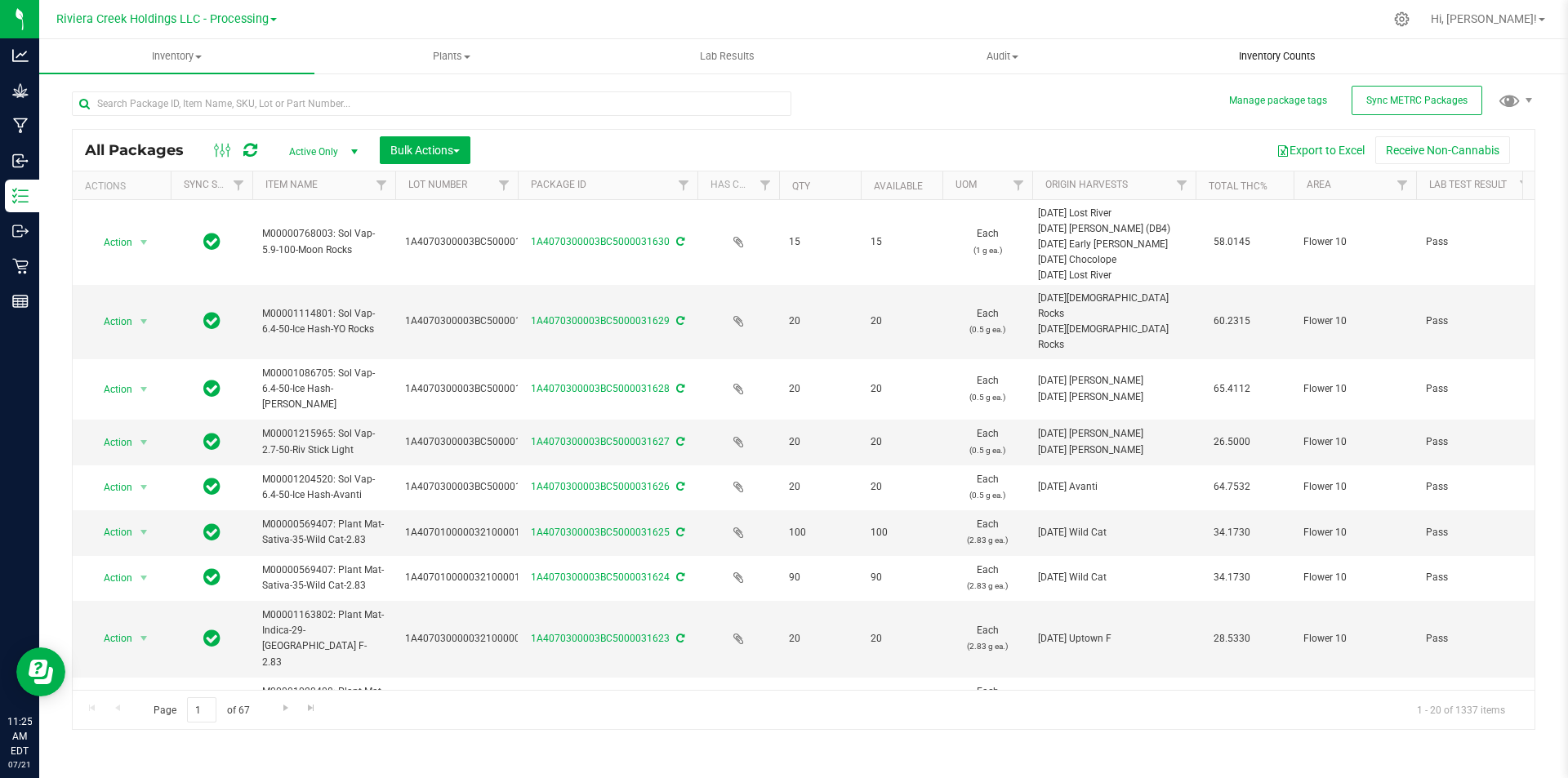 click on "Inventory Counts" at bounding box center (1277, 56) 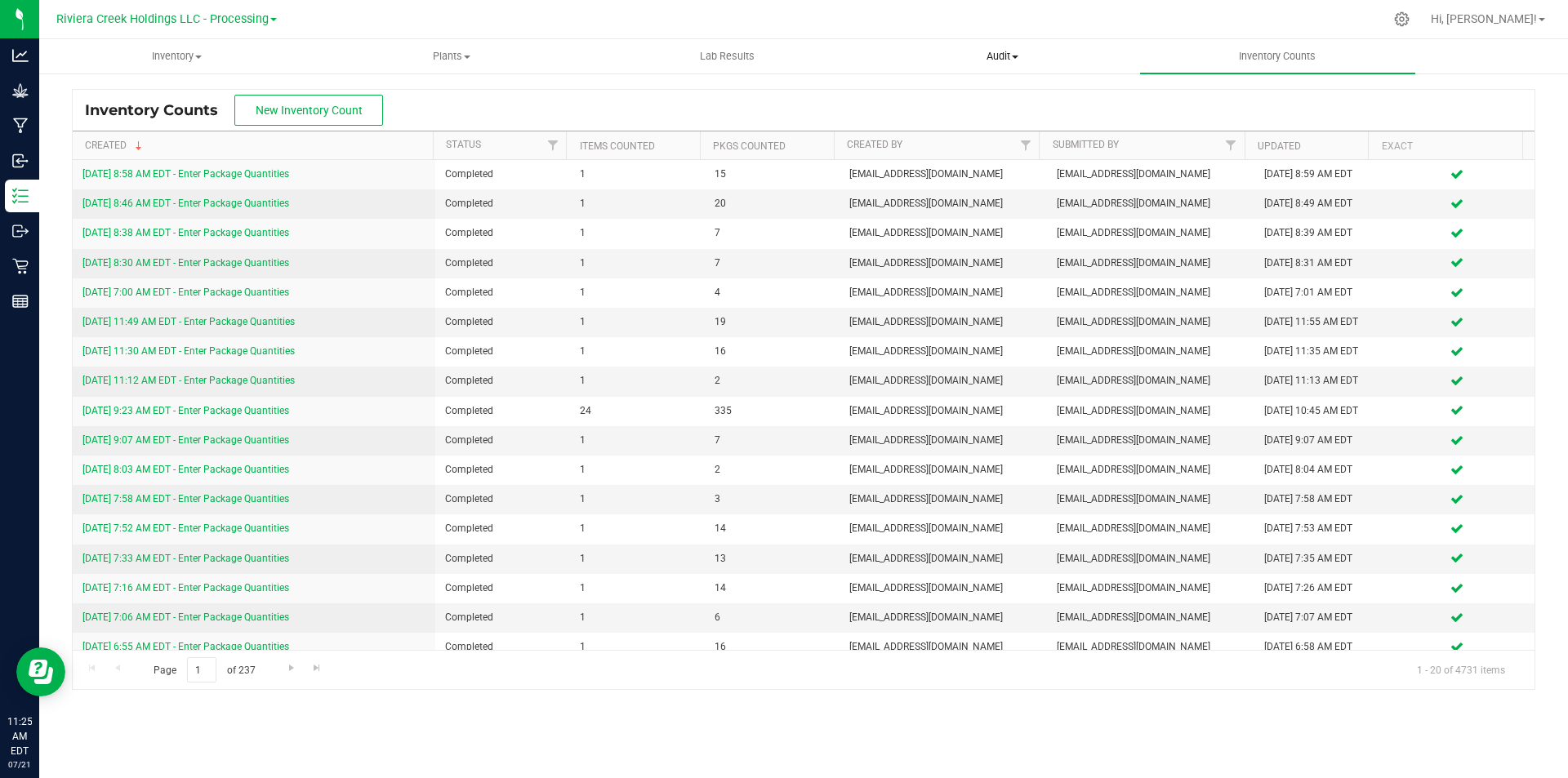 click on "Audit" at bounding box center (1002, 56) 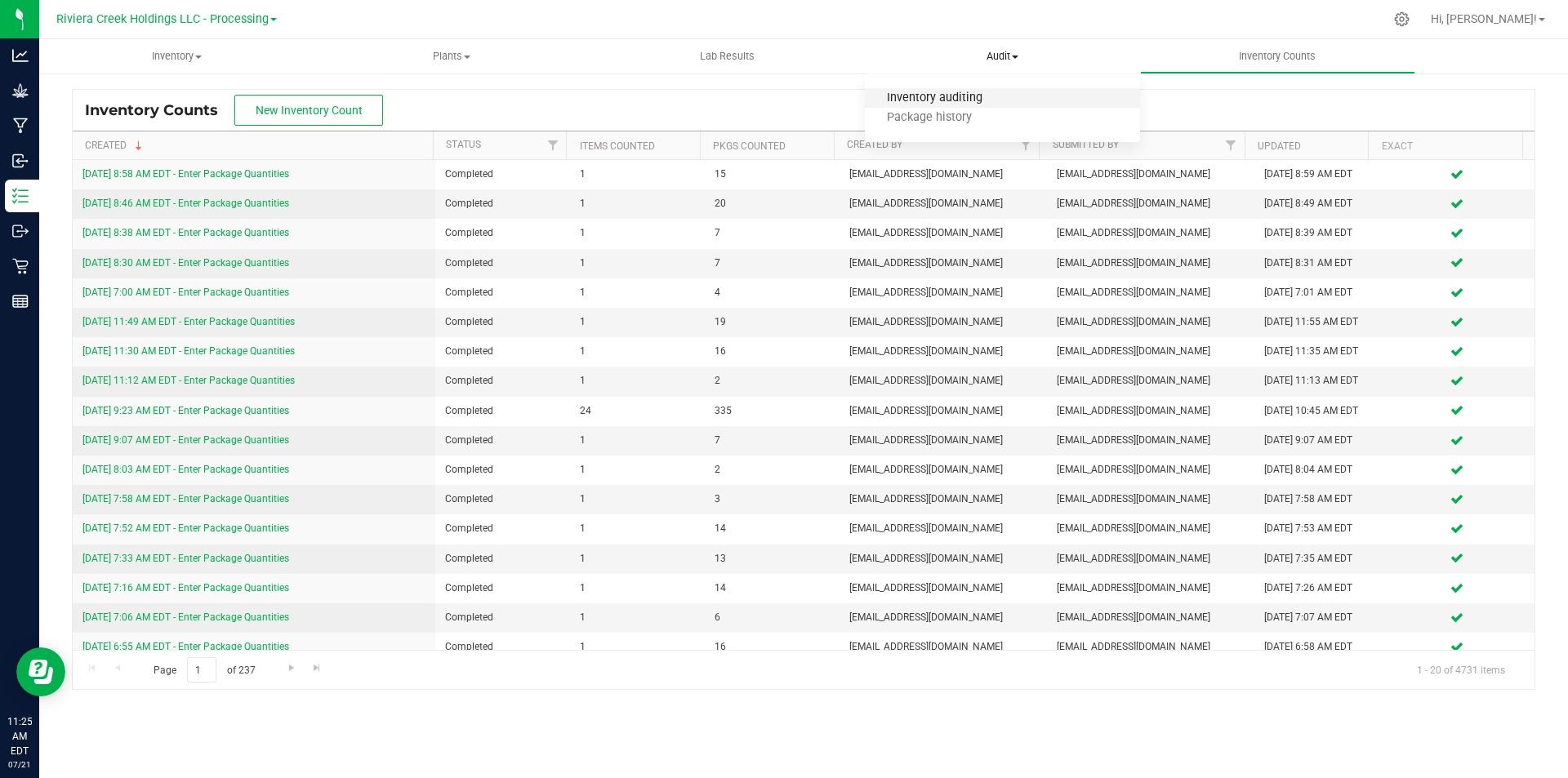 click on "Inventory auditing" at bounding box center (934, 98) 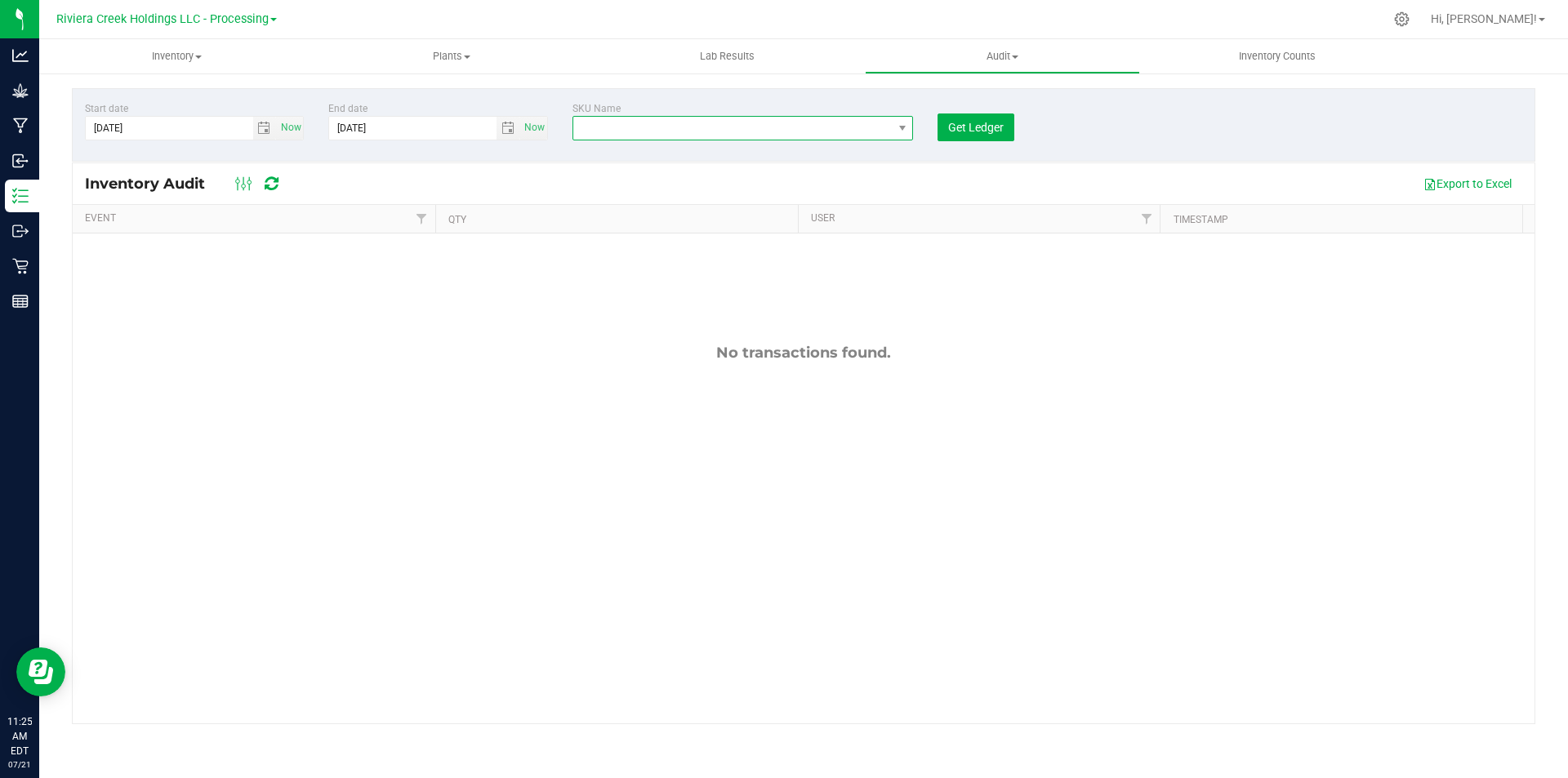 click at bounding box center (733, 128) 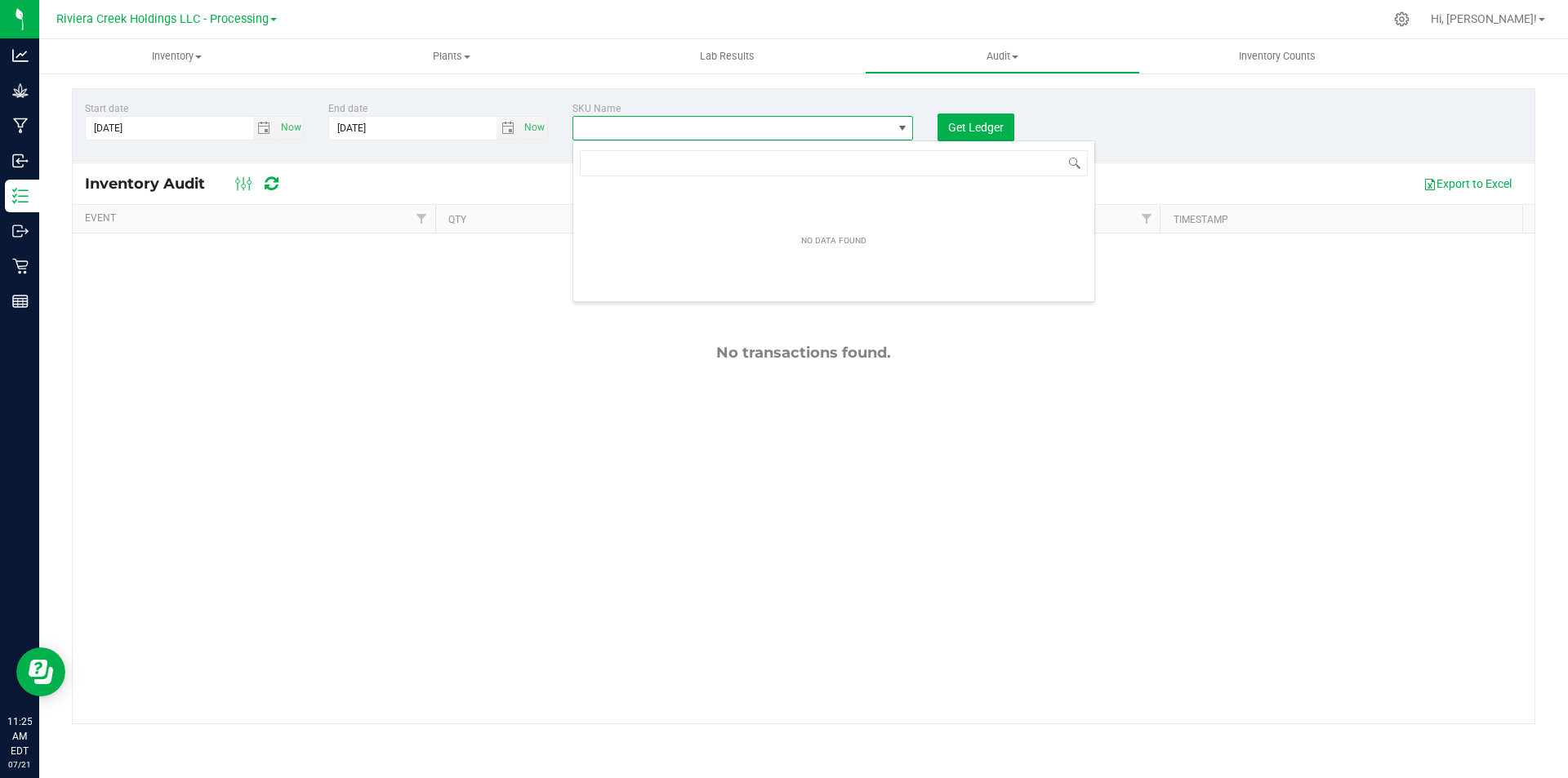 scroll, scrollTop: 81612, scrollLeft: 81325, axis: both 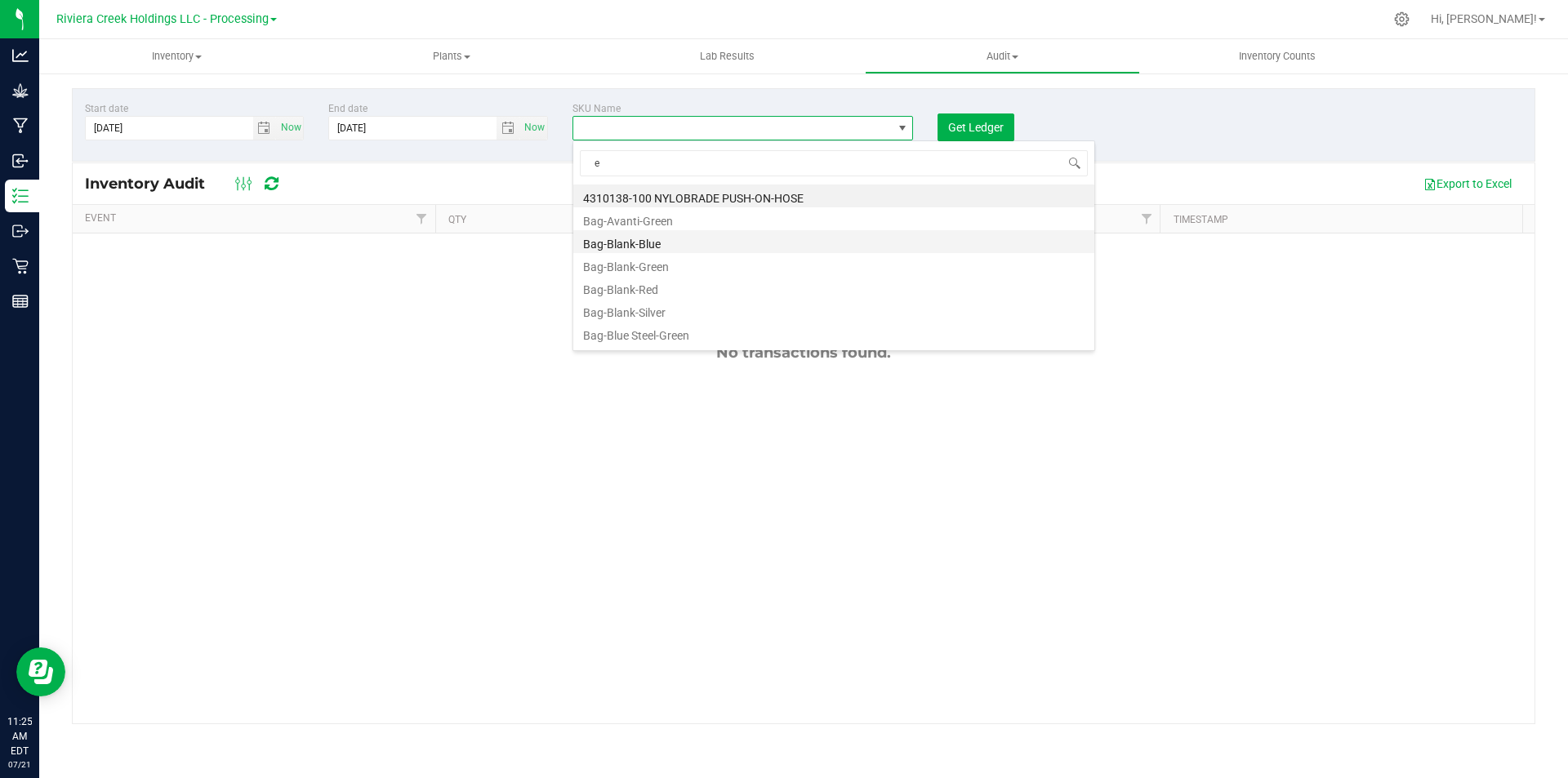 type on "eb" 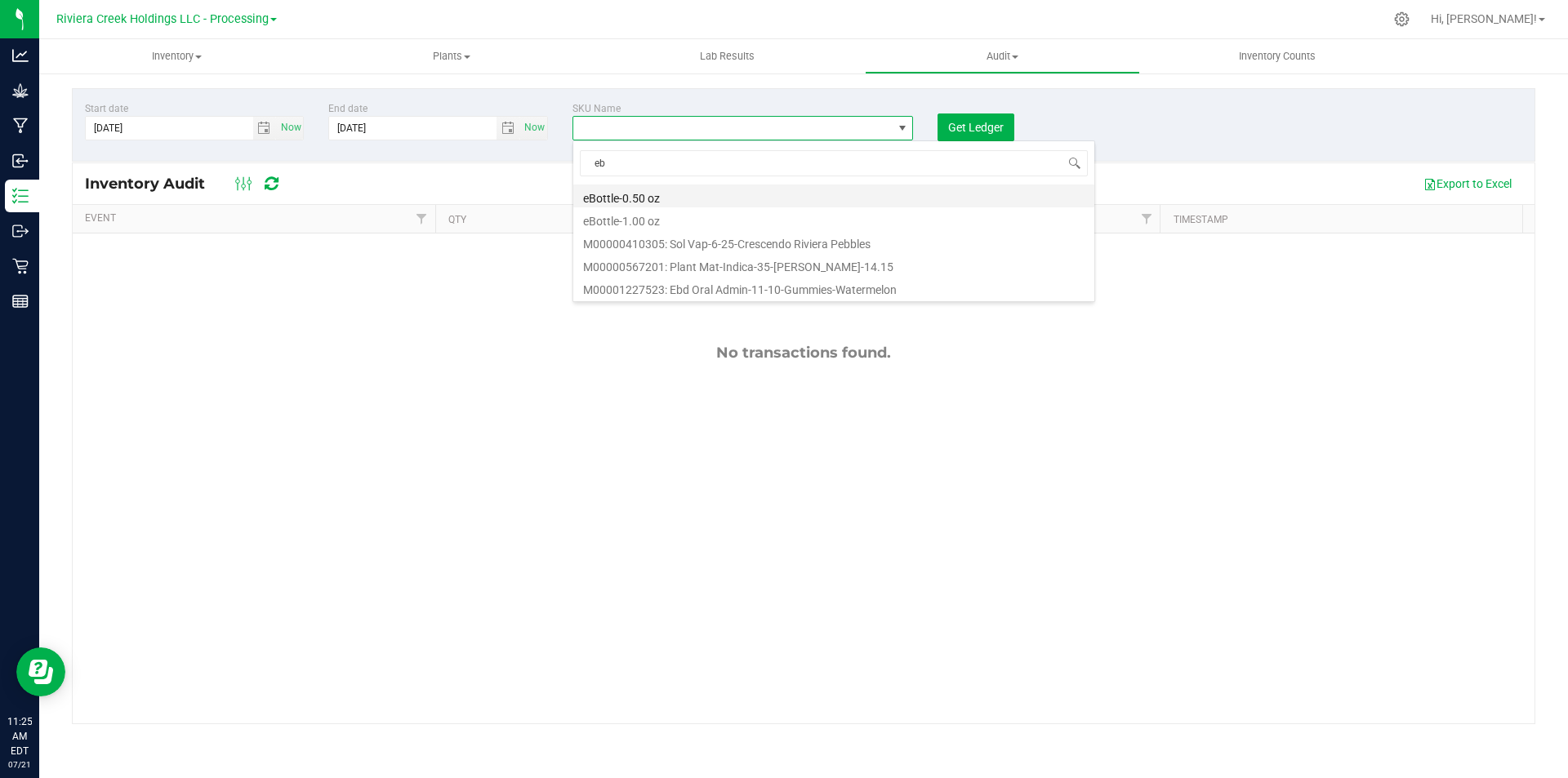 click on "eBottle-0.50 oz" at bounding box center (834, 196) 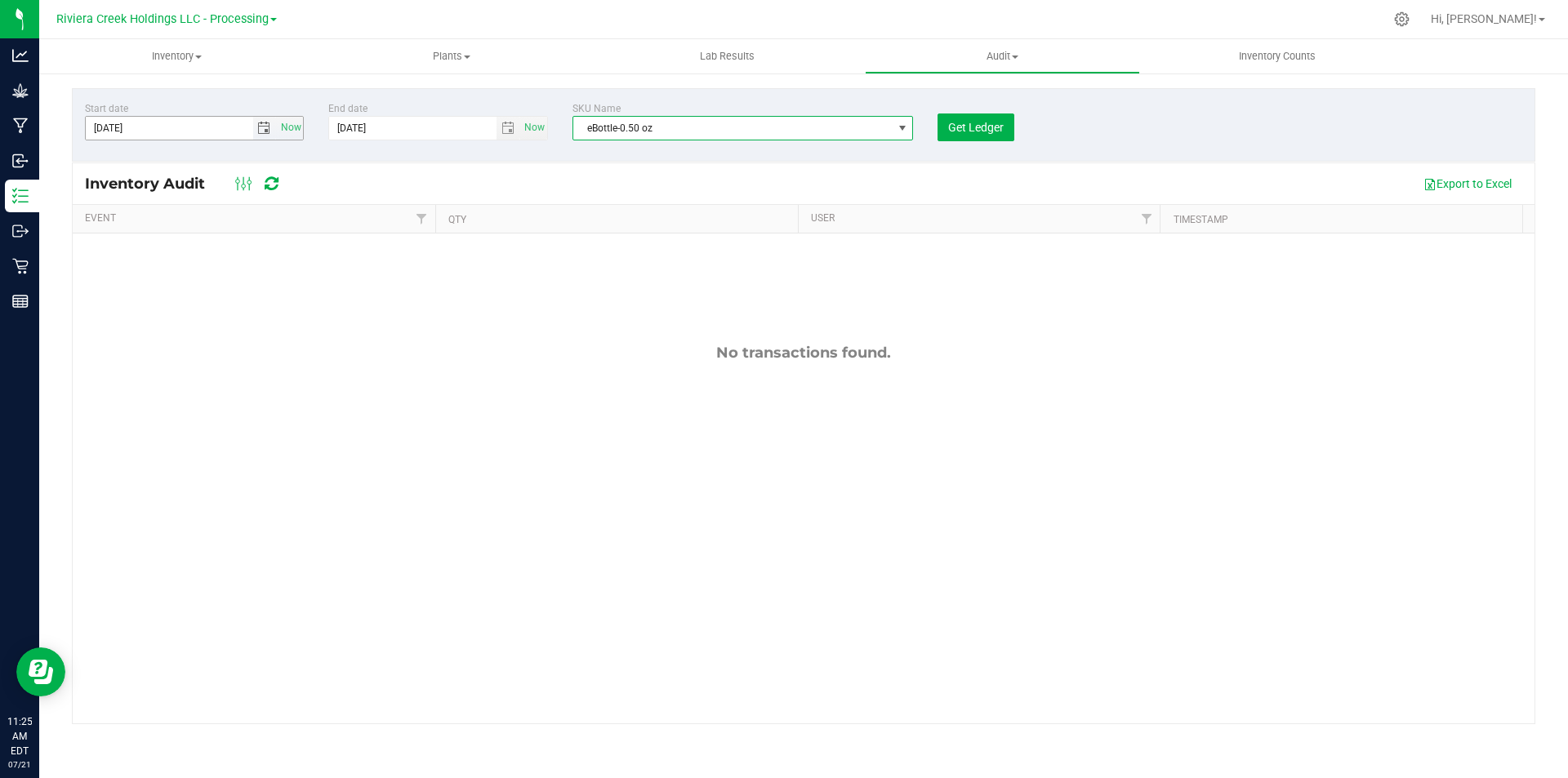 click at bounding box center (264, 128) 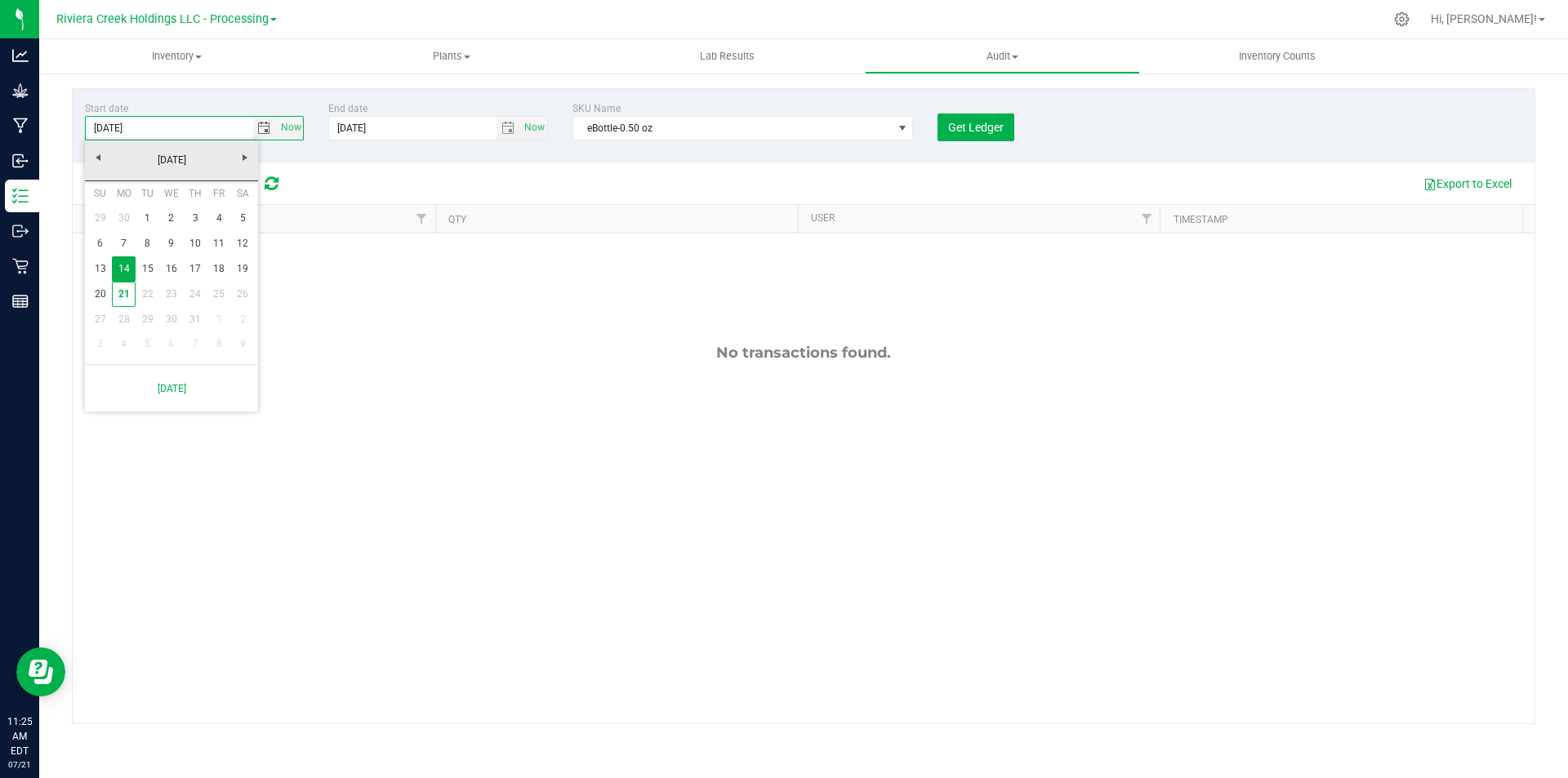 click on "Start date
[DATE]
Now
End date
[DATE]
Now
SKU Name
eBottle-0.50 oz
Get Ledger" at bounding box center [804, 125] 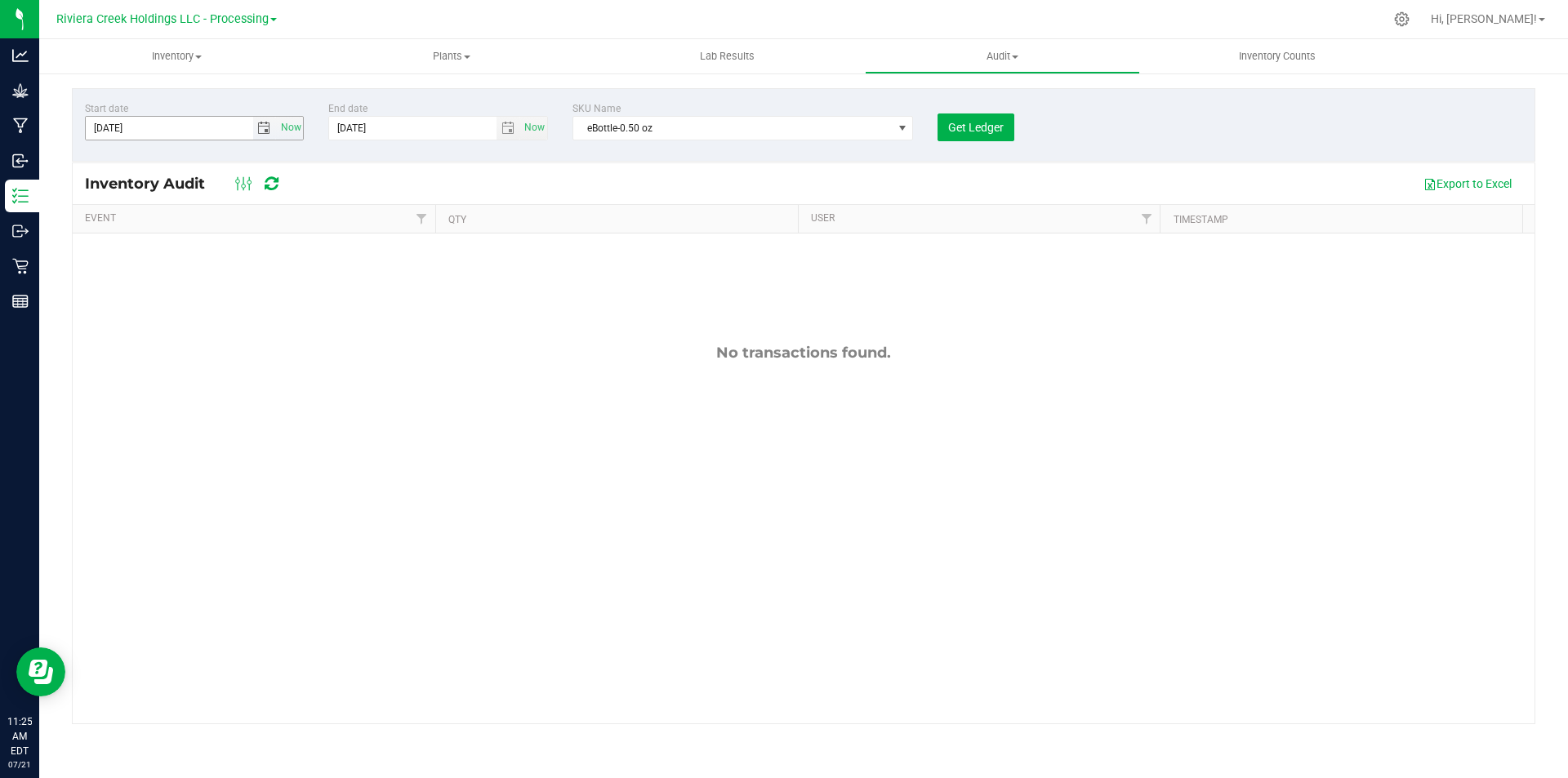 click at bounding box center (265, 128) 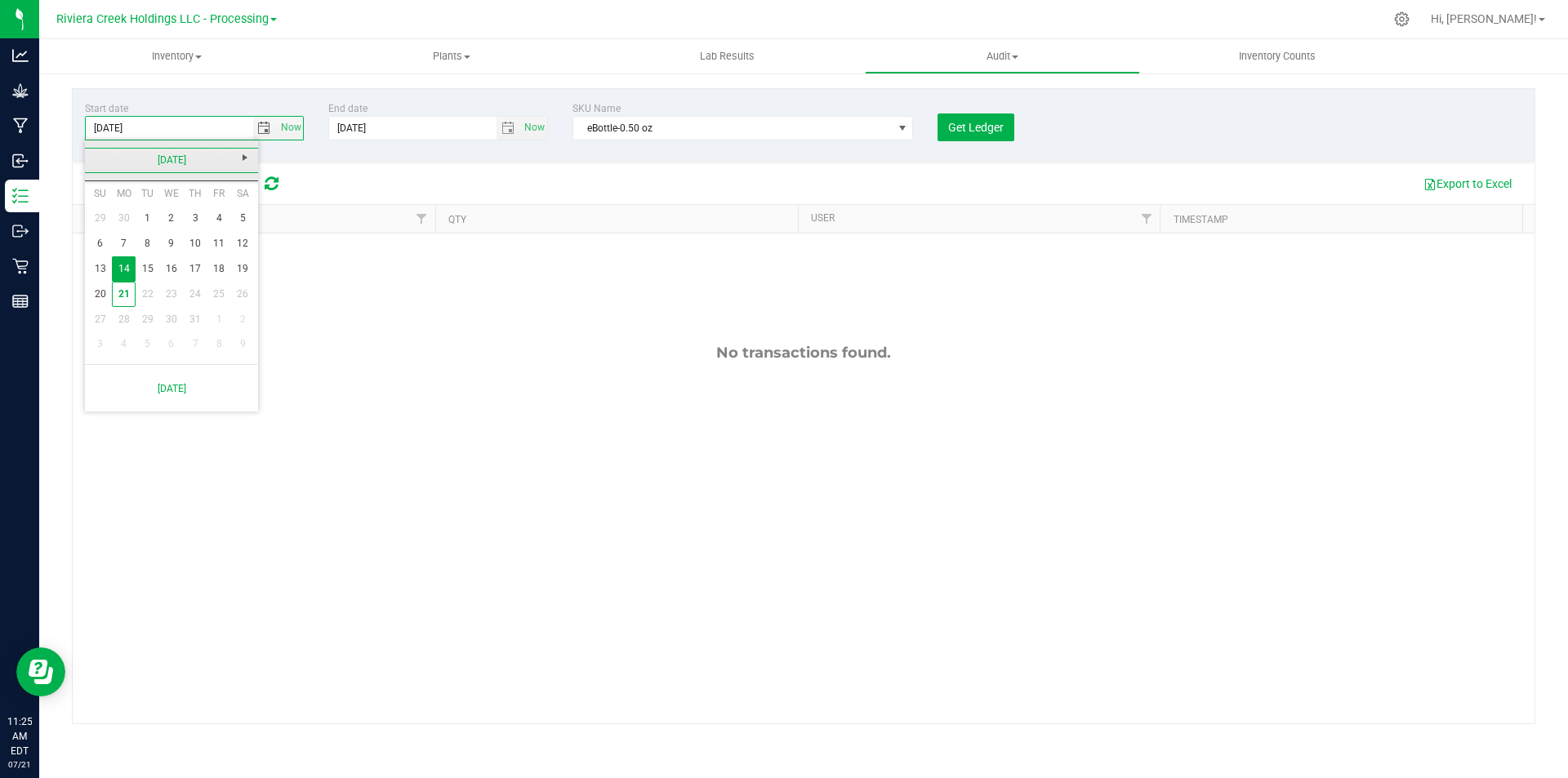 click on "[DATE]" at bounding box center (172, 160) 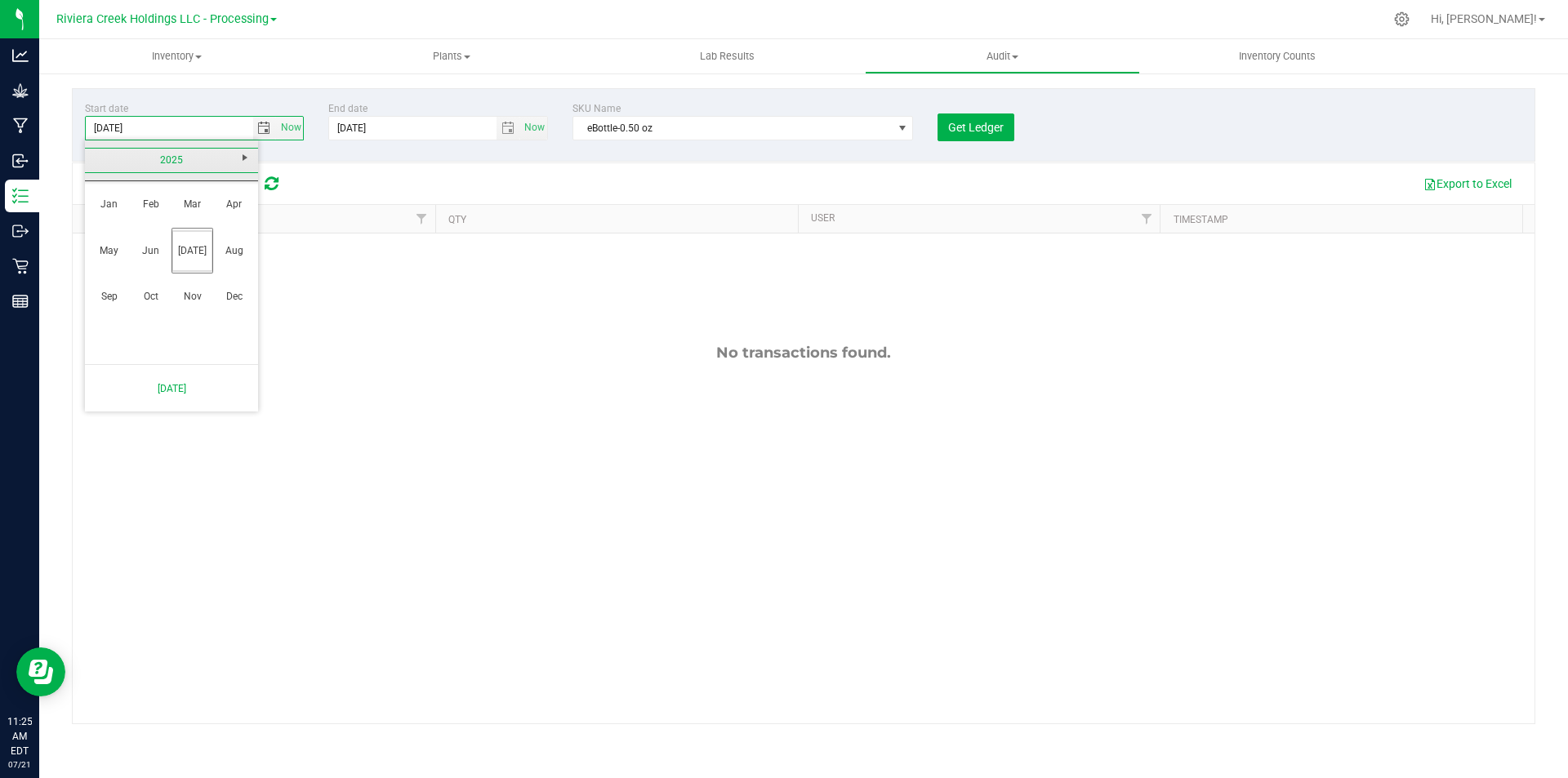 click on "2025" at bounding box center [172, 160] 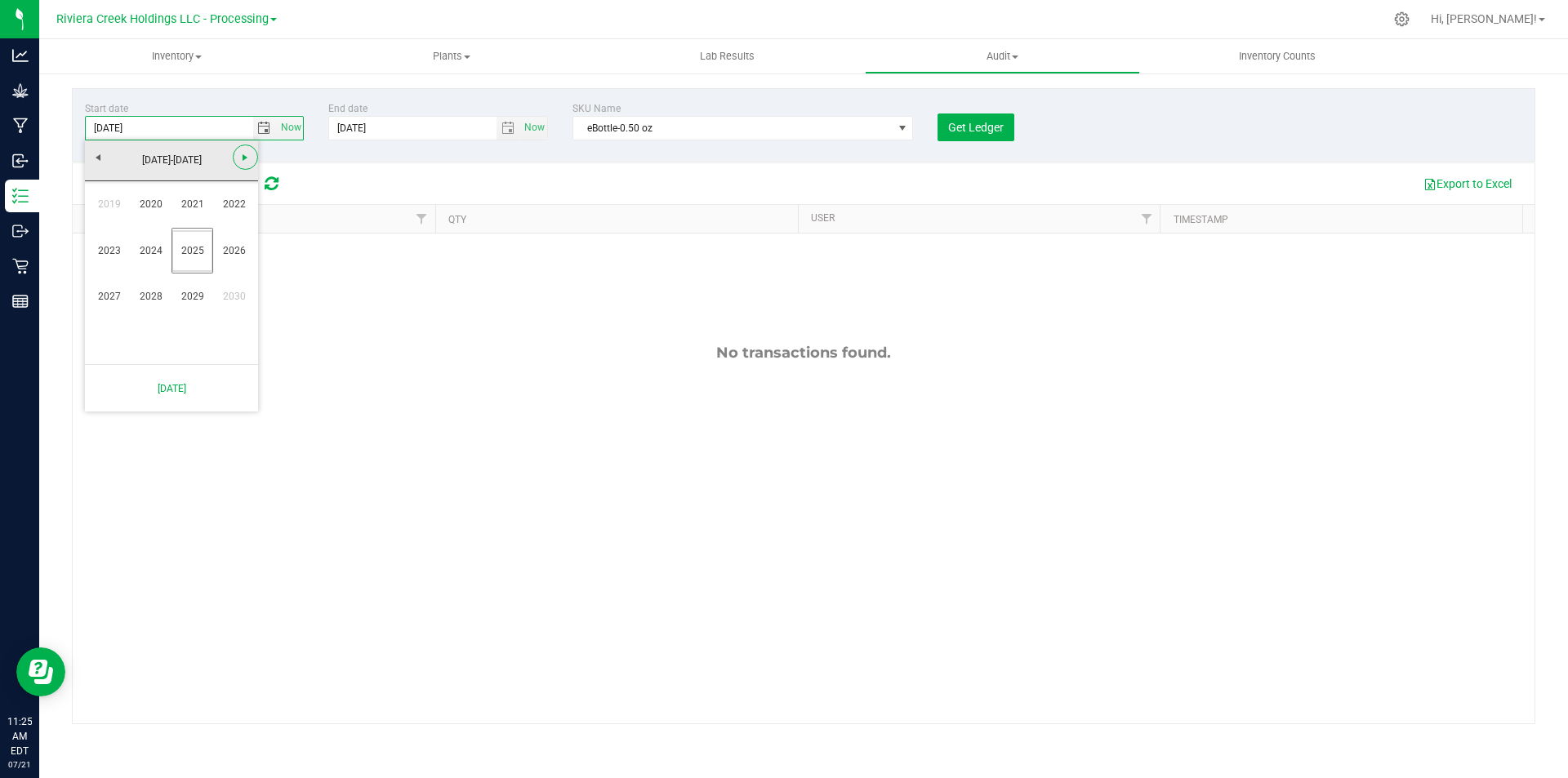 click at bounding box center (245, 158) 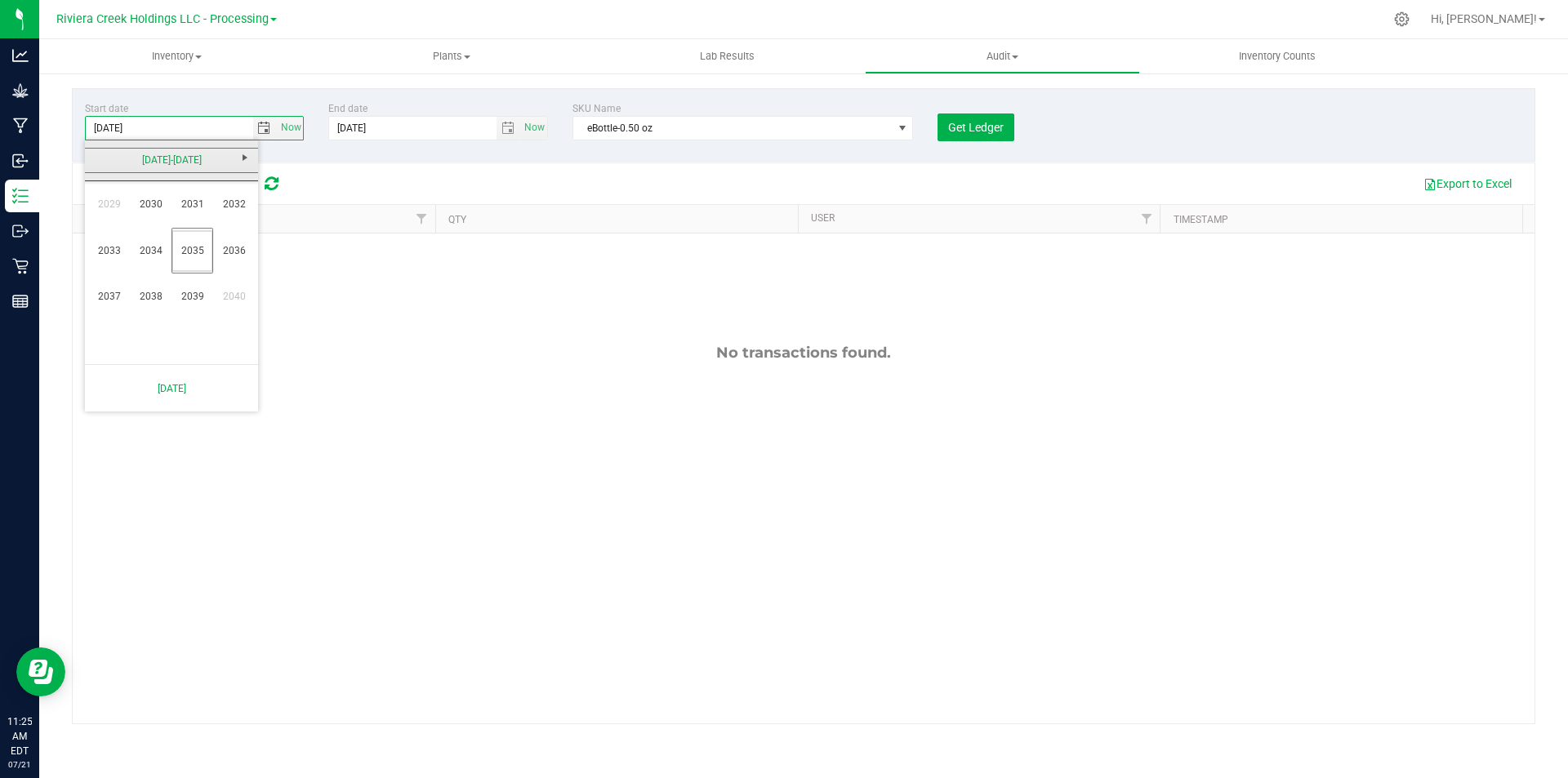 click on "[DATE]-[DATE]" at bounding box center [172, 160] 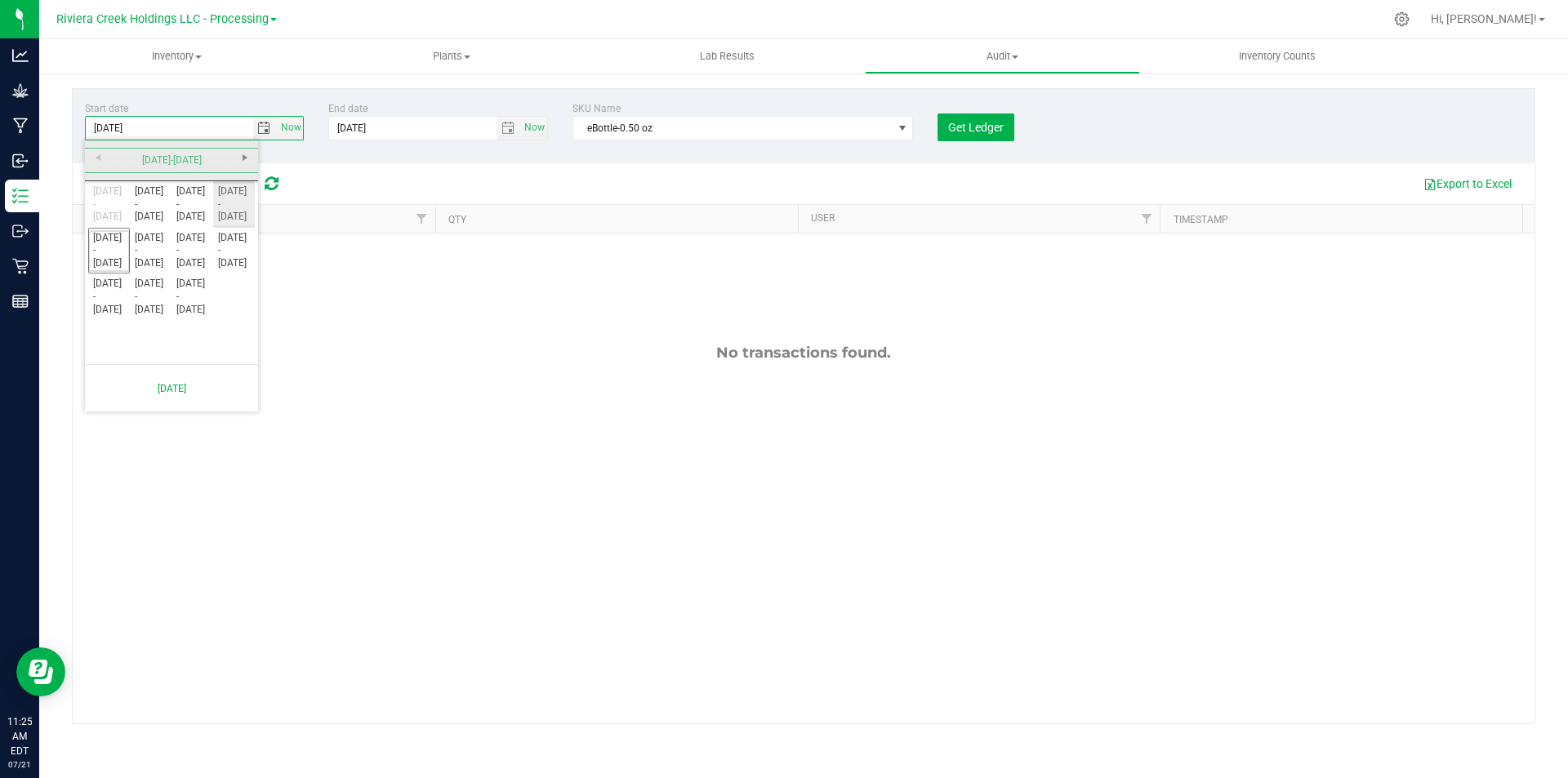 click on "[DATE] - [DATE]" at bounding box center [234, 204] 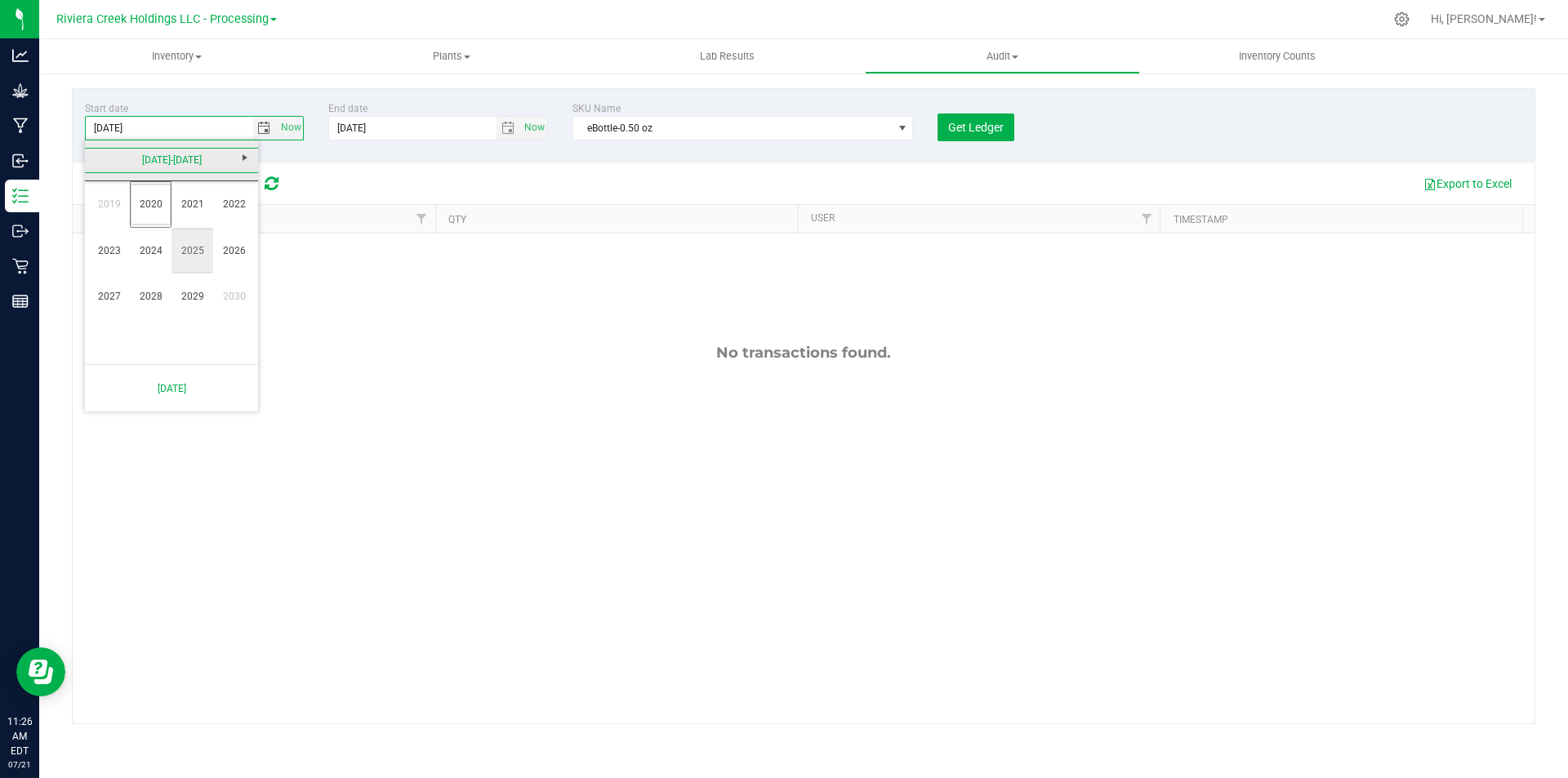 click on "2025" at bounding box center (192, 251) 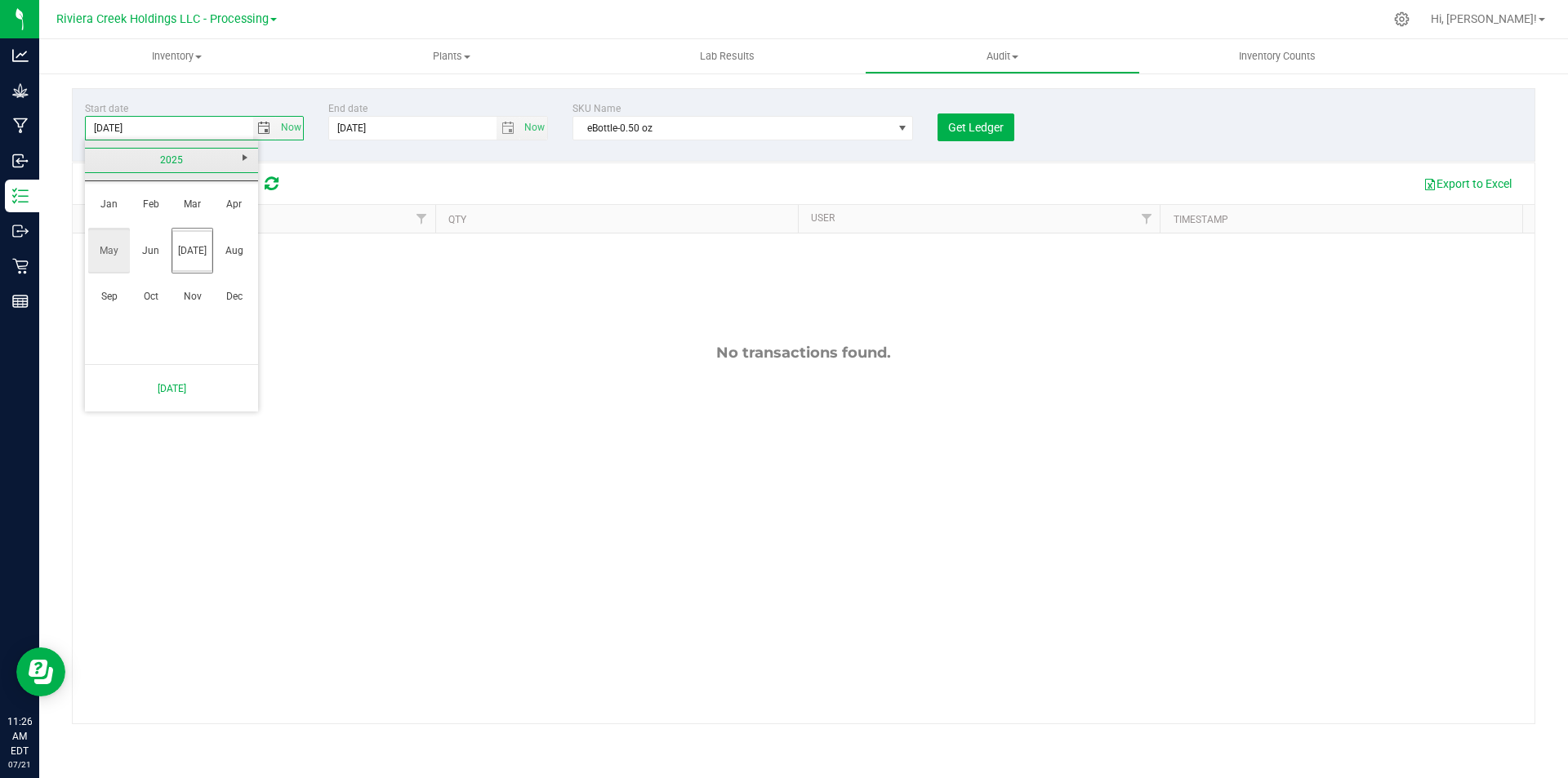 click on "May" at bounding box center (109, 251) 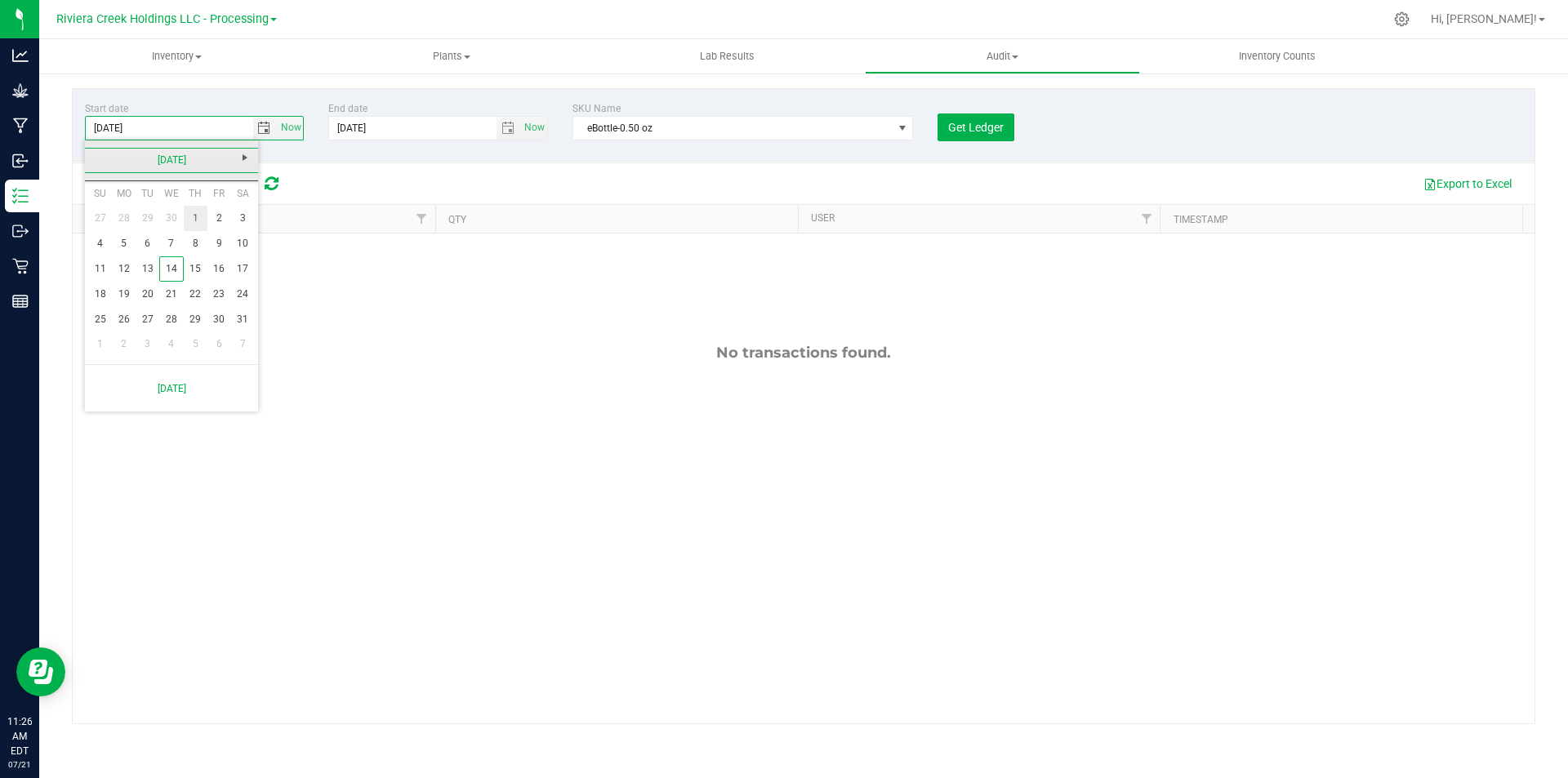 click on "1" at bounding box center [195, 218] 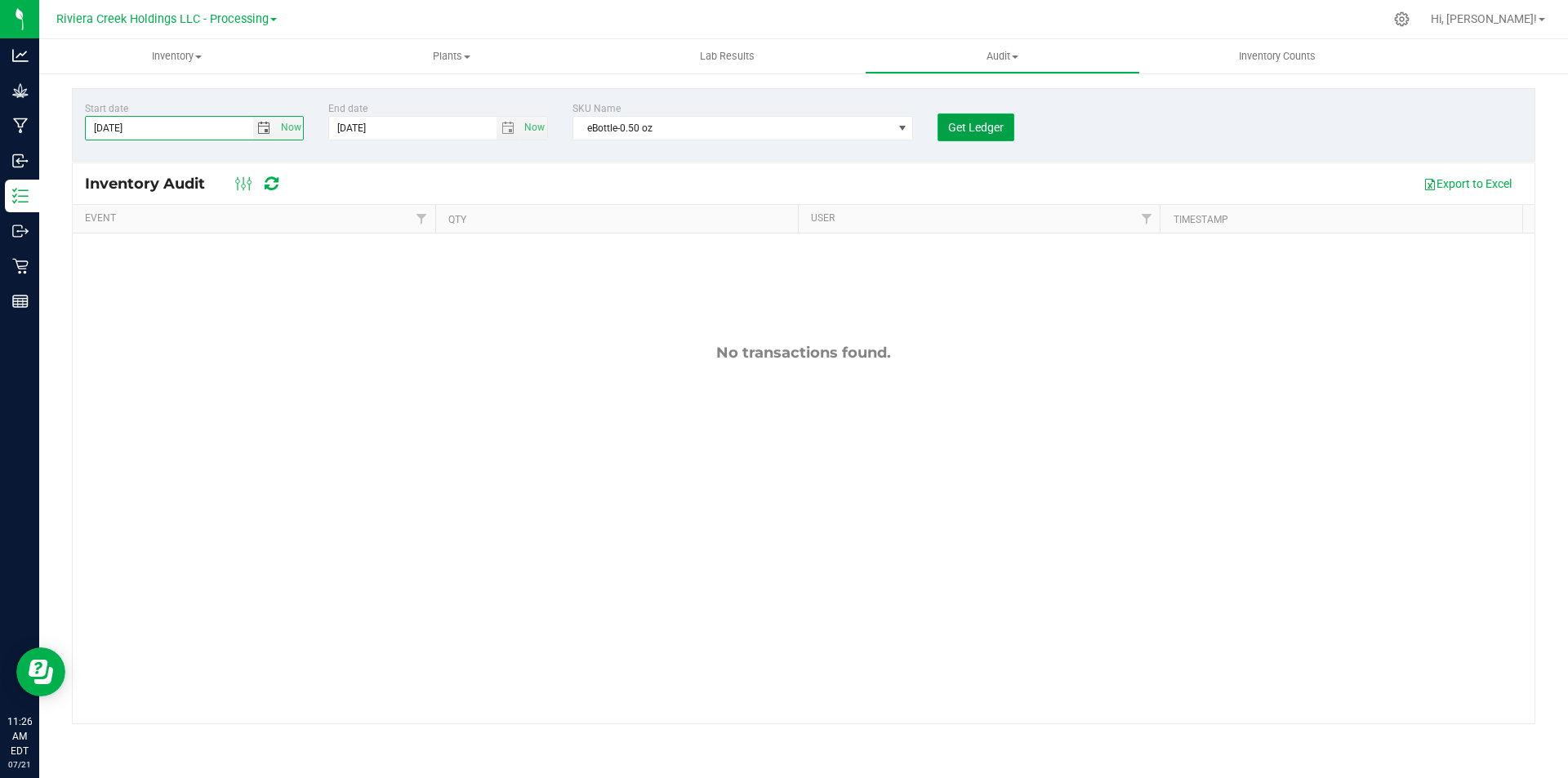 click on "Get Ledger" at bounding box center [976, 127] 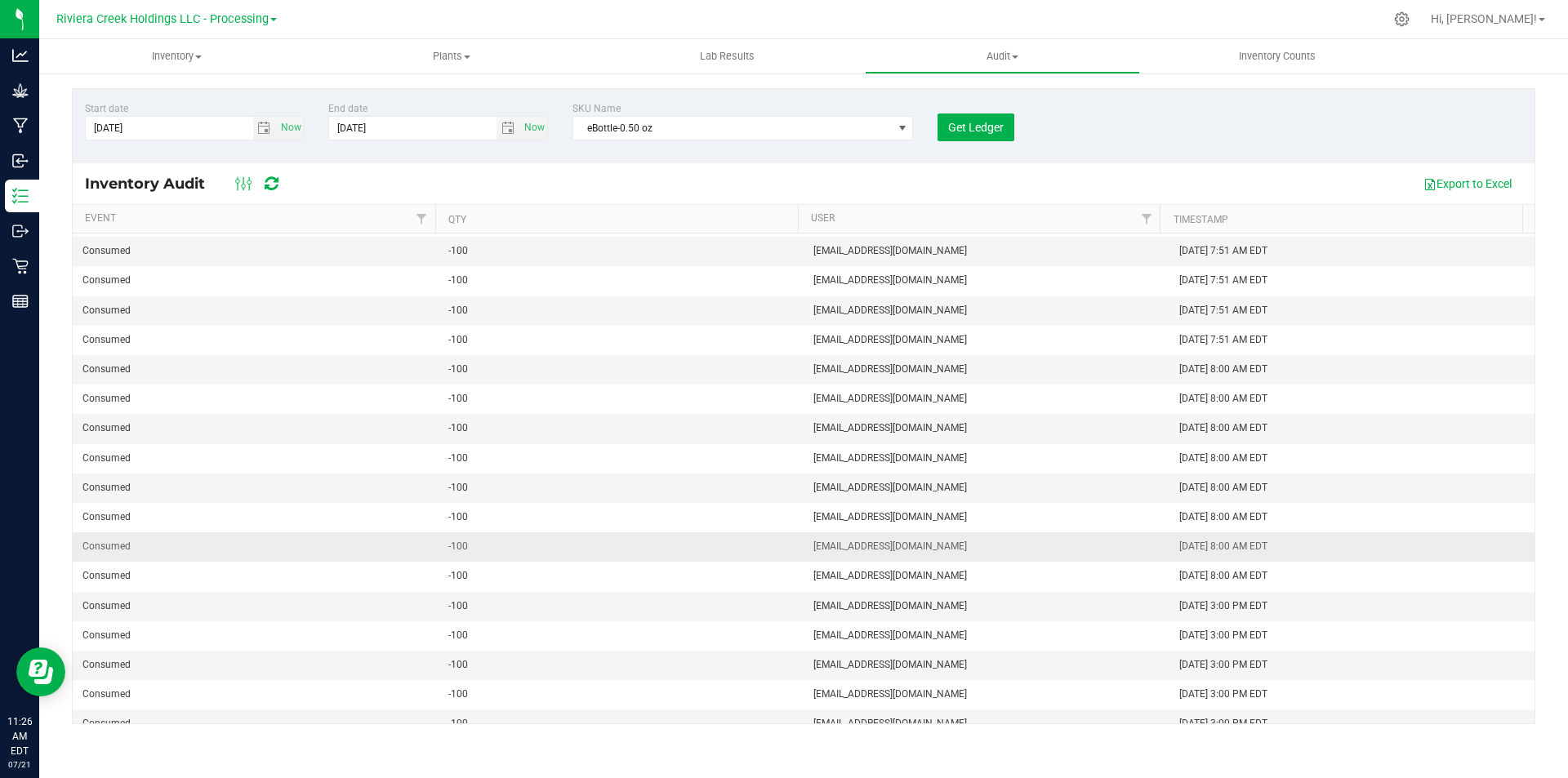 scroll, scrollTop: 0, scrollLeft: 0, axis: both 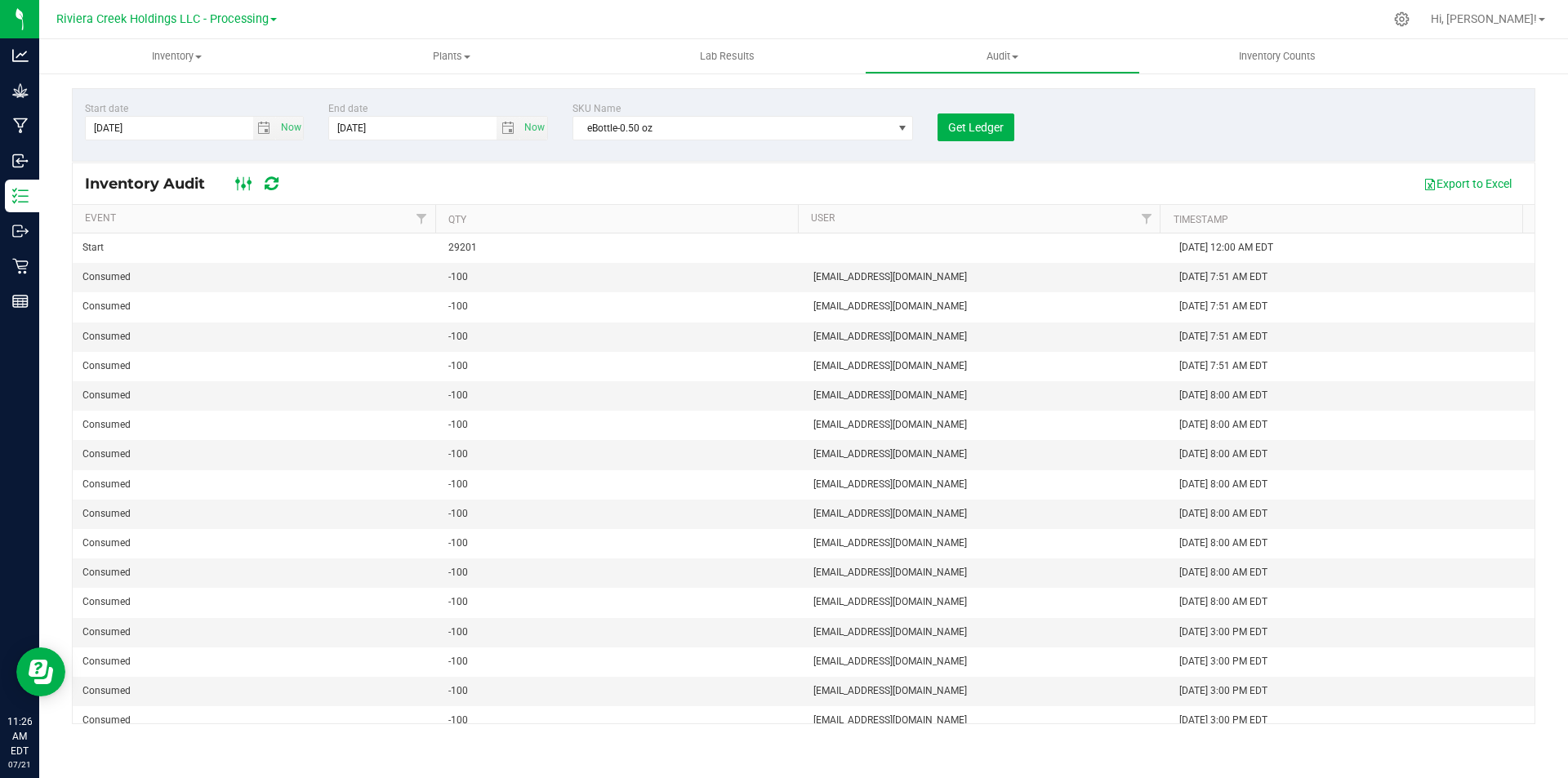 click 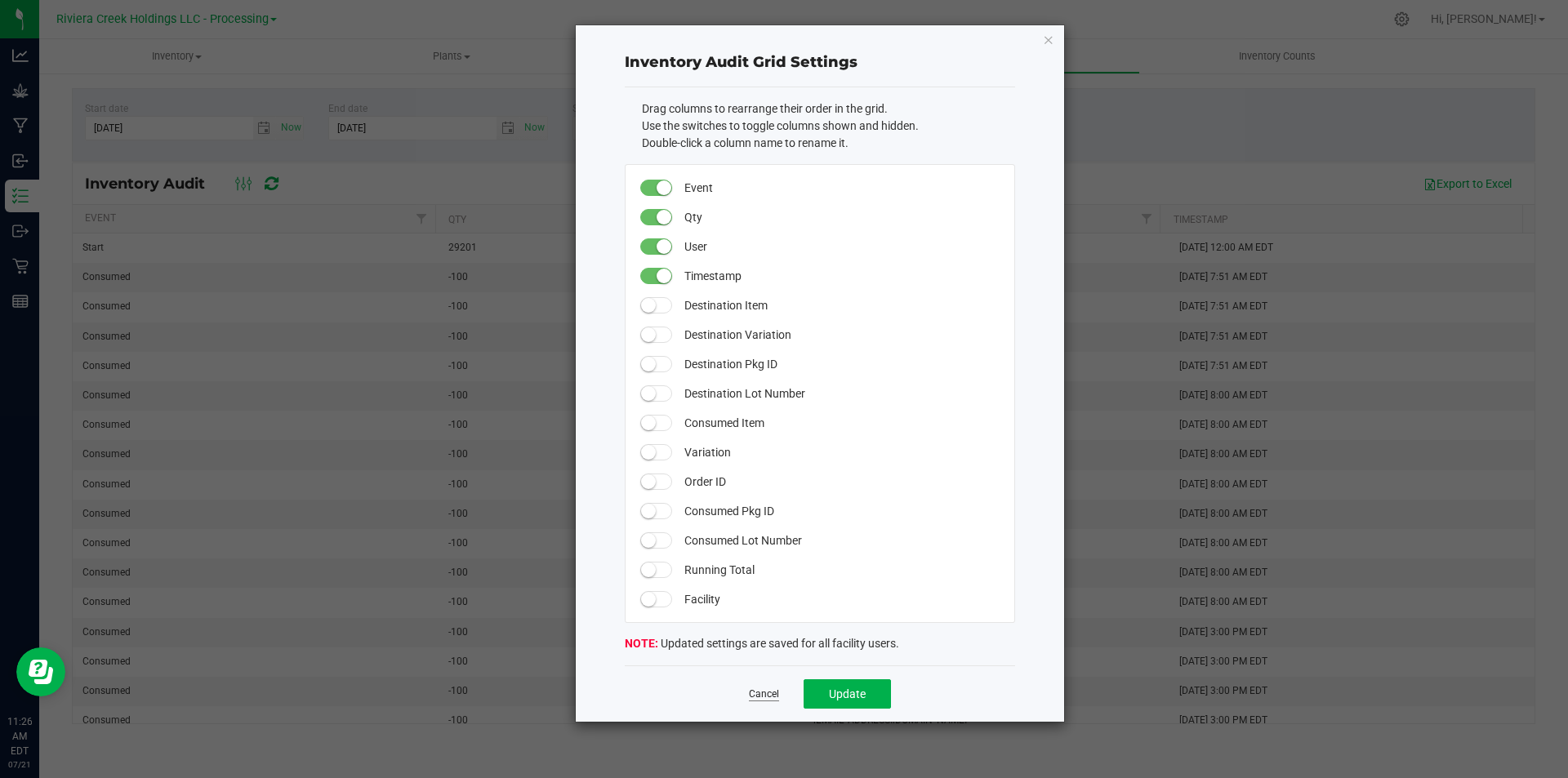 click on "Cancel" 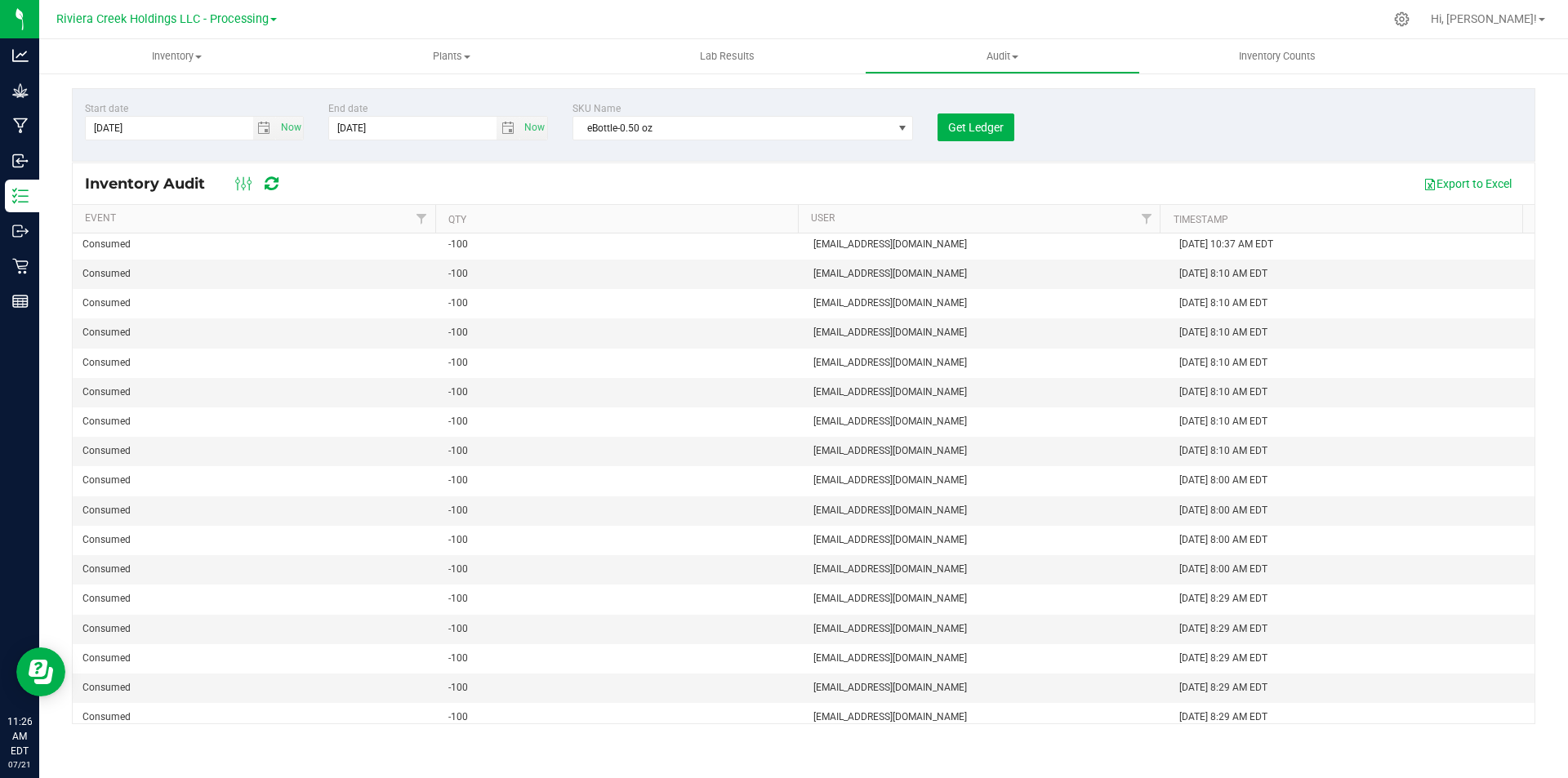 scroll, scrollTop: 2376, scrollLeft: 0, axis: vertical 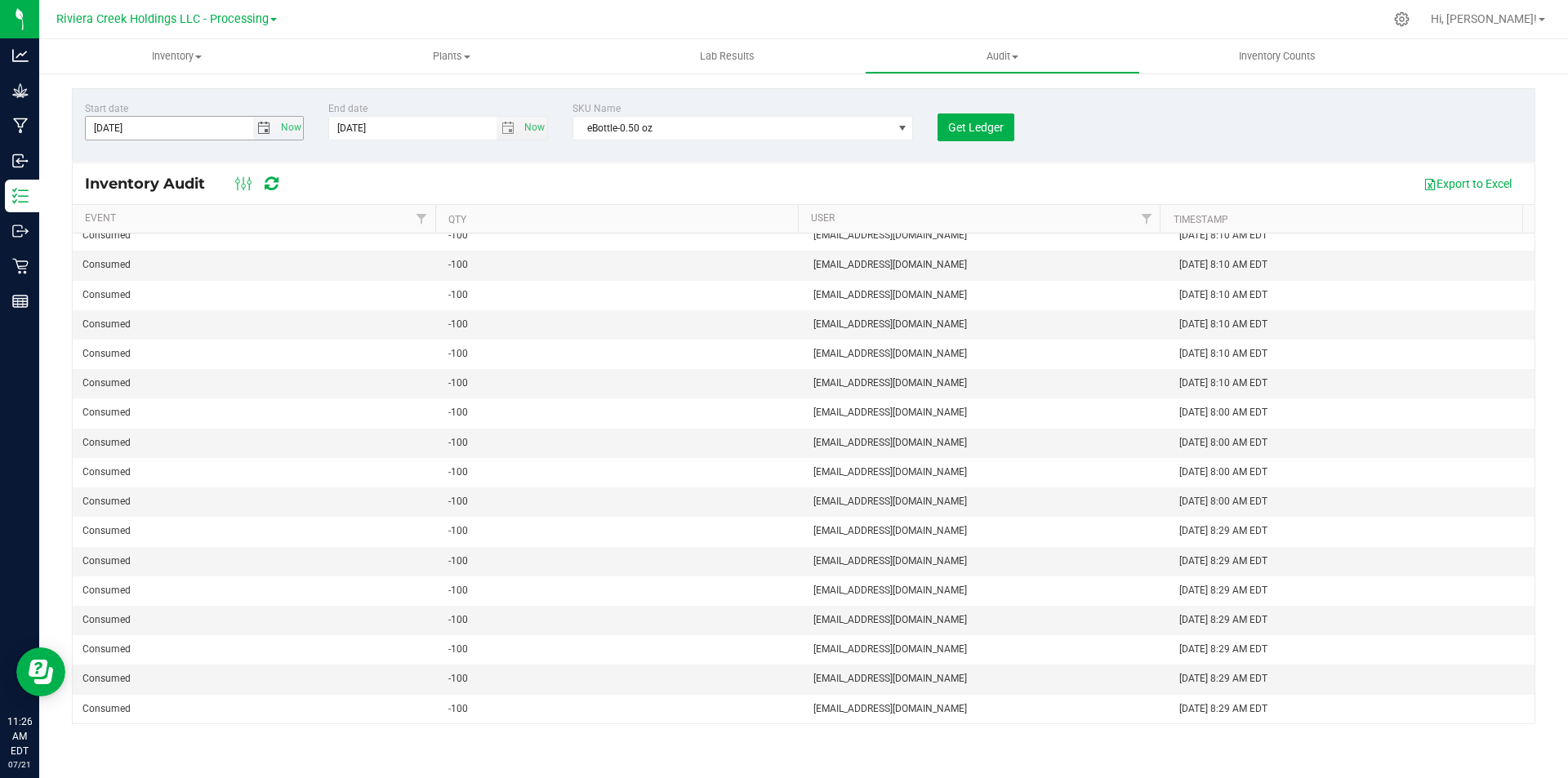 click at bounding box center (265, 128) 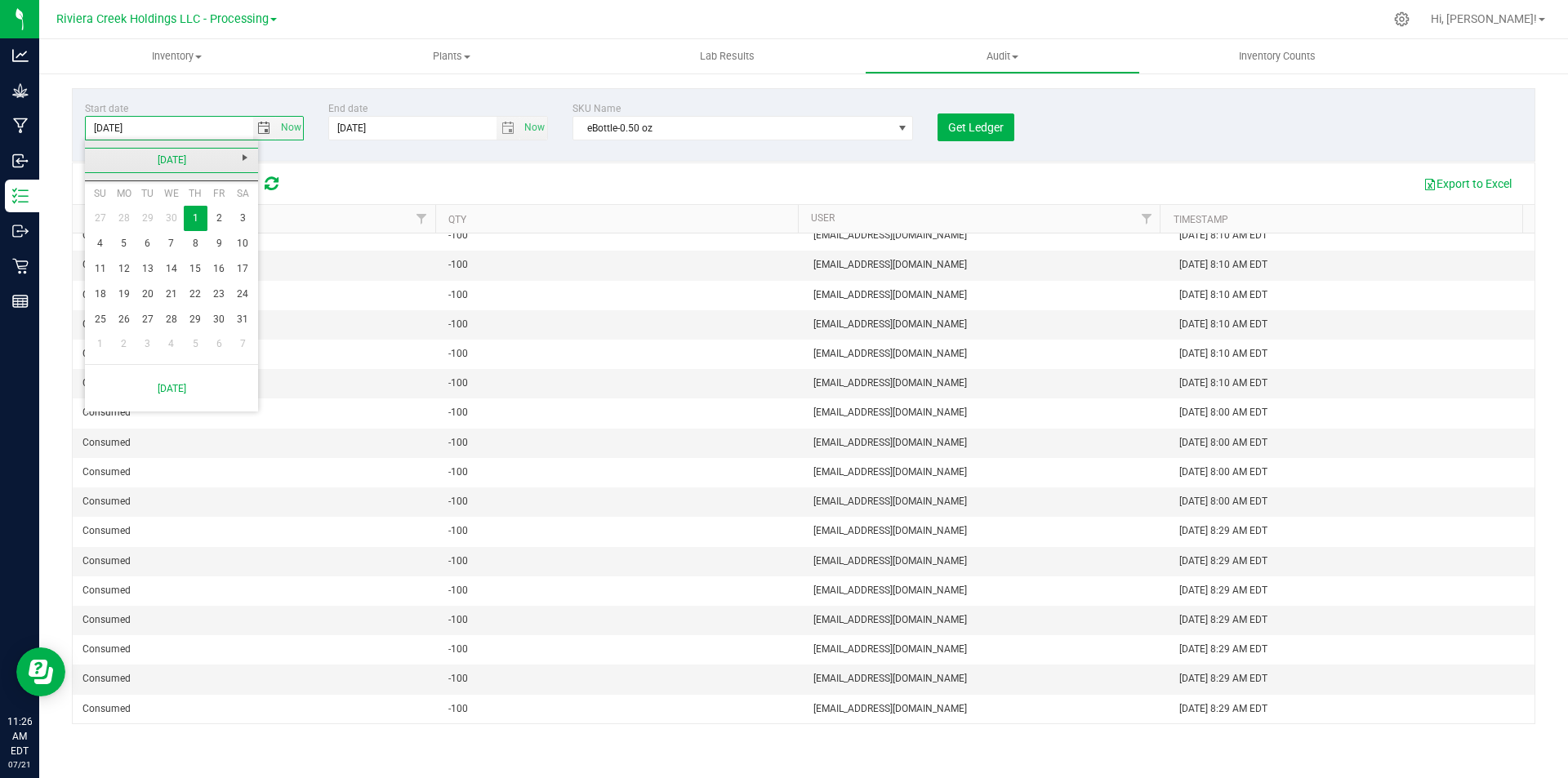 click on "[DATE]" at bounding box center (172, 160) 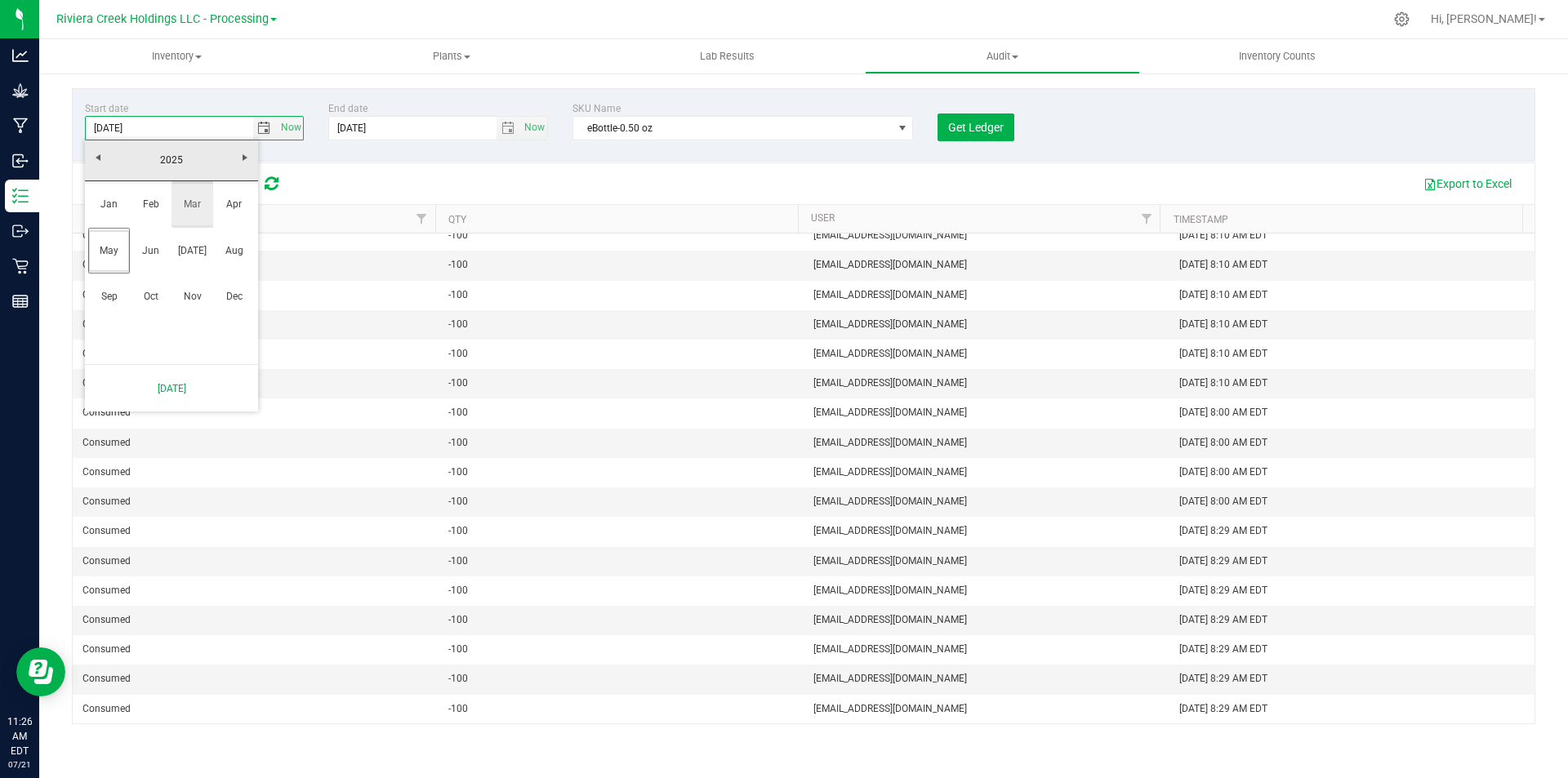 click on "Mar" at bounding box center [192, 204] 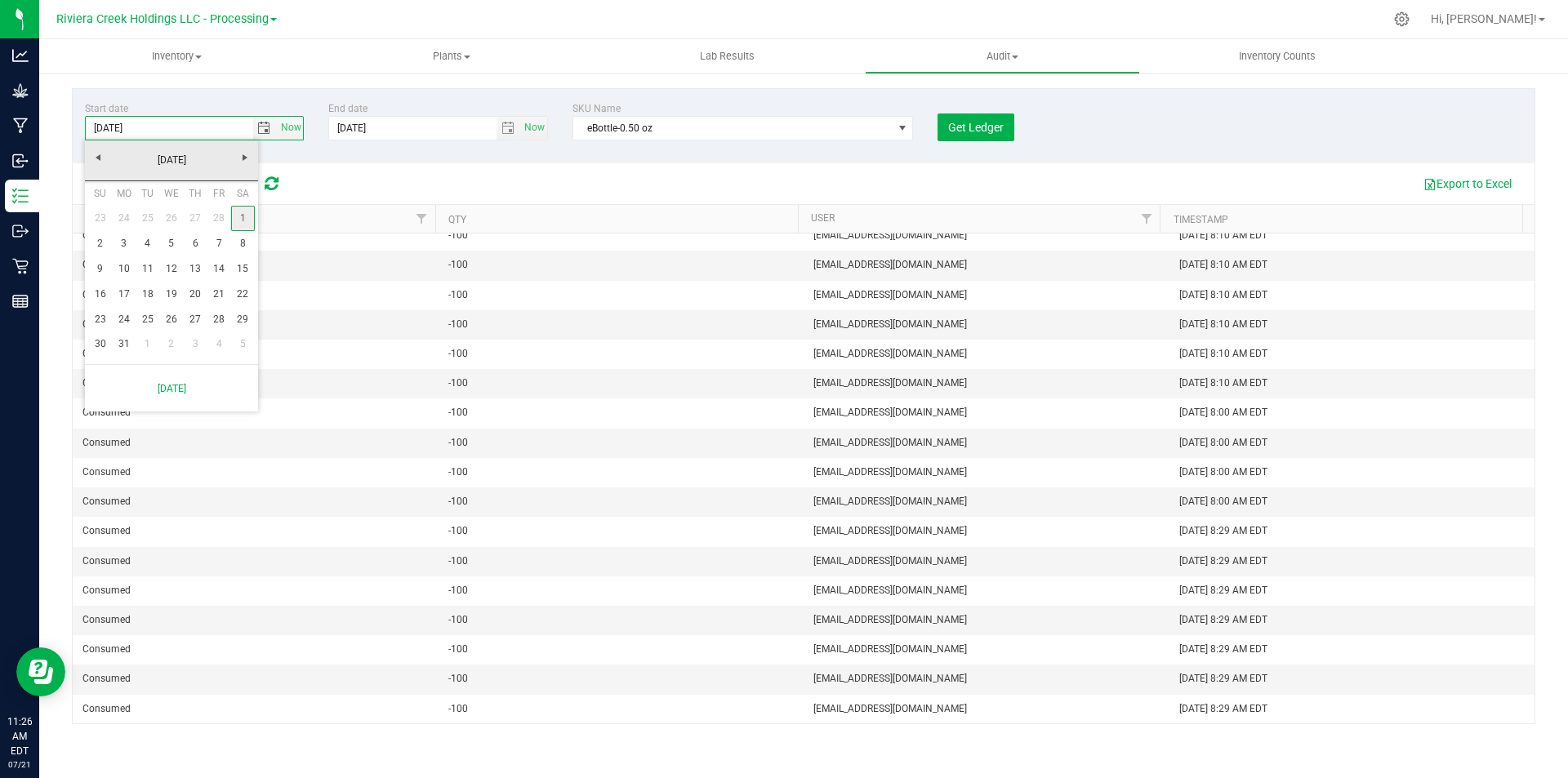 click on "1" at bounding box center [243, 218] 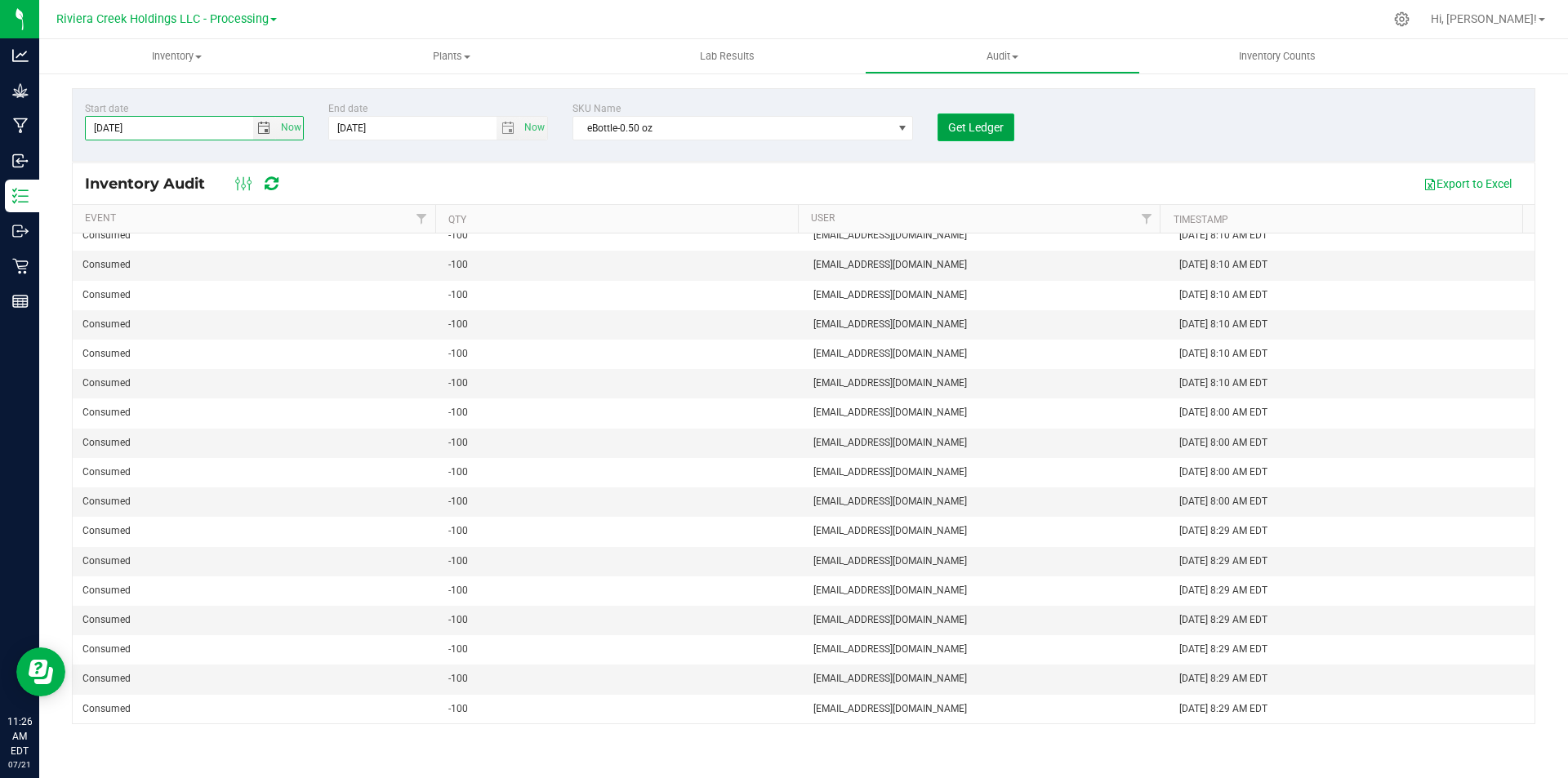 click on "Get Ledger" at bounding box center (976, 127) 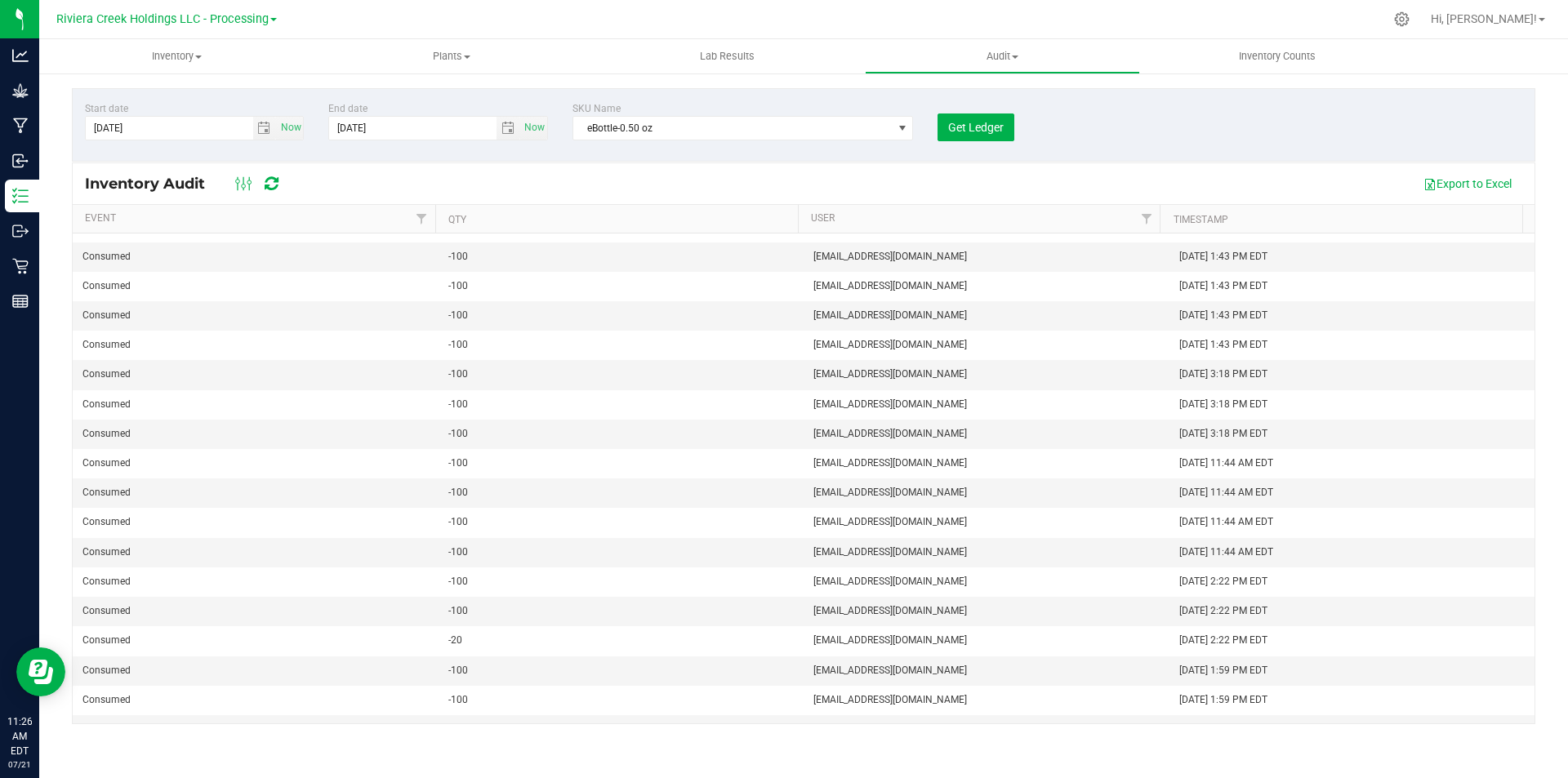 scroll, scrollTop: 0, scrollLeft: 0, axis: both 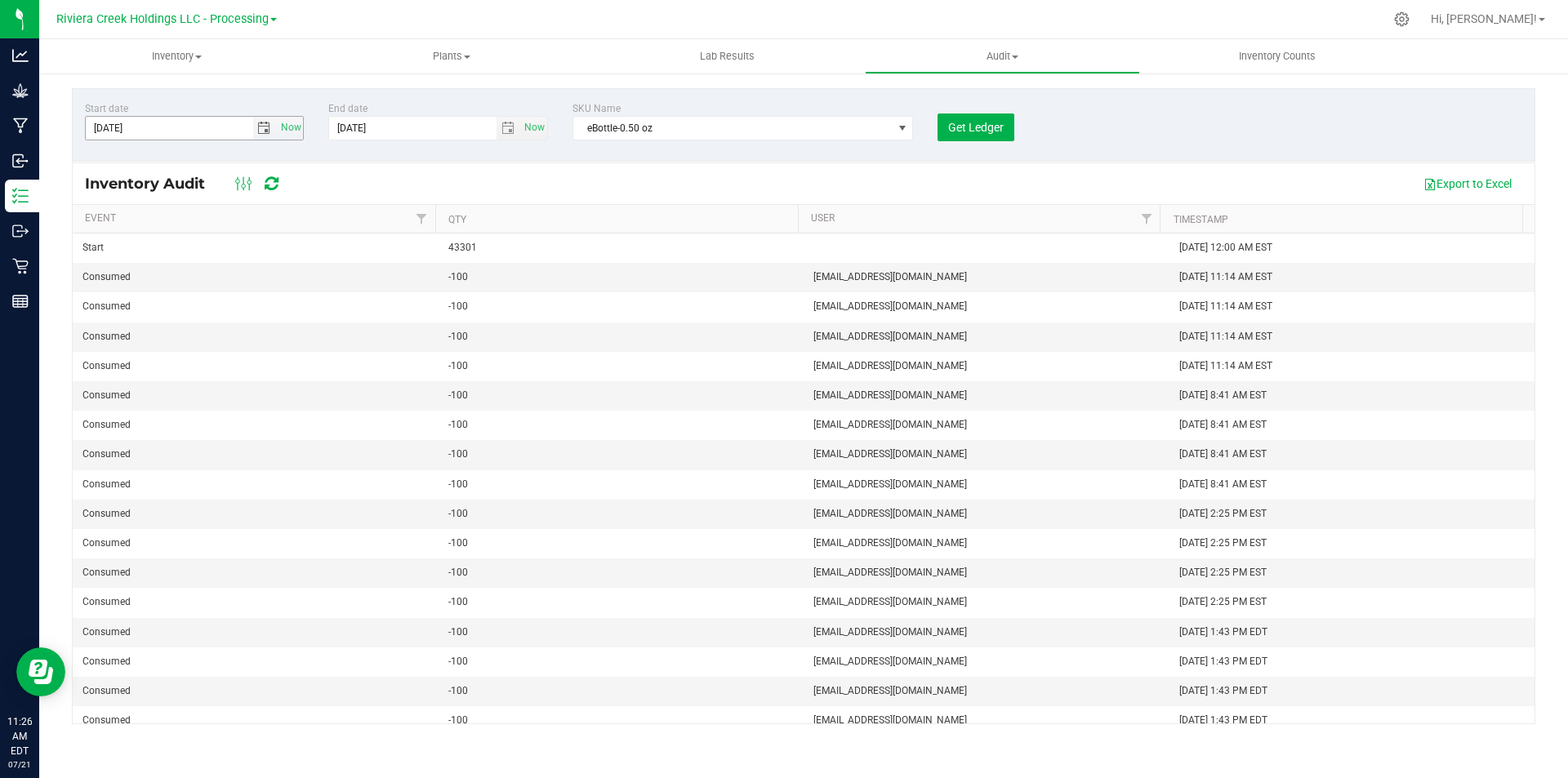 click at bounding box center (264, 128) 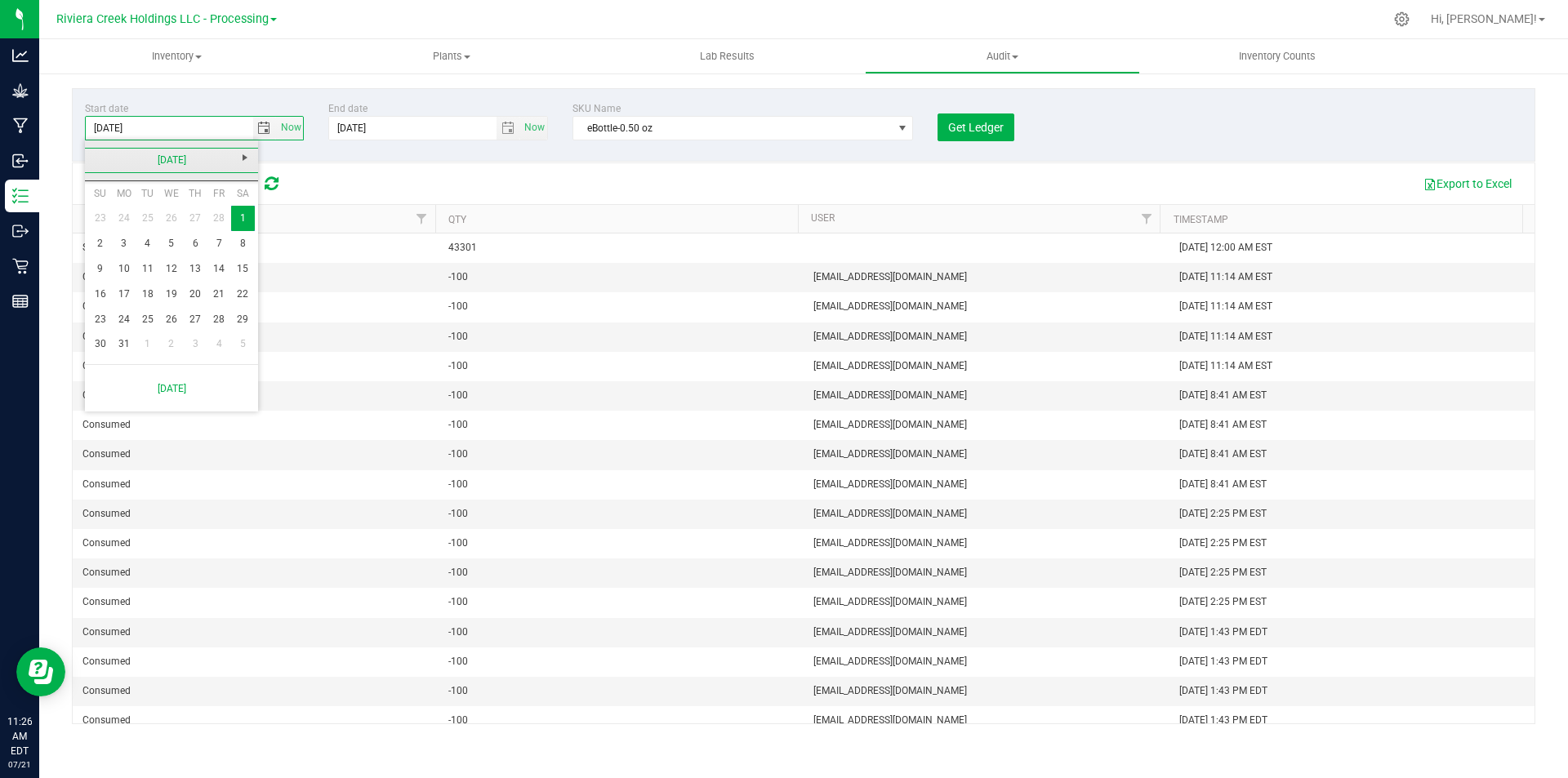 click on "[DATE]" at bounding box center (172, 160) 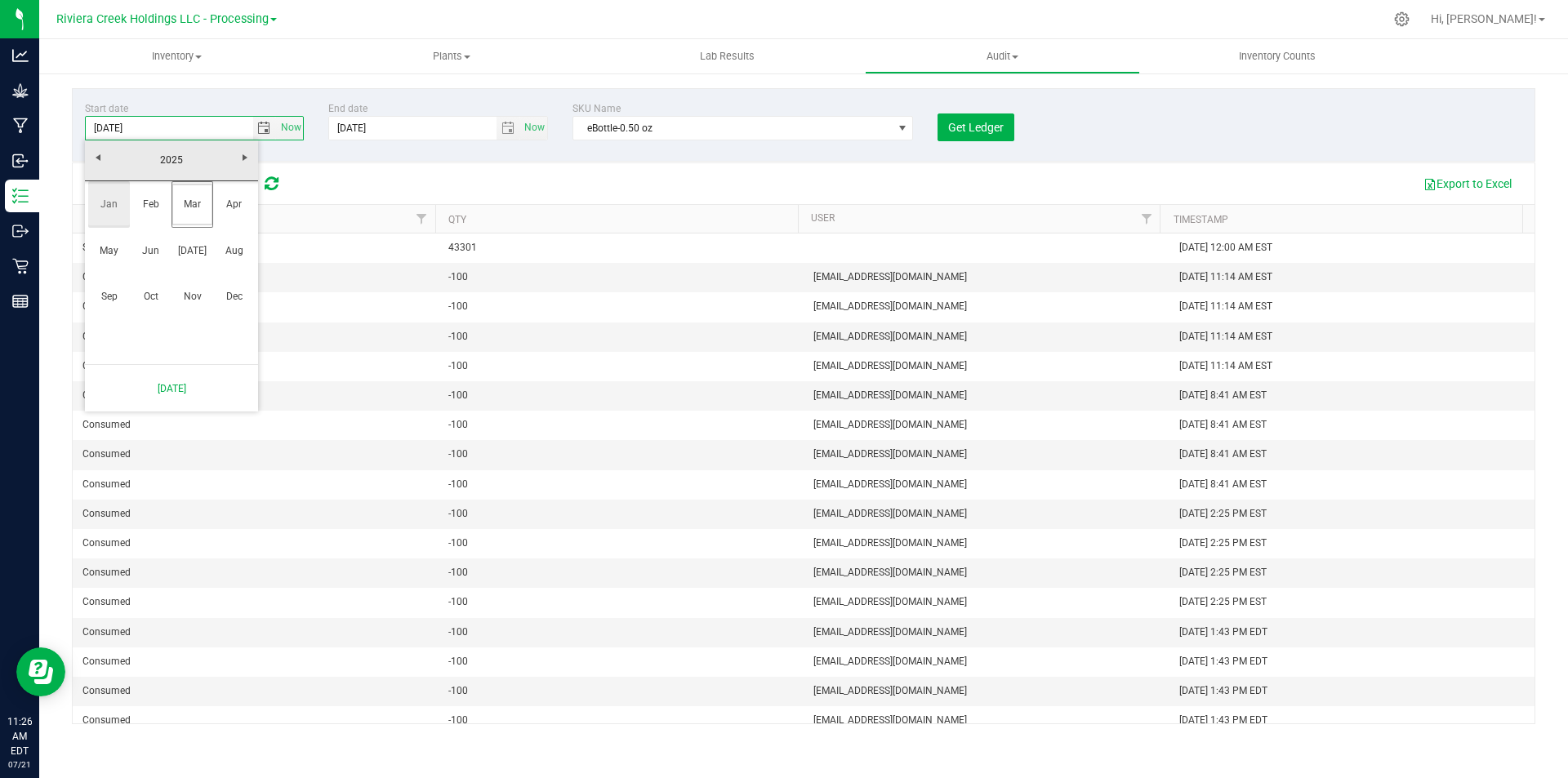 click on "Jan" at bounding box center (109, 204) 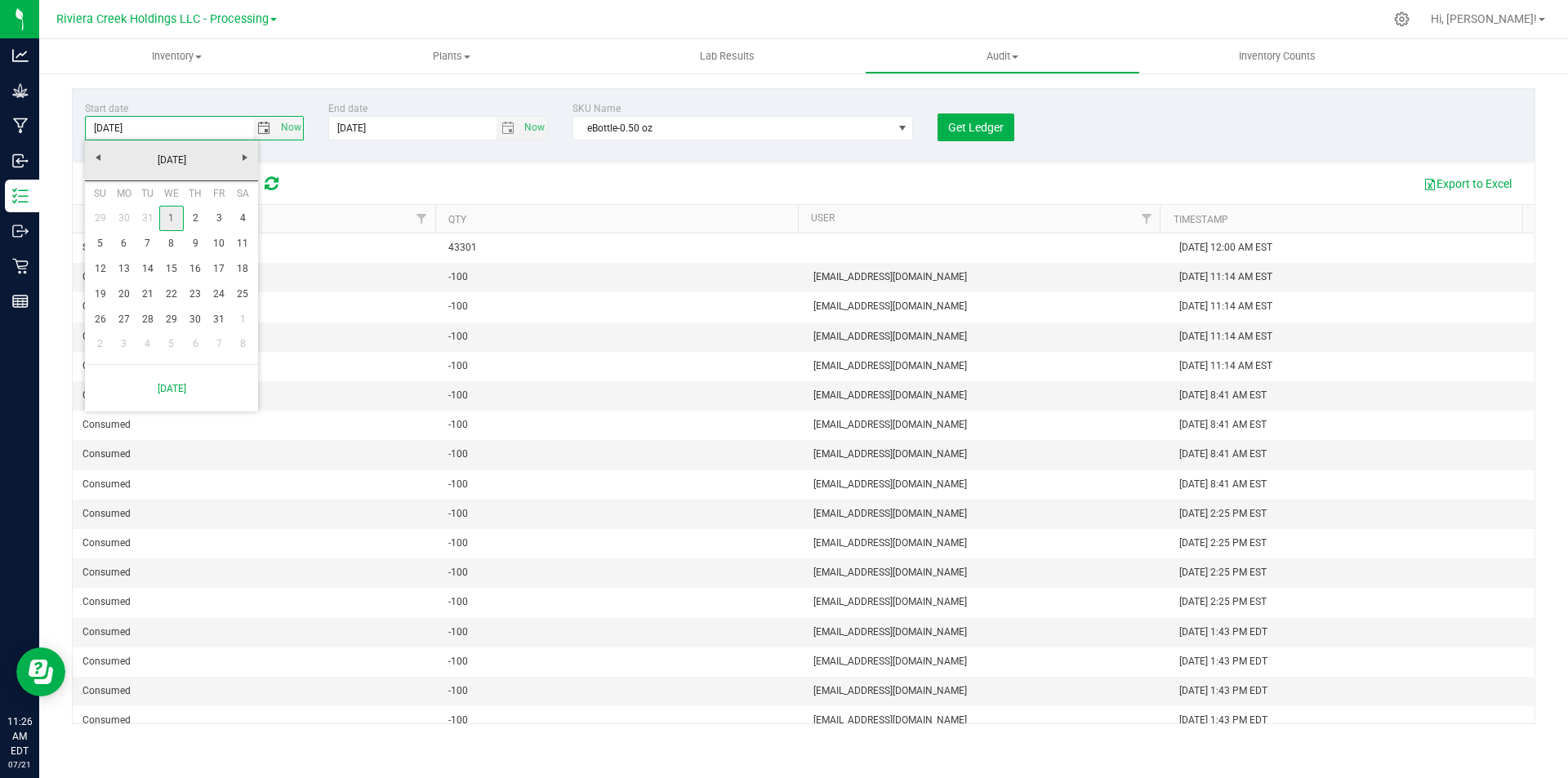 click on "1" at bounding box center [171, 218] 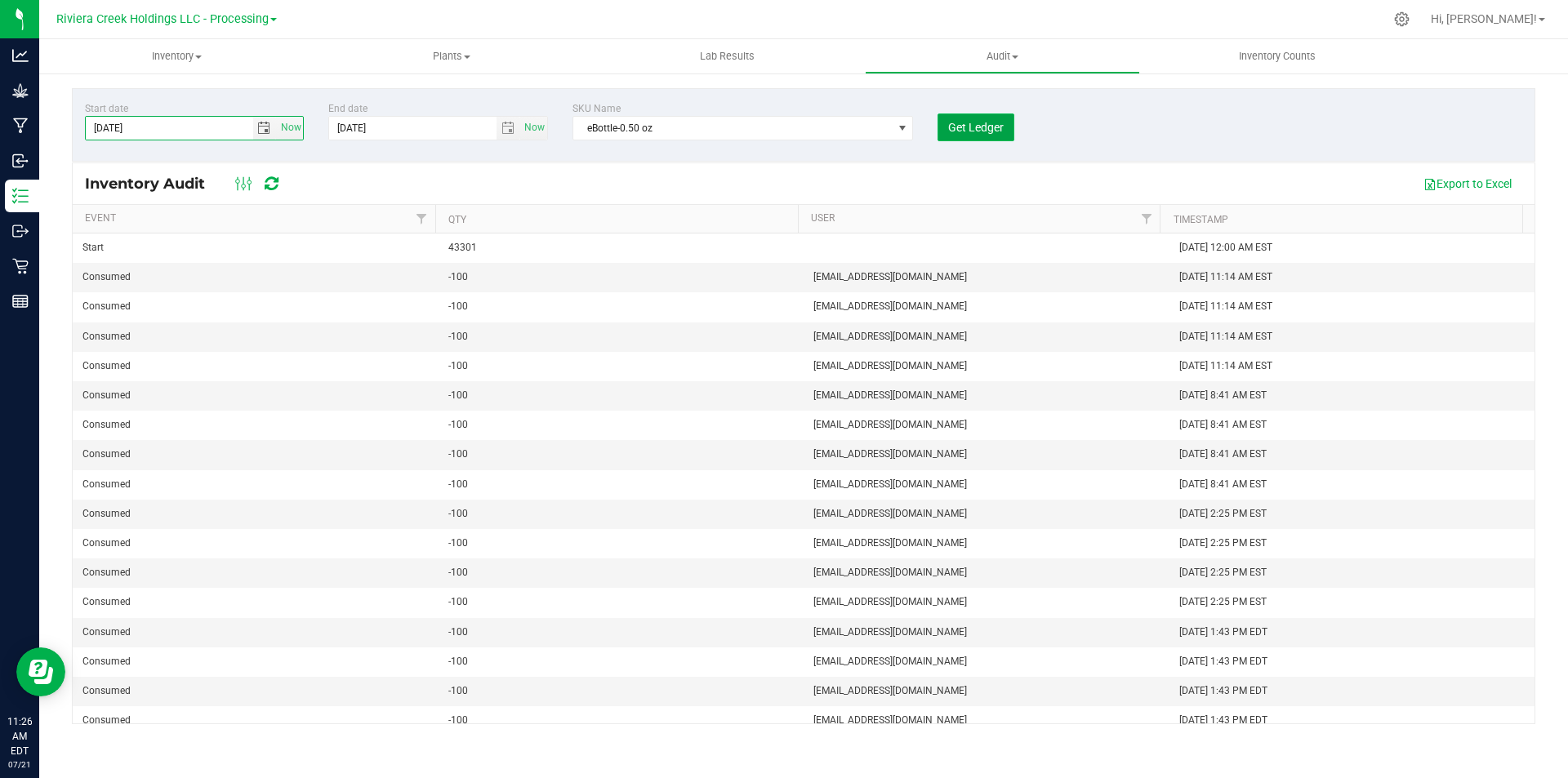 click on "Get Ledger" at bounding box center (976, 127) 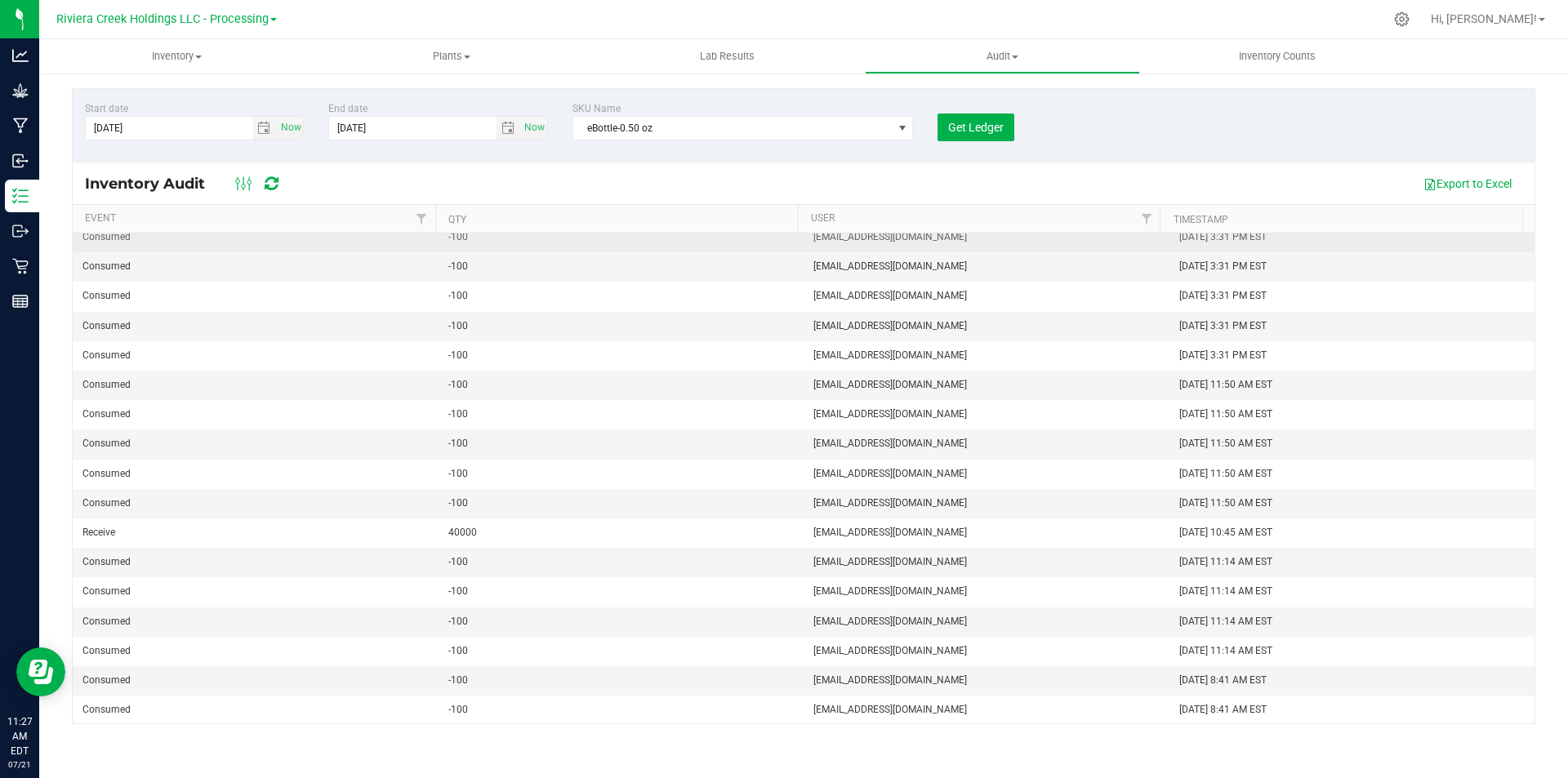 scroll, scrollTop: 2857, scrollLeft: 0, axis: vertical 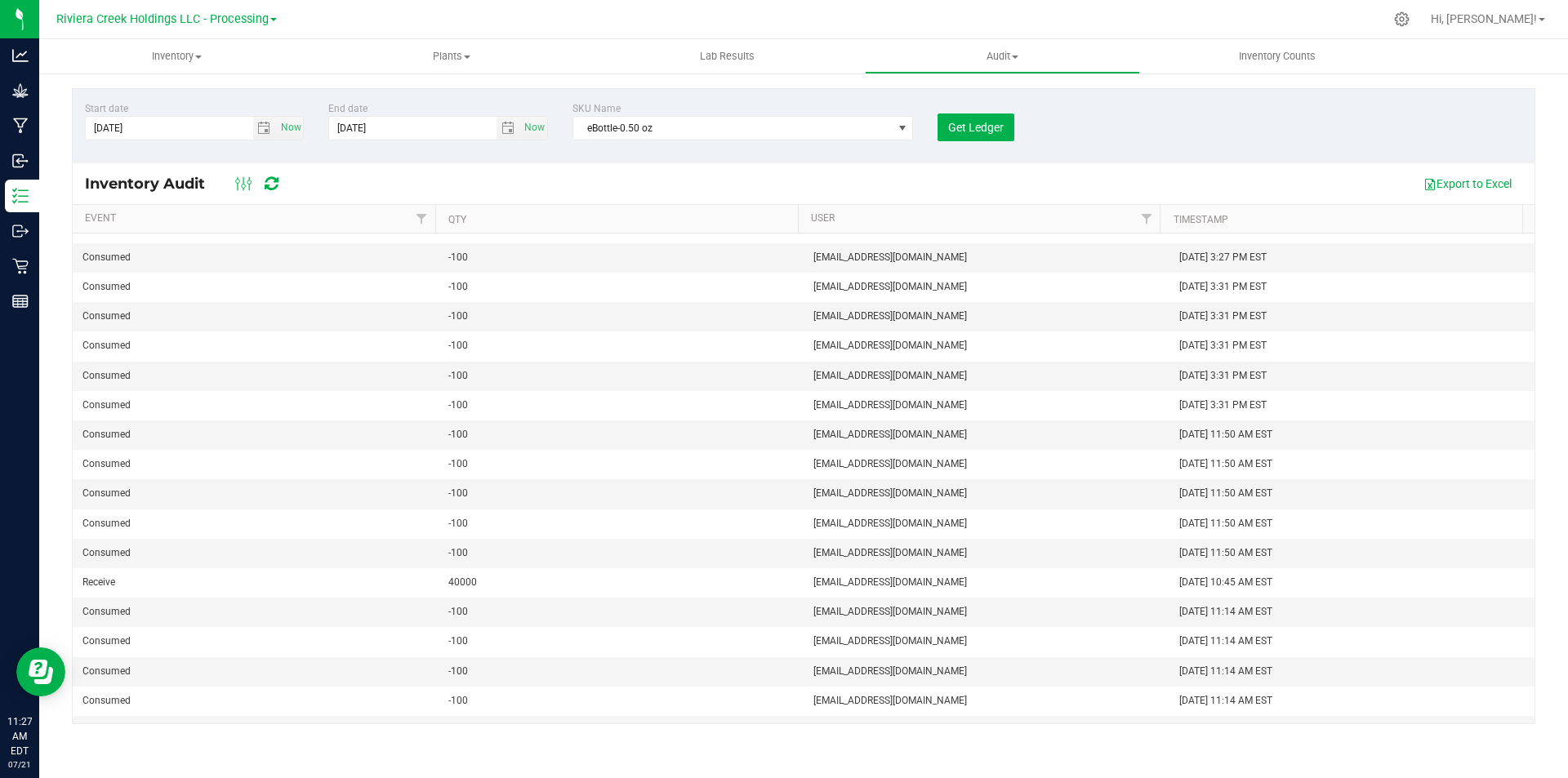 drag, startPoint x: 998, startPoint y: 724, endPoint x: 1036, endPoint y: 724, distance: 38 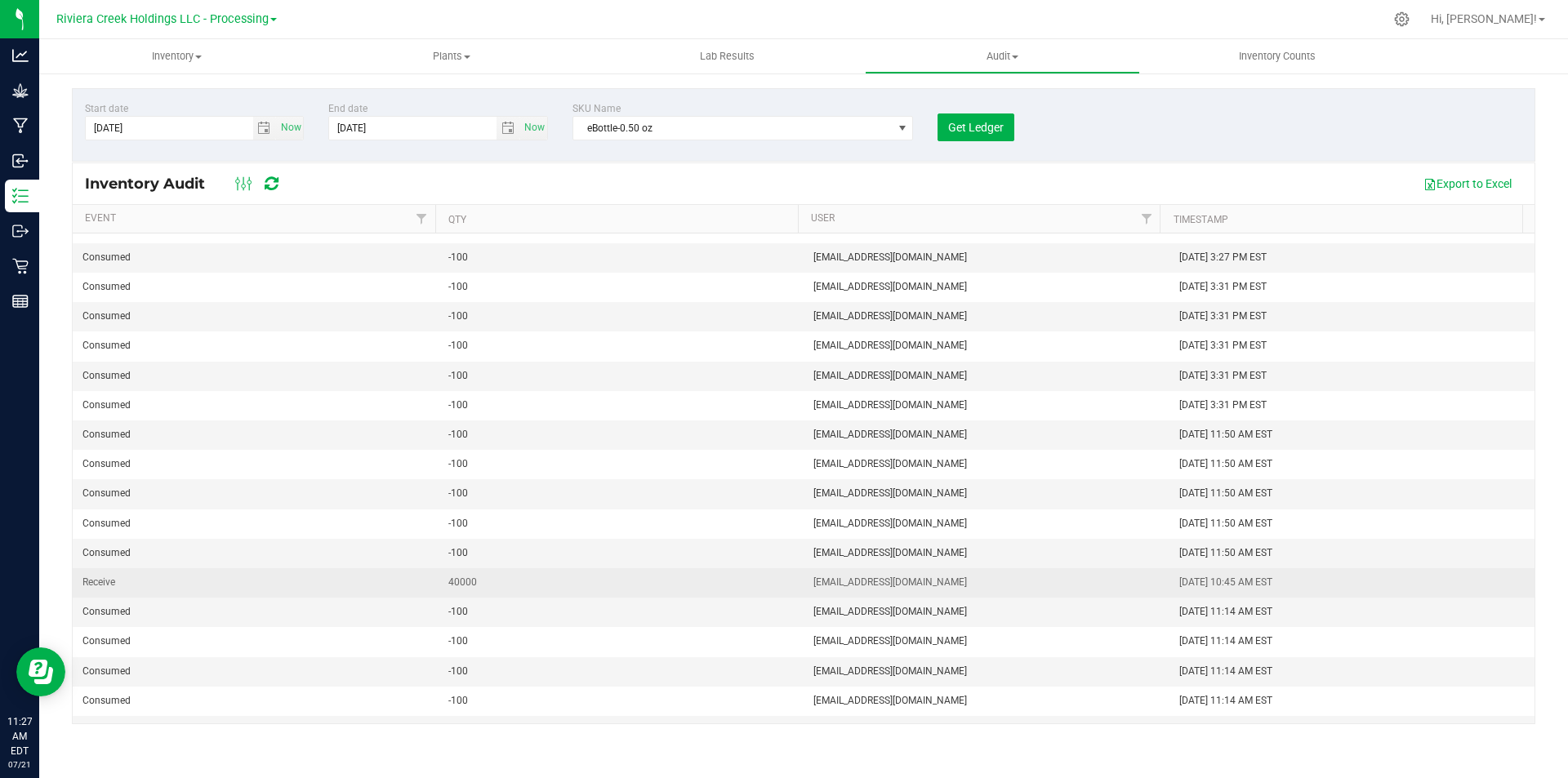 click on "[EMAIL_ADDRESS][DOMAIN_NAME]" at bounding box center (987, 582) 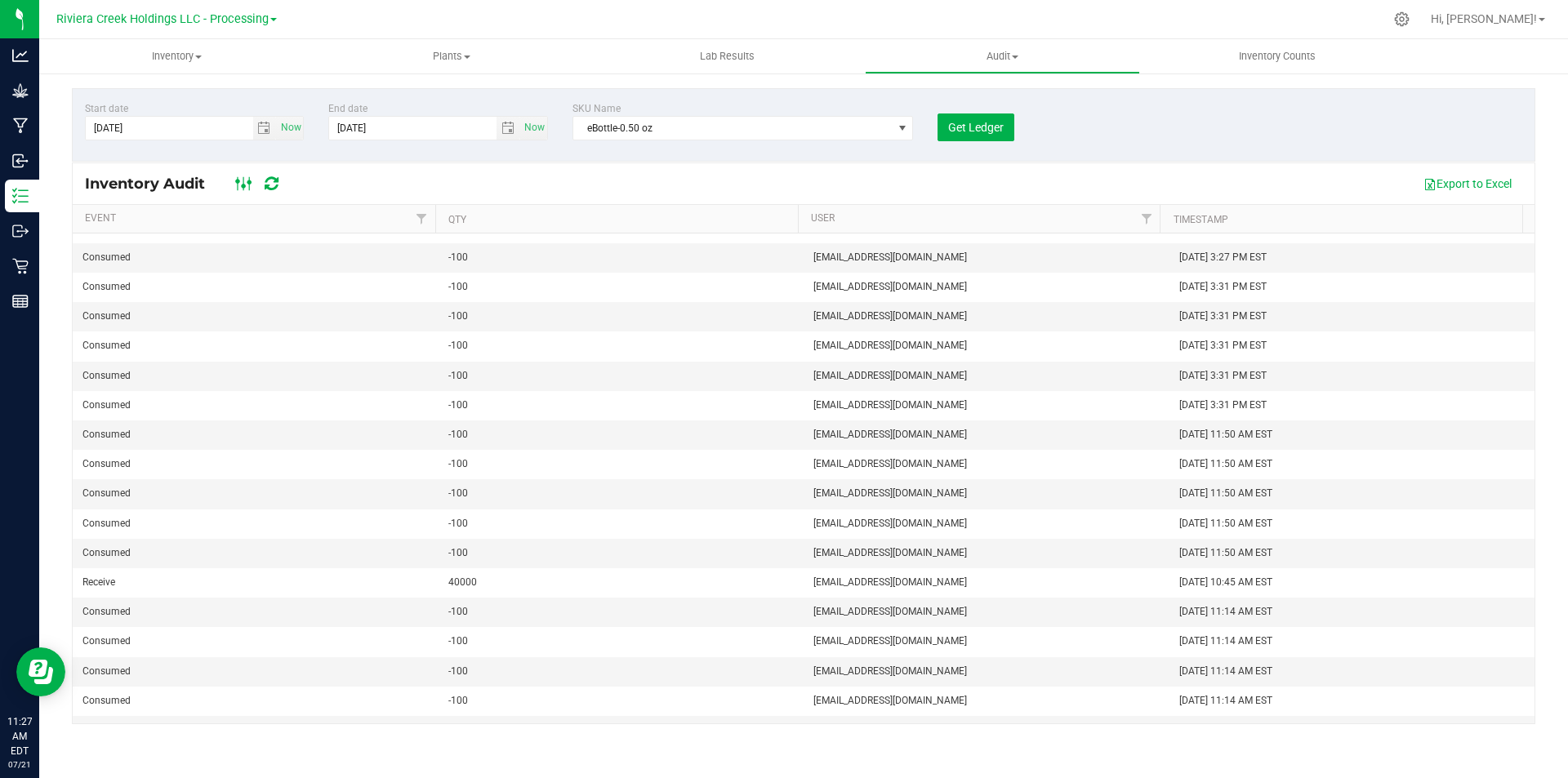 click 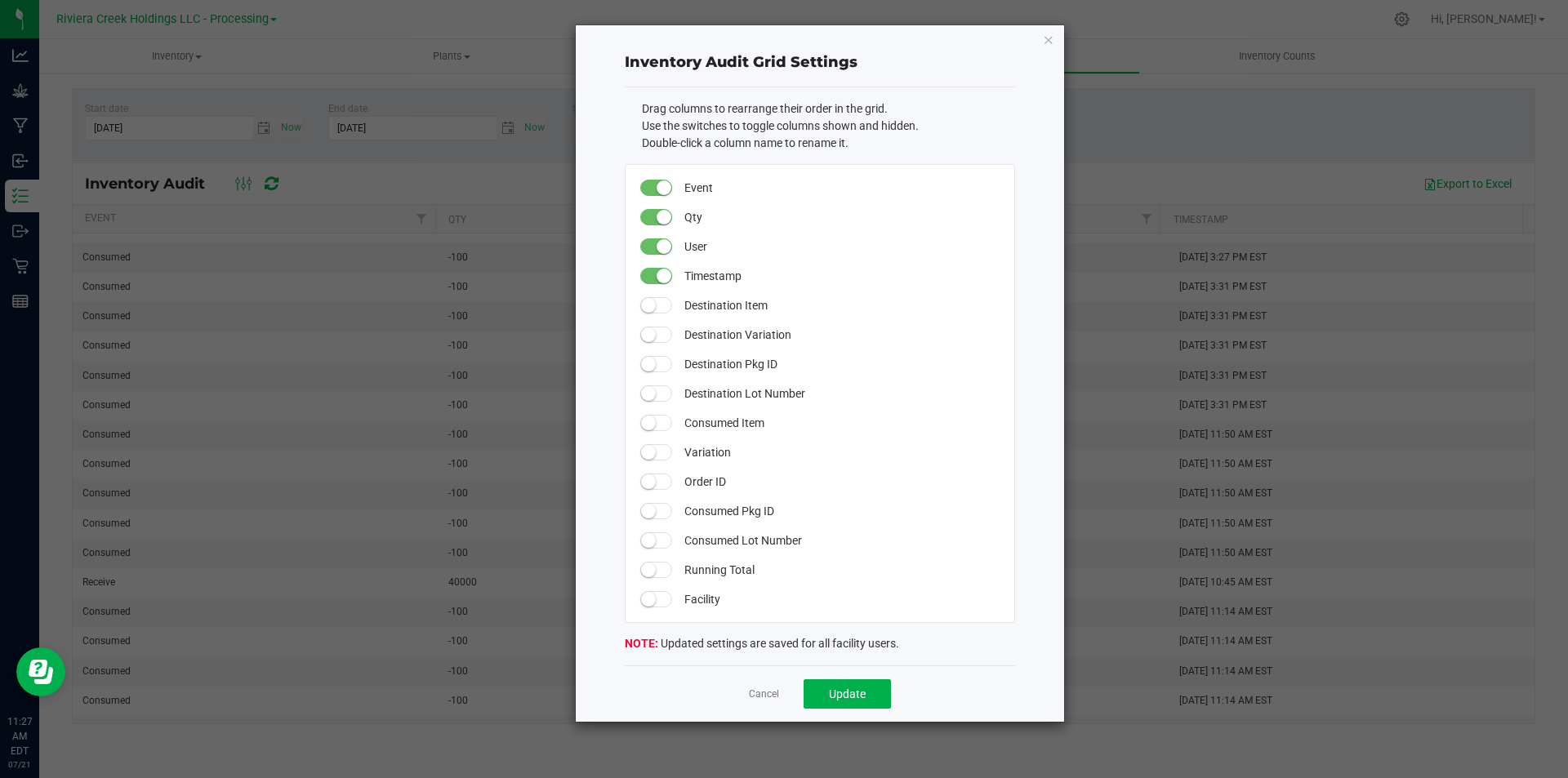 click on "Cancel   Update" 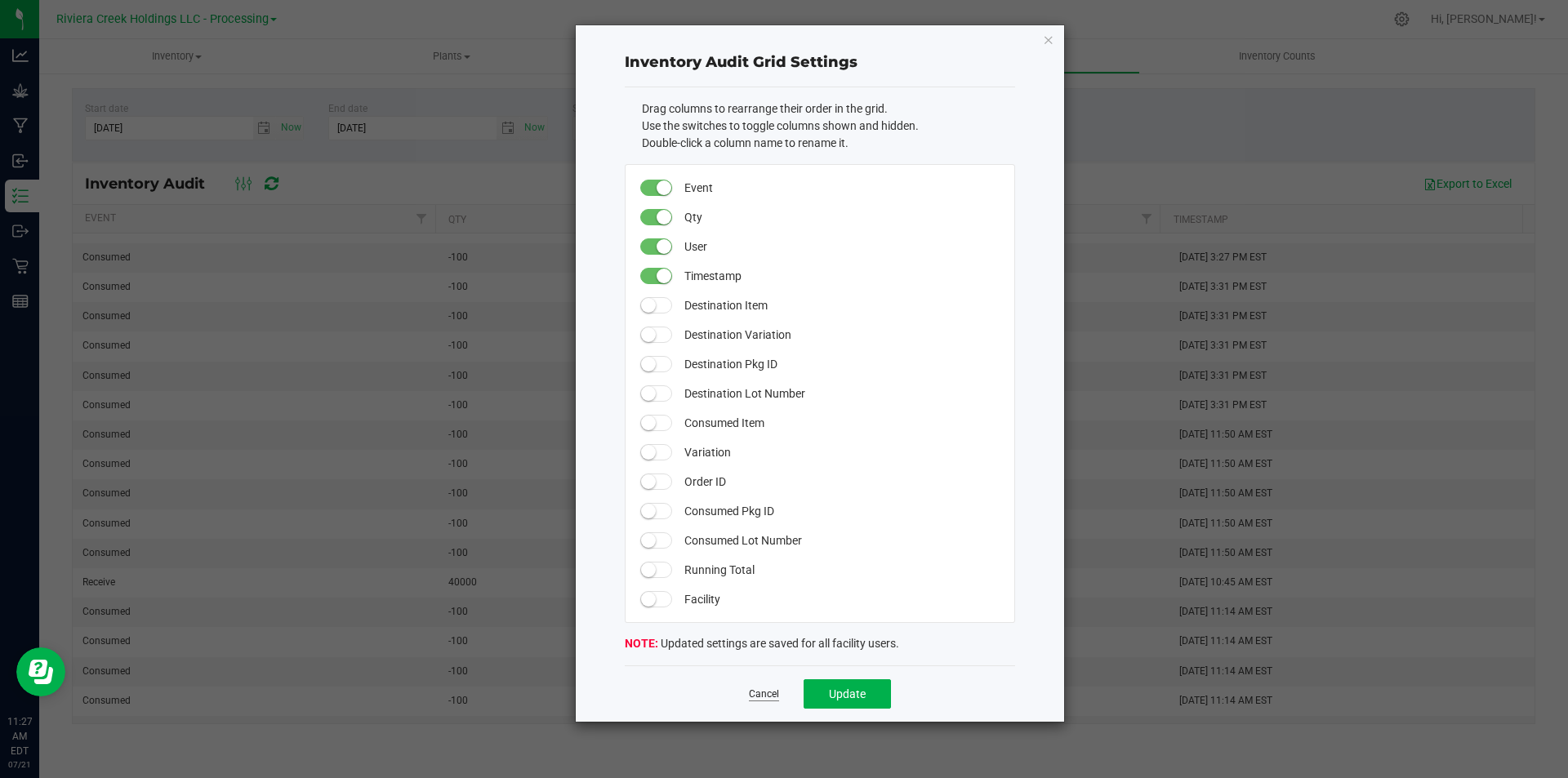 click on "Cancel" 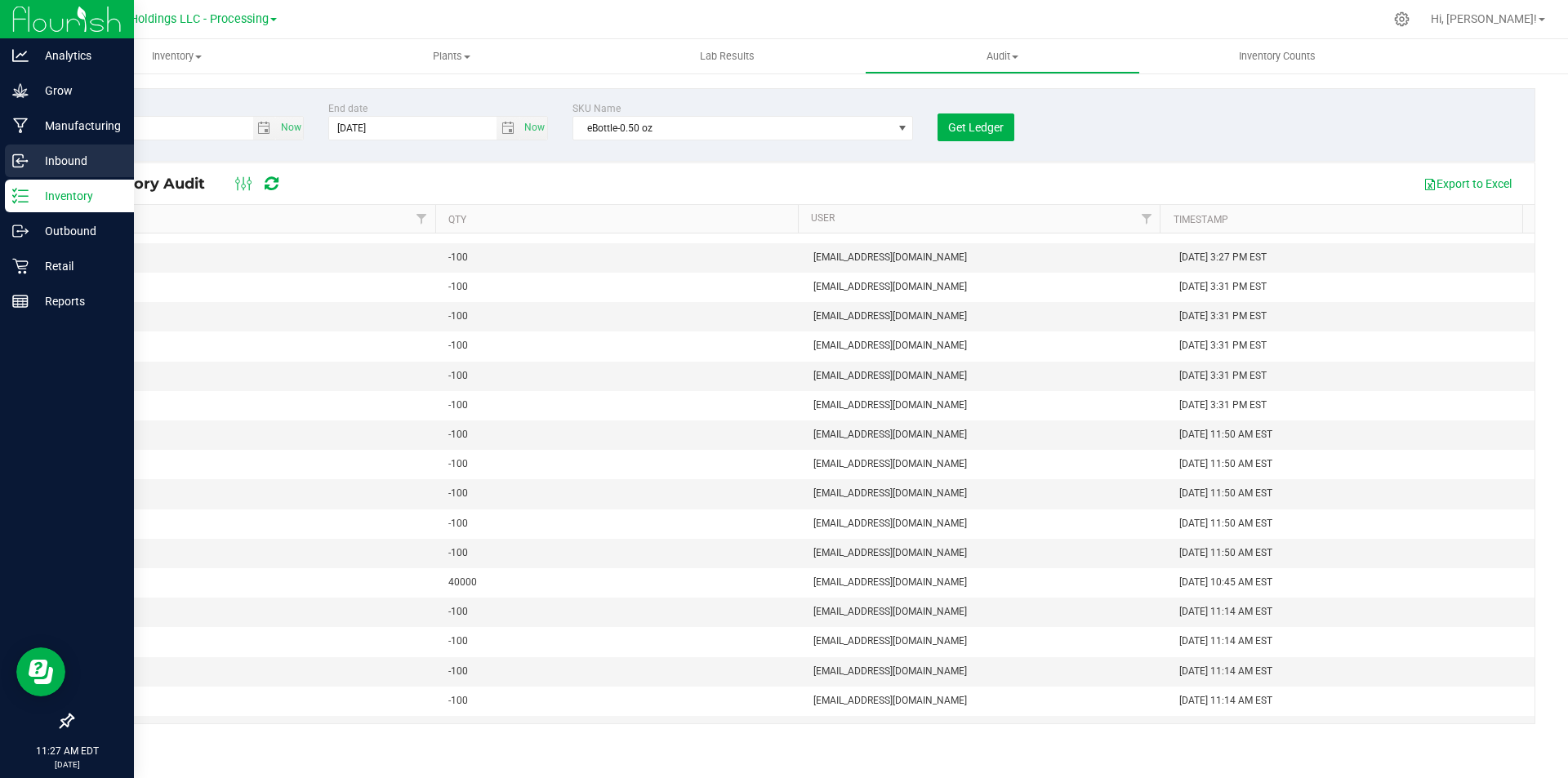 click on "Inbound" at bounding box center [78, 161] 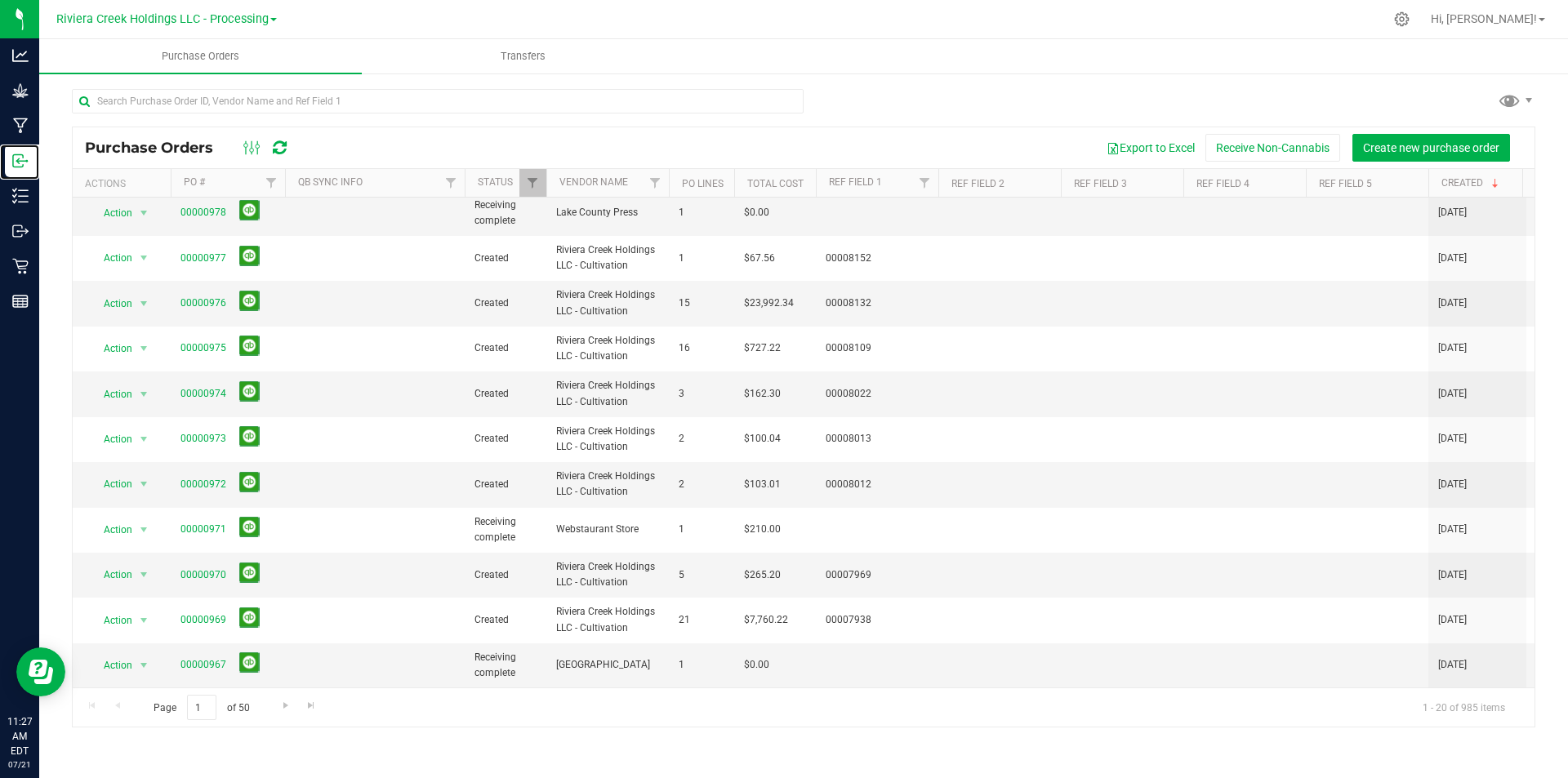 scroll, scrollTop: 0, scrollLeft: 0, axis: both 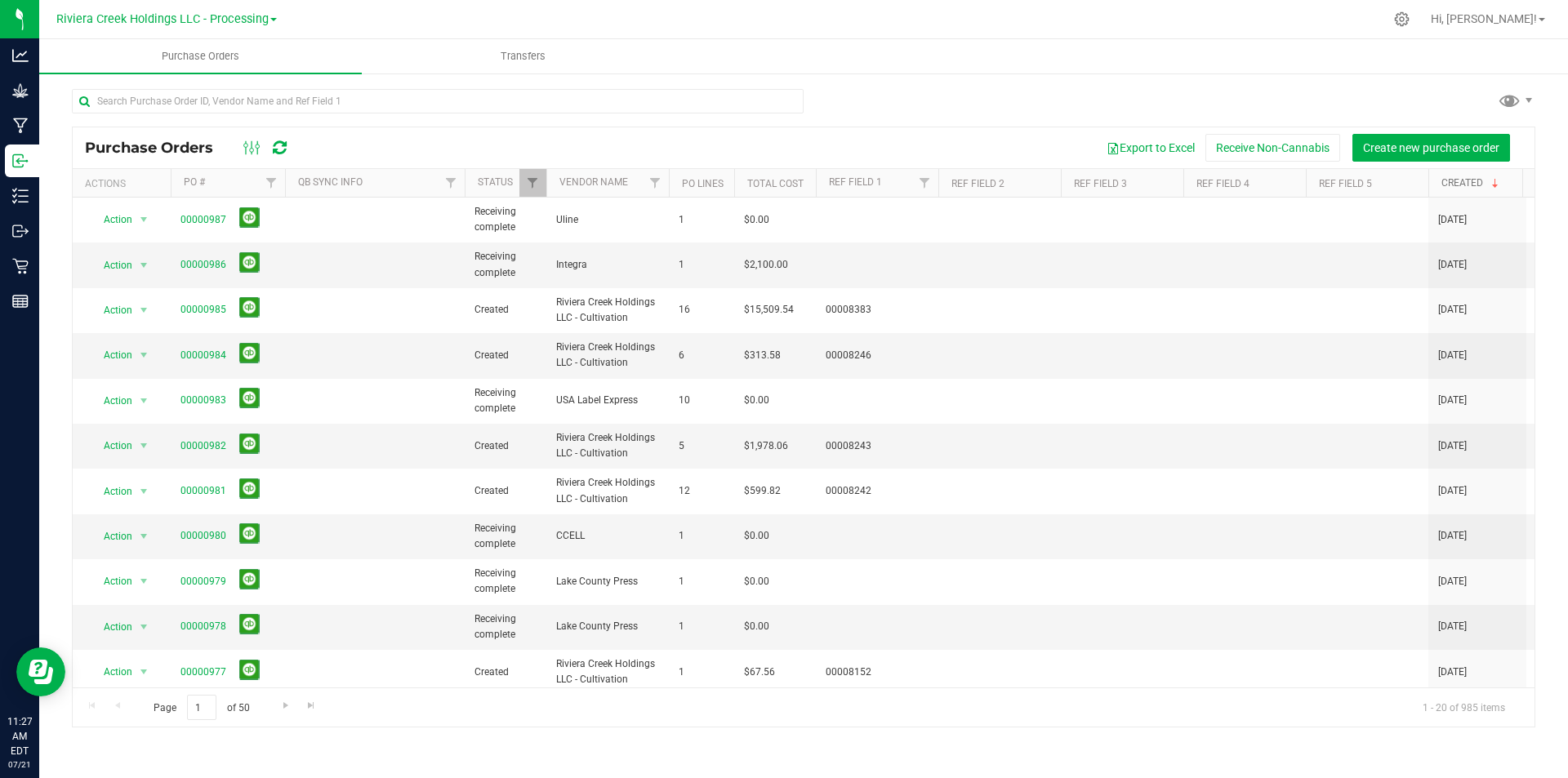 click on "Created" at bounding box center (1472, 183) 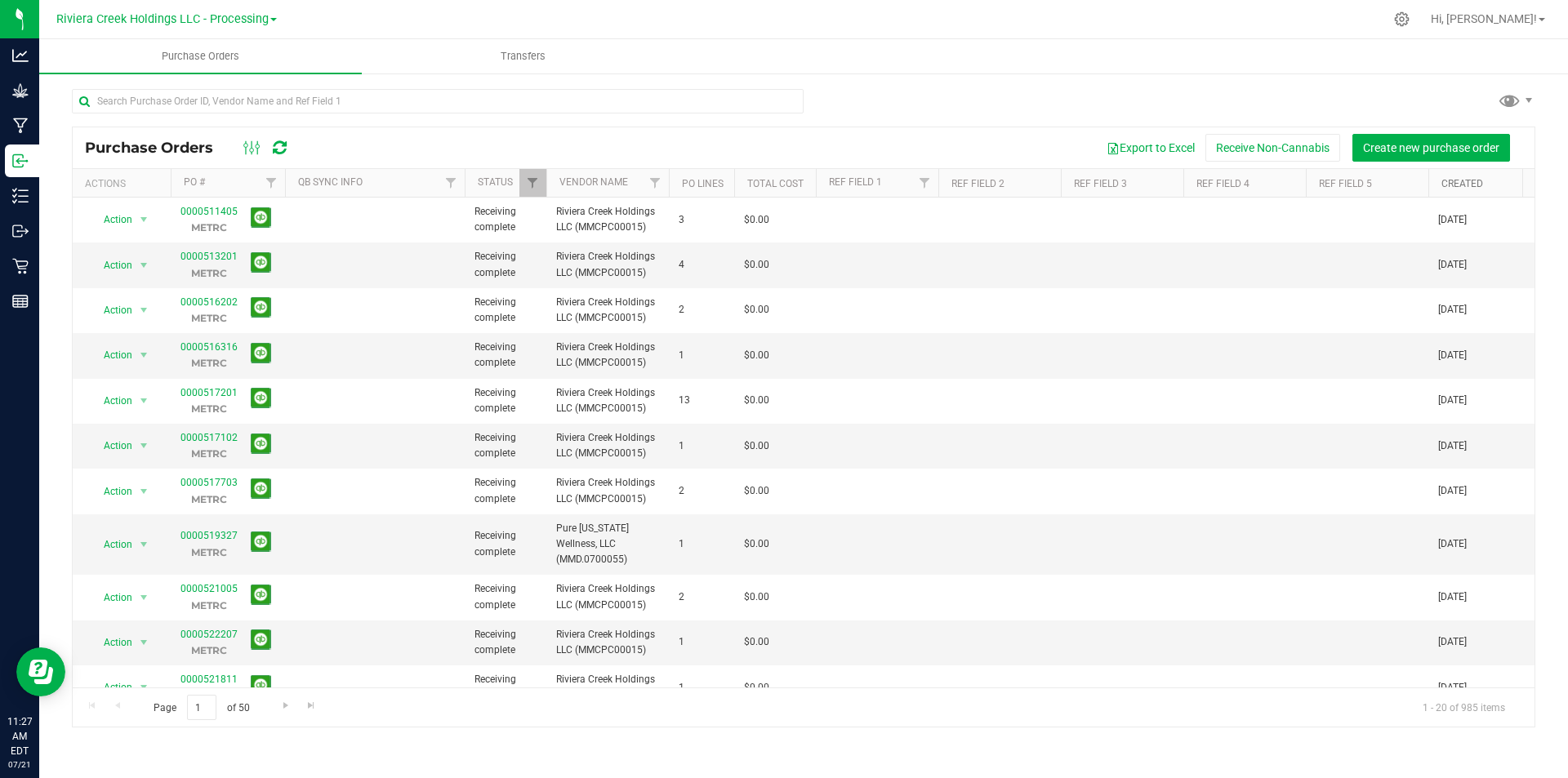 click on "Created" at bounding box center [1462, 184] 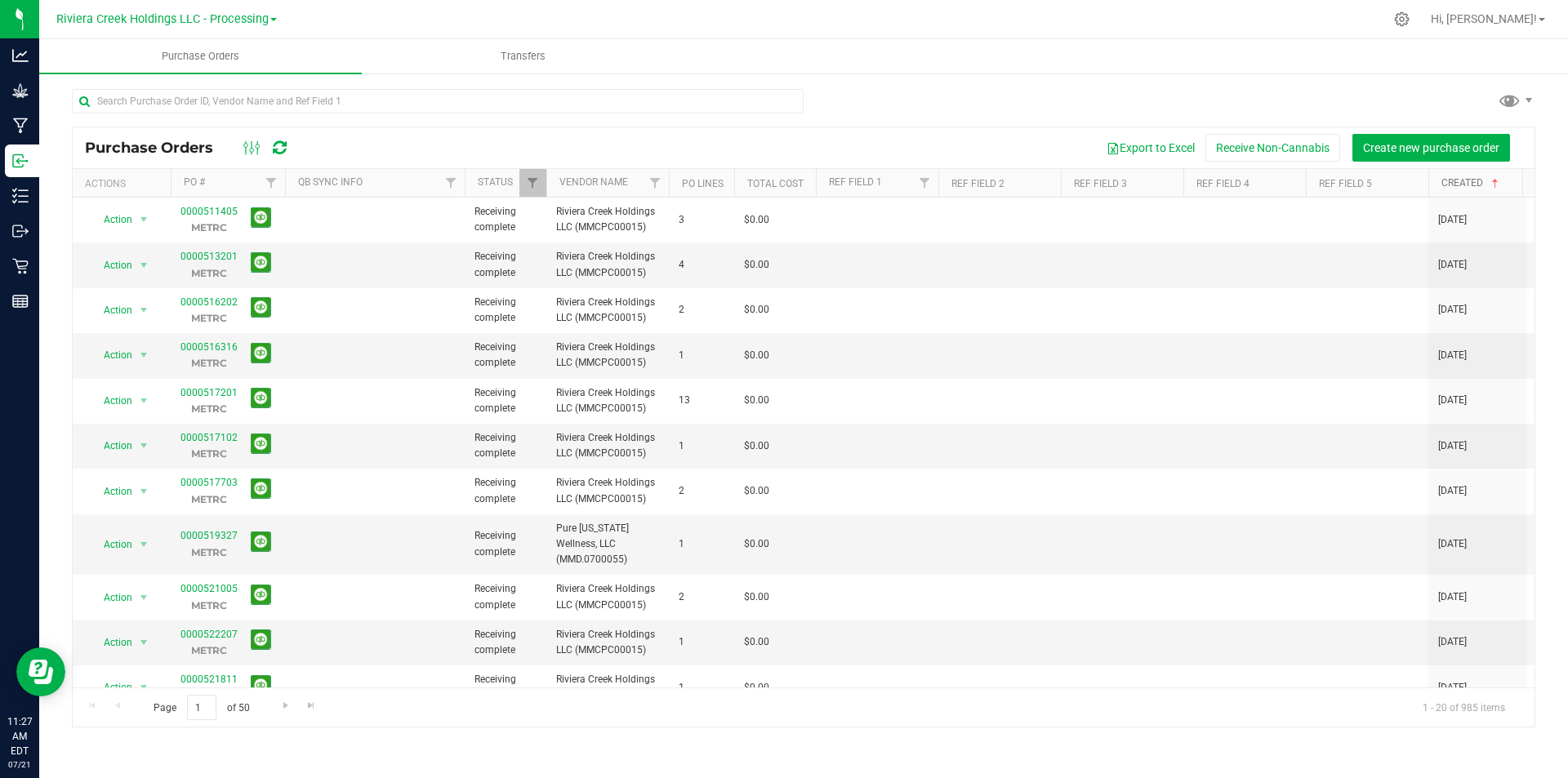 click on "Created" at bounding box center (1472, 183) 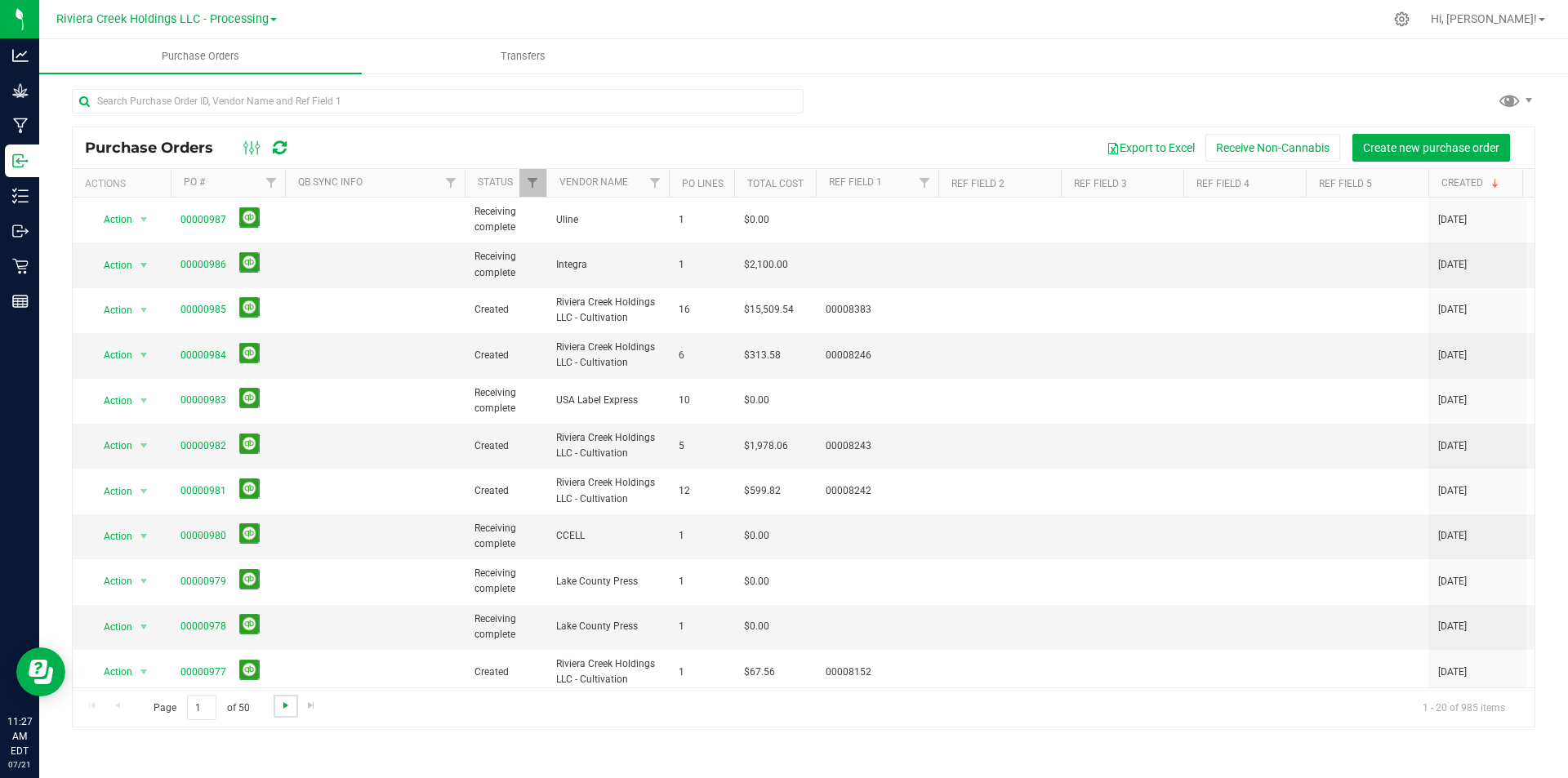 click at bounding box center (286, 705) 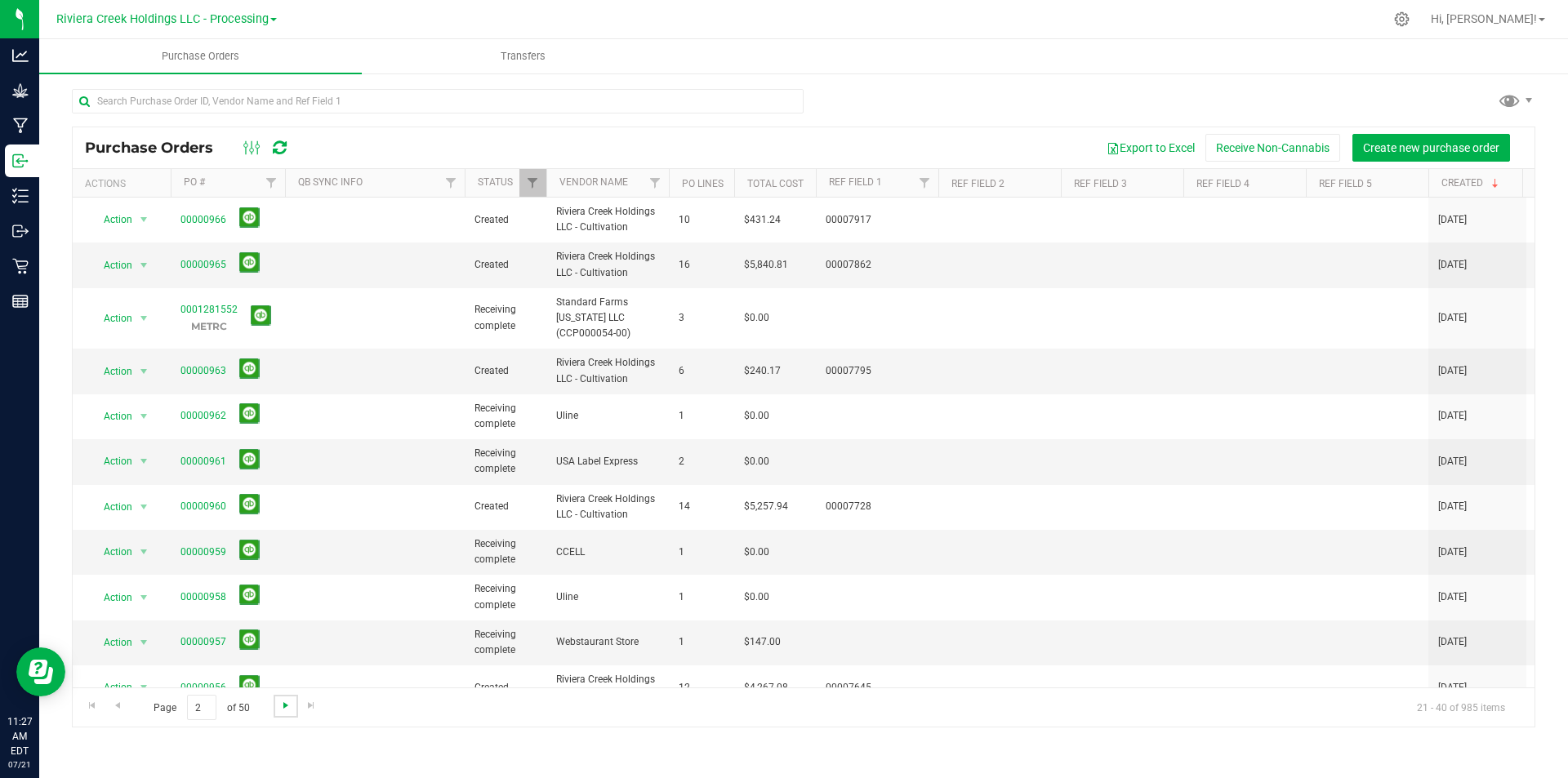 click at bounding box center (286, 705) 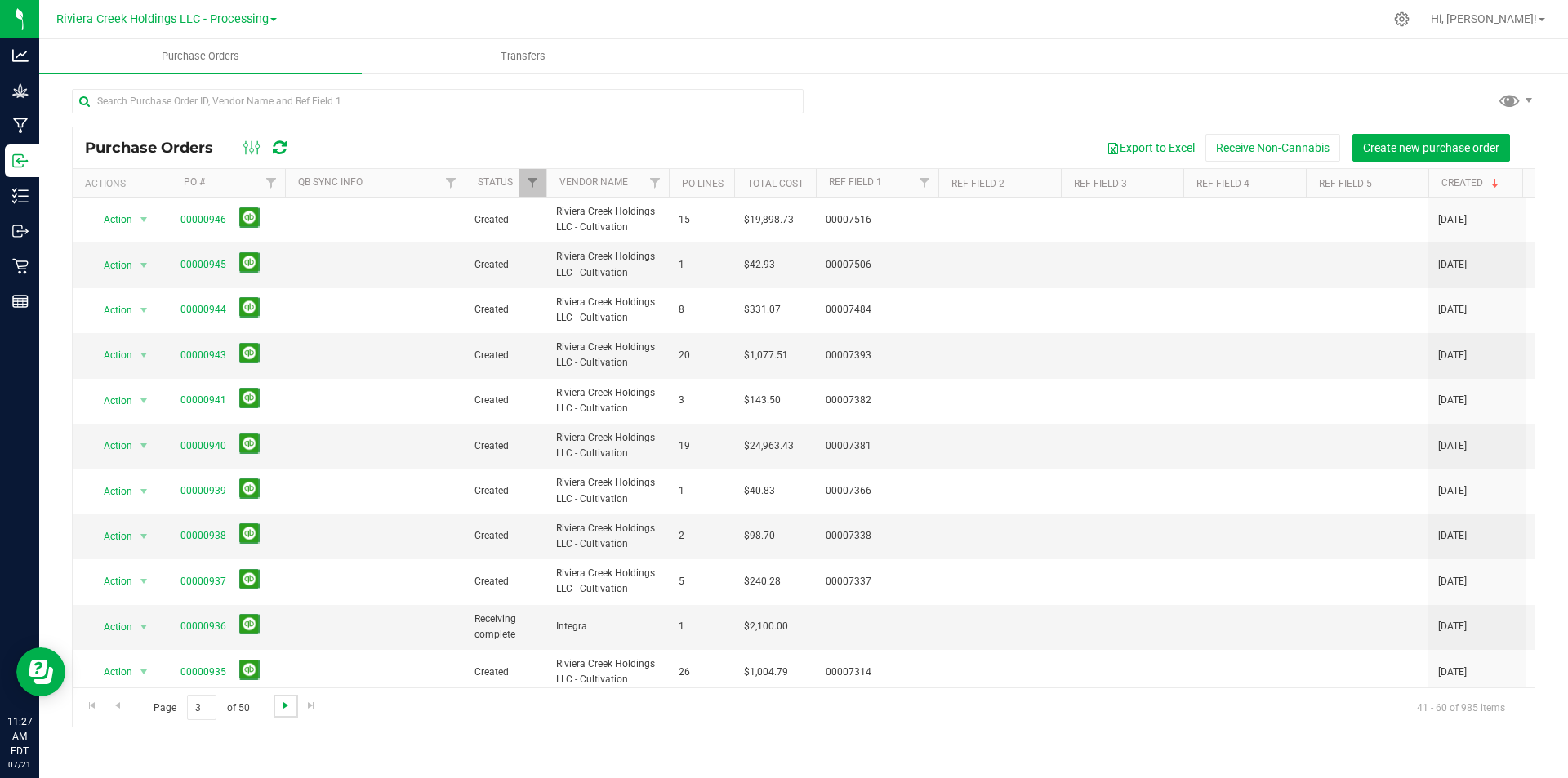 click at bounding box center (286, 705) 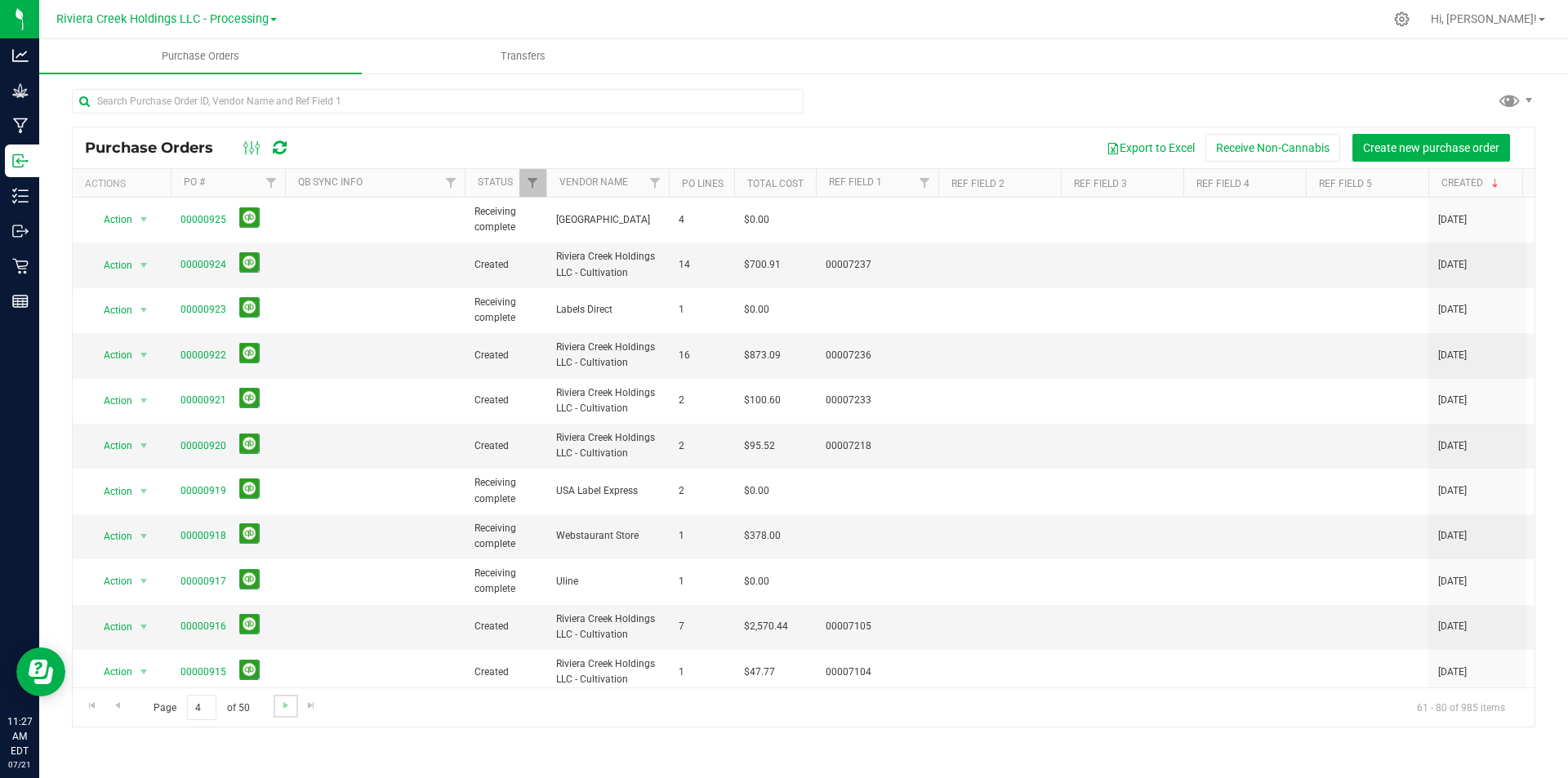 click at bounding box center [285, 705] 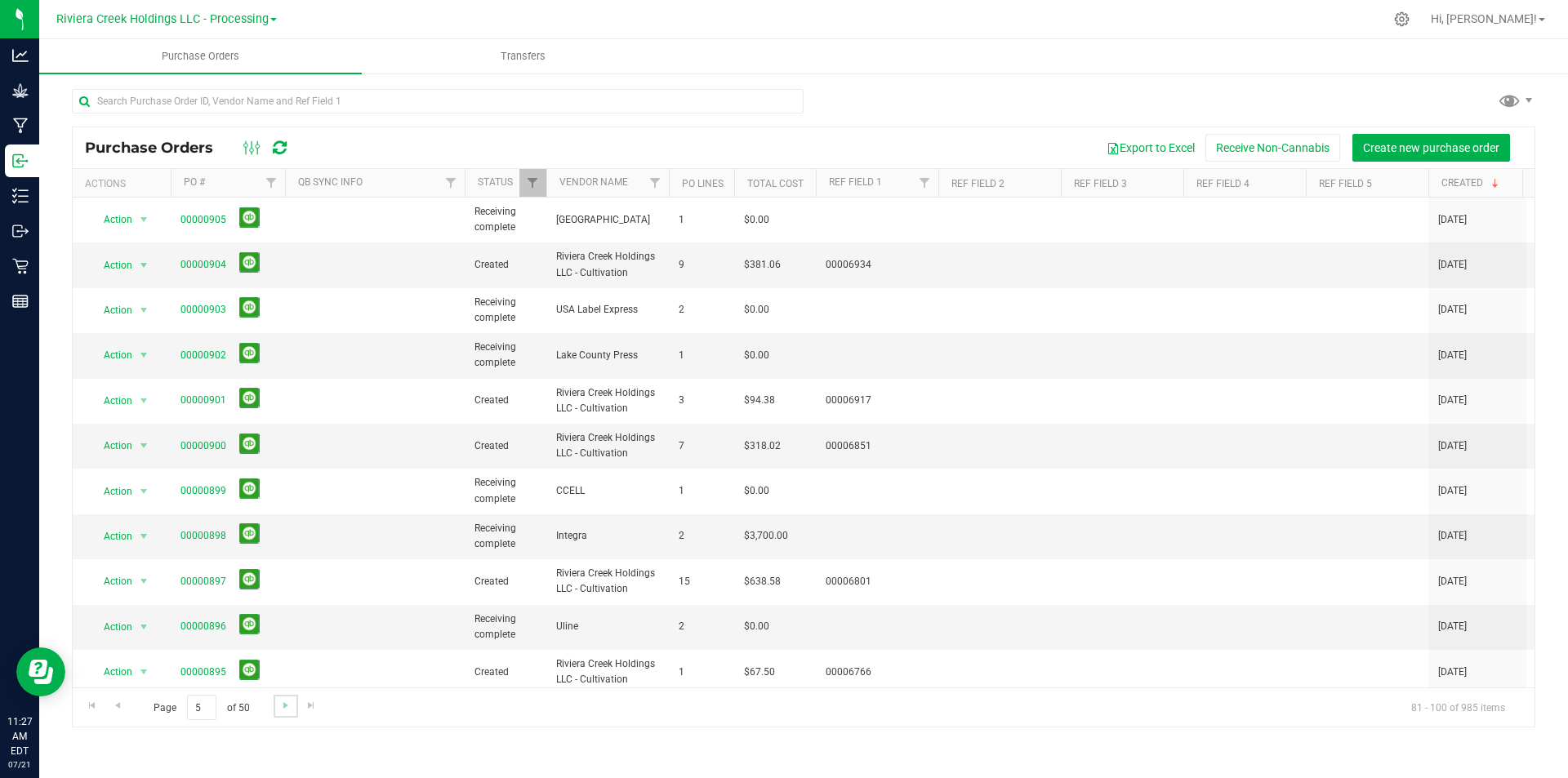 click at bounding box center [285, 705] 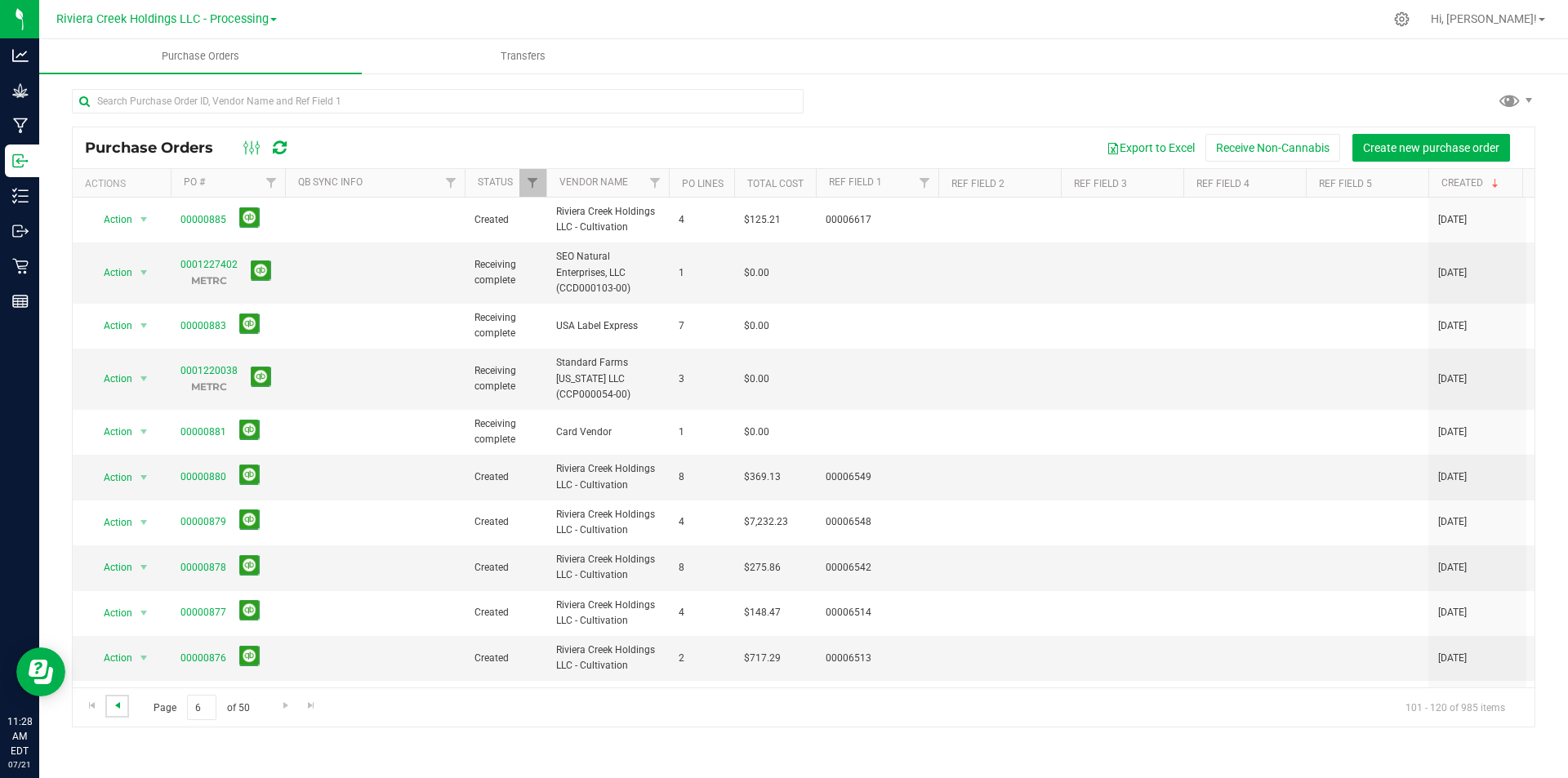 click at bounding box center (118, 705) 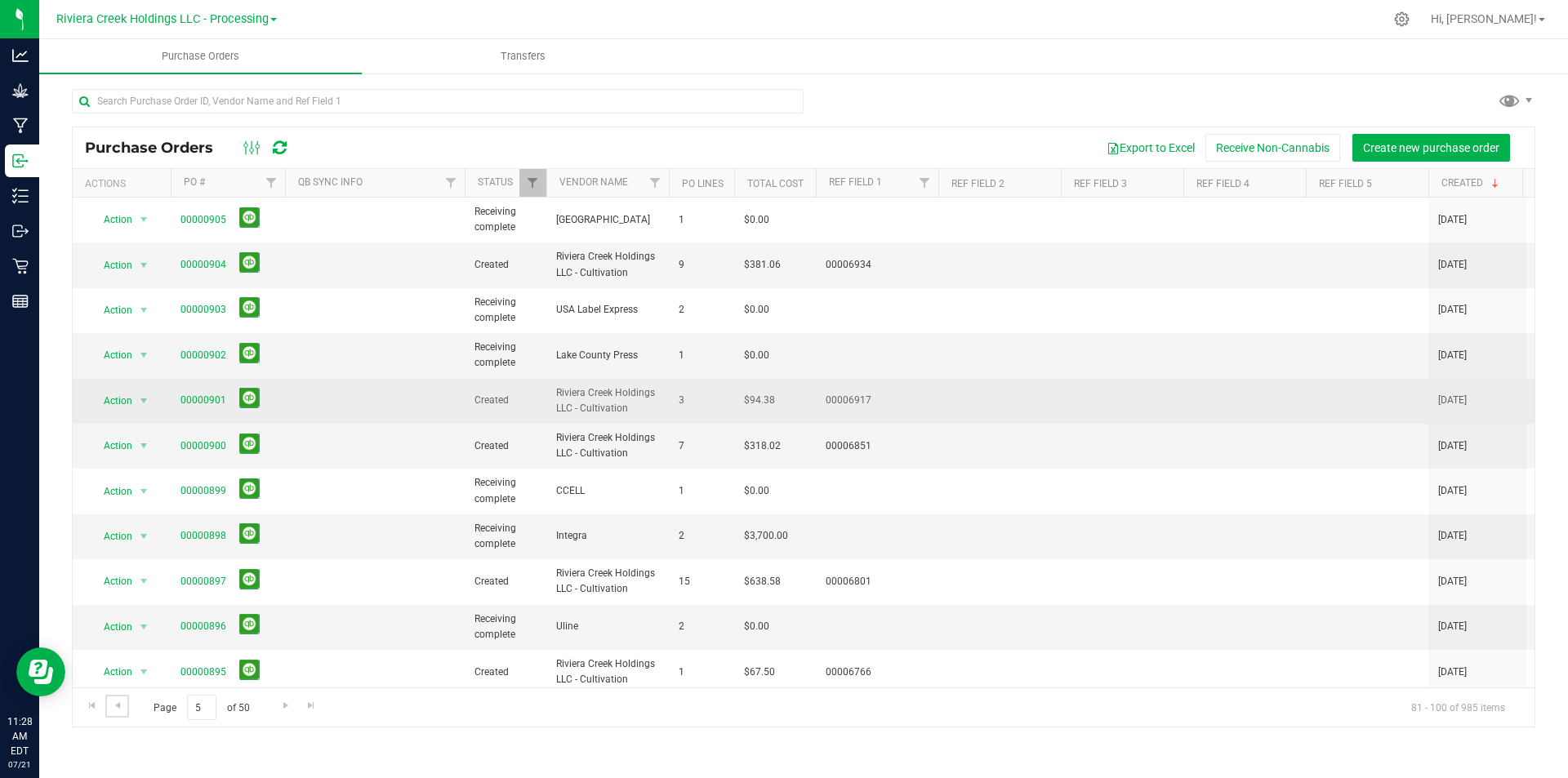 scroll, scrollTop: 426, scrollLeft: 0, axis: vertical 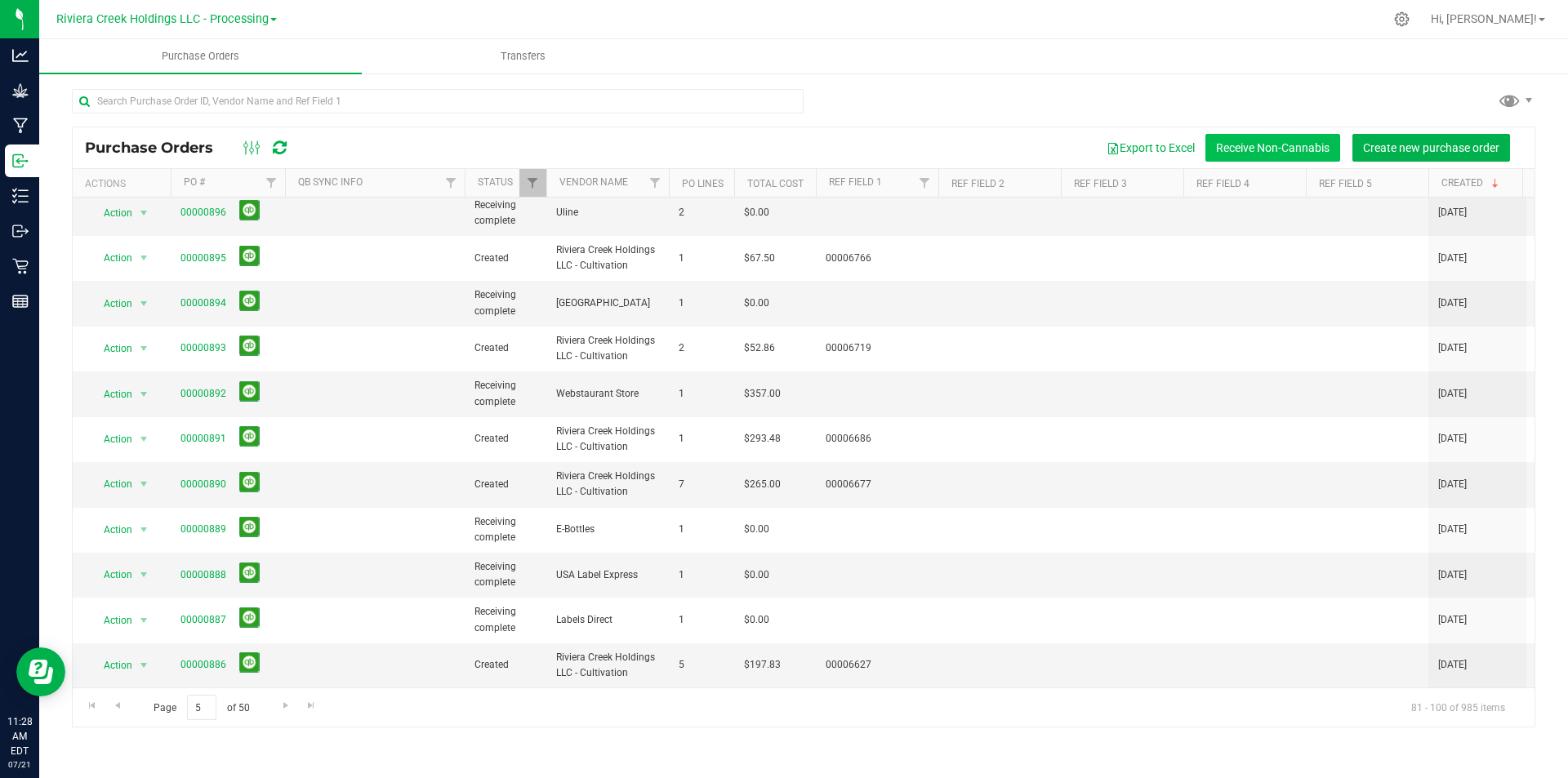 click on "Receive Non-Cannabis" at bounding box center [1272, 148] 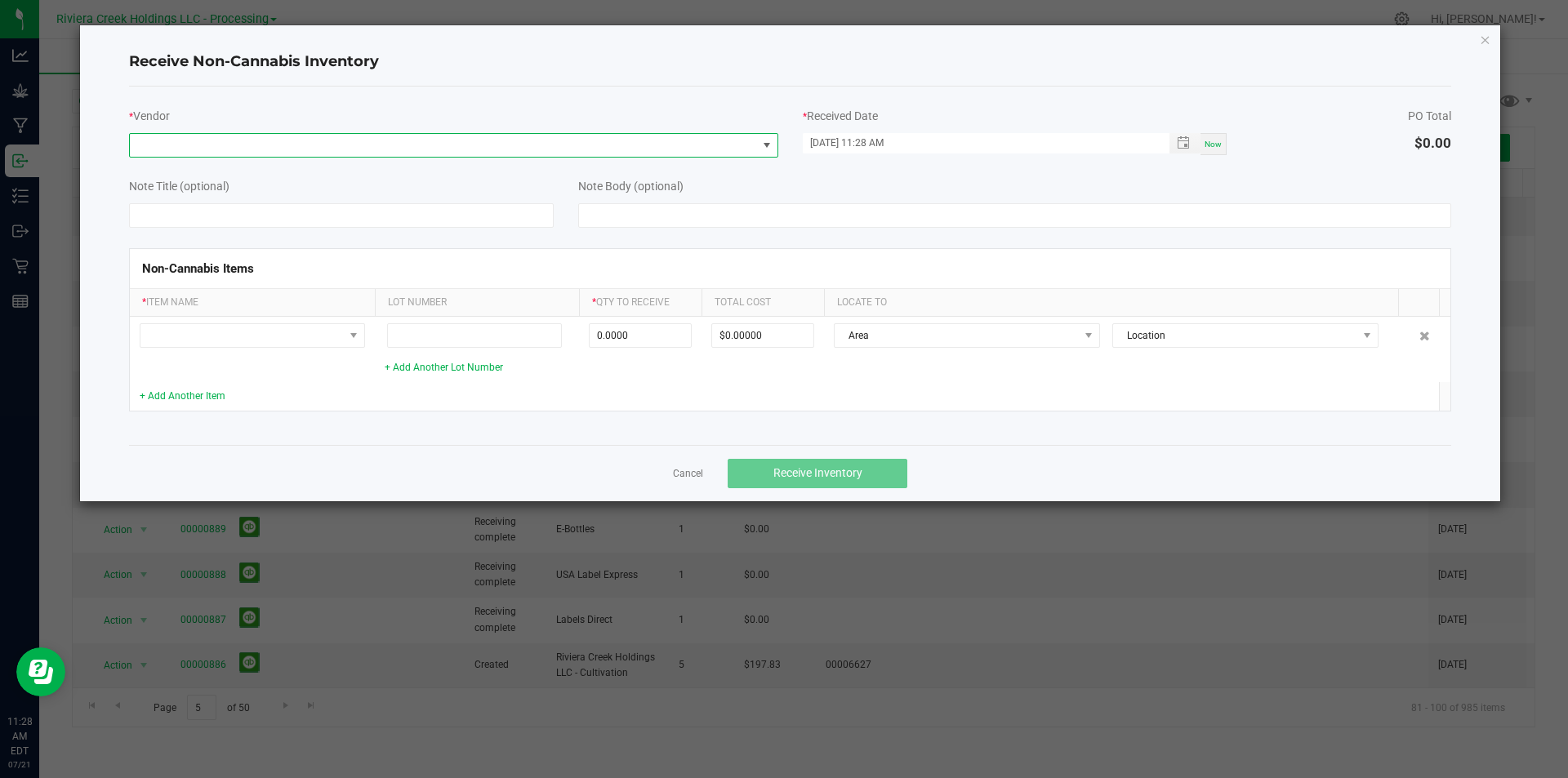 click at bounding box center [443, 145] 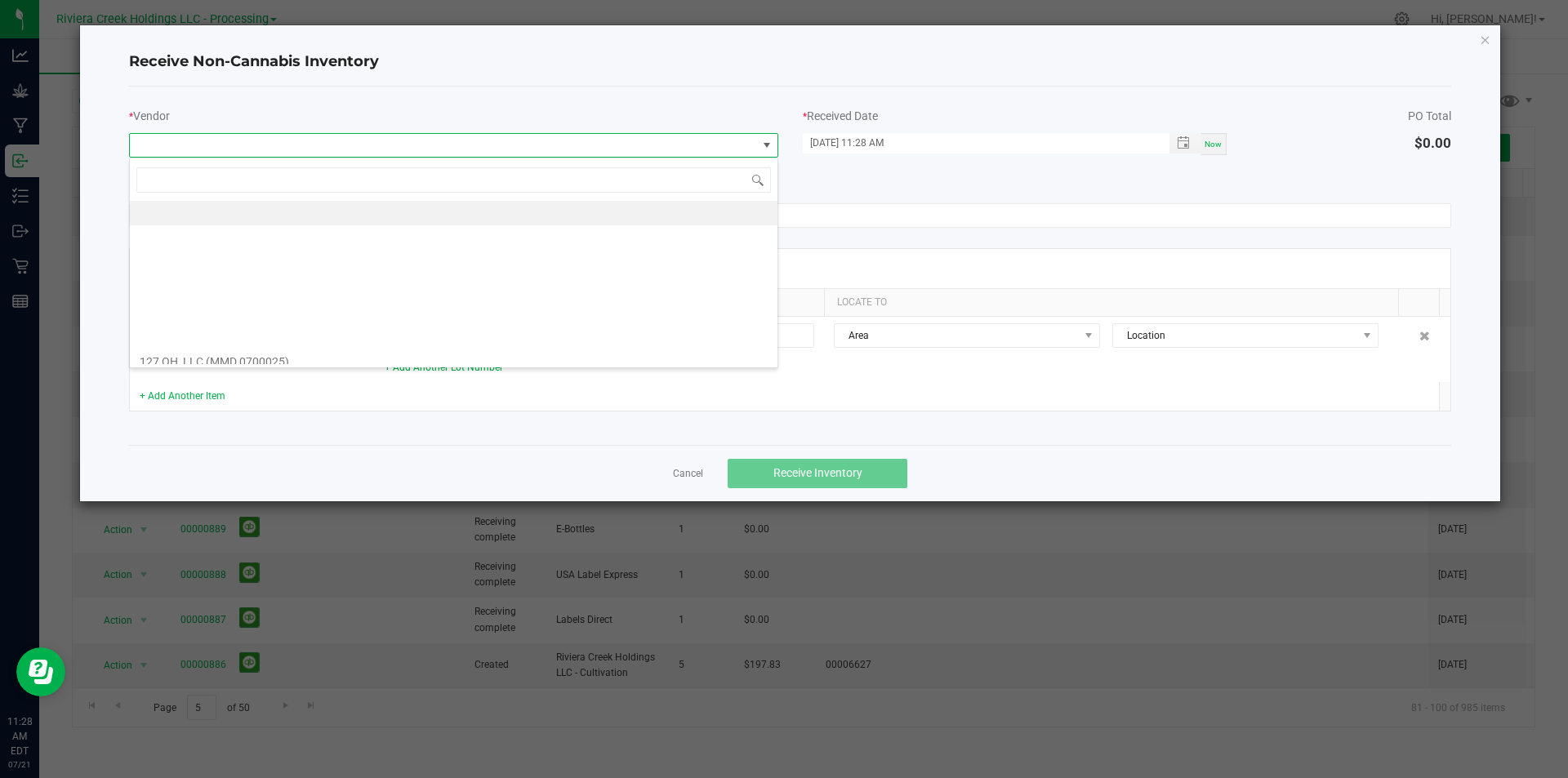 scroll, scrollTop: 81612, scrollLeft: 81017, axis: both 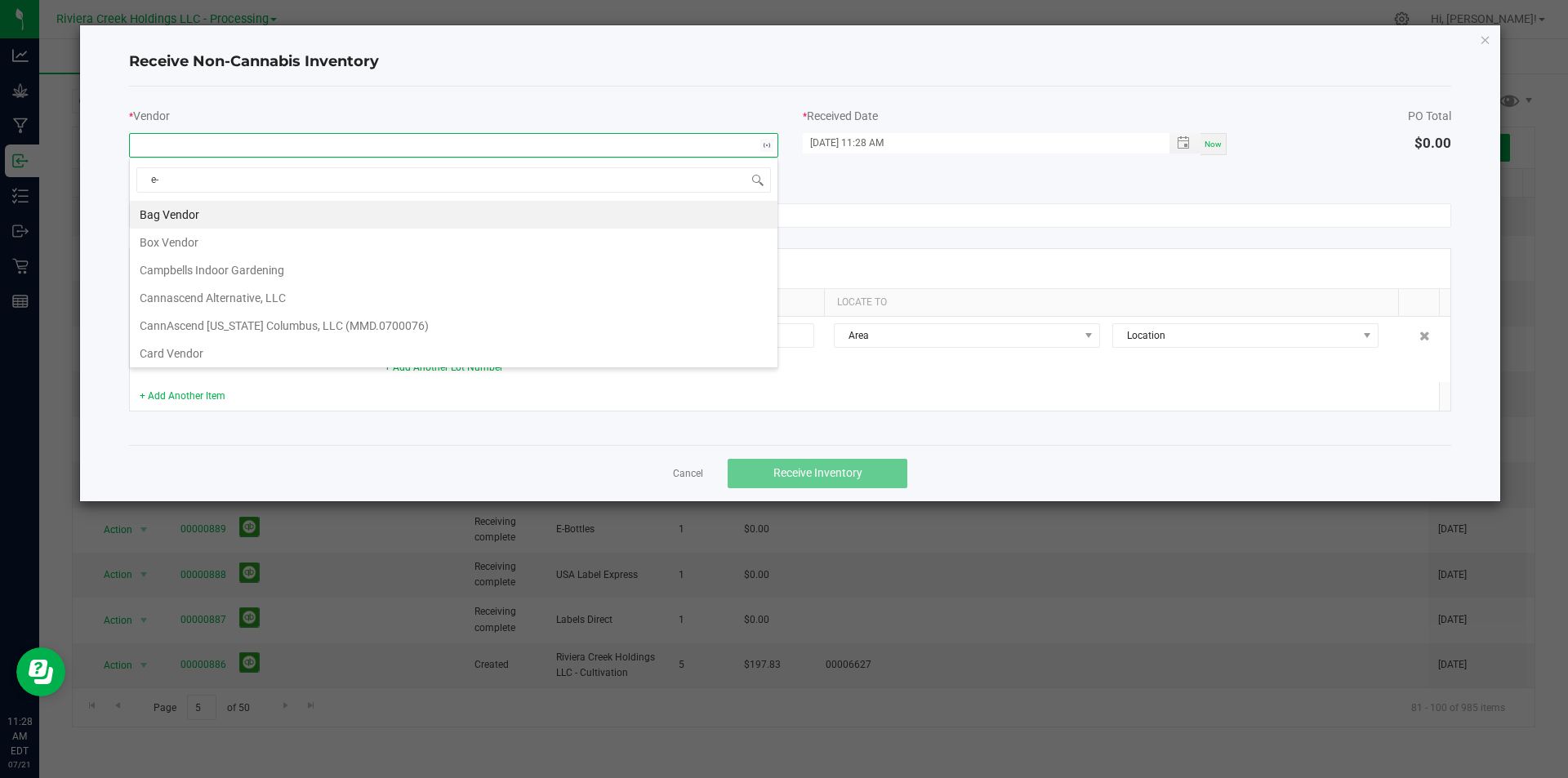 type on "e-b" 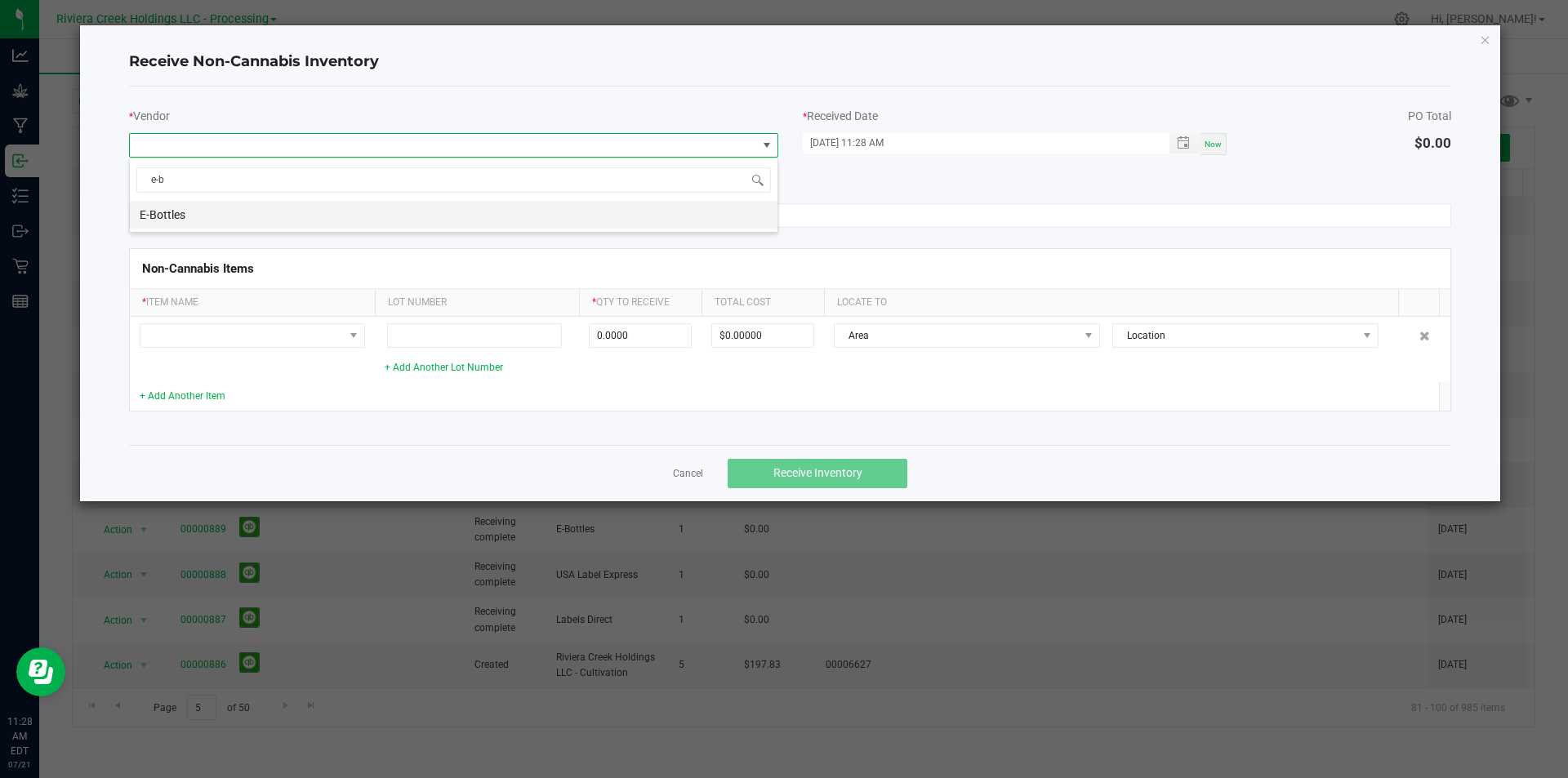 click on "E-Bottles" at bounding box center [453, 215] 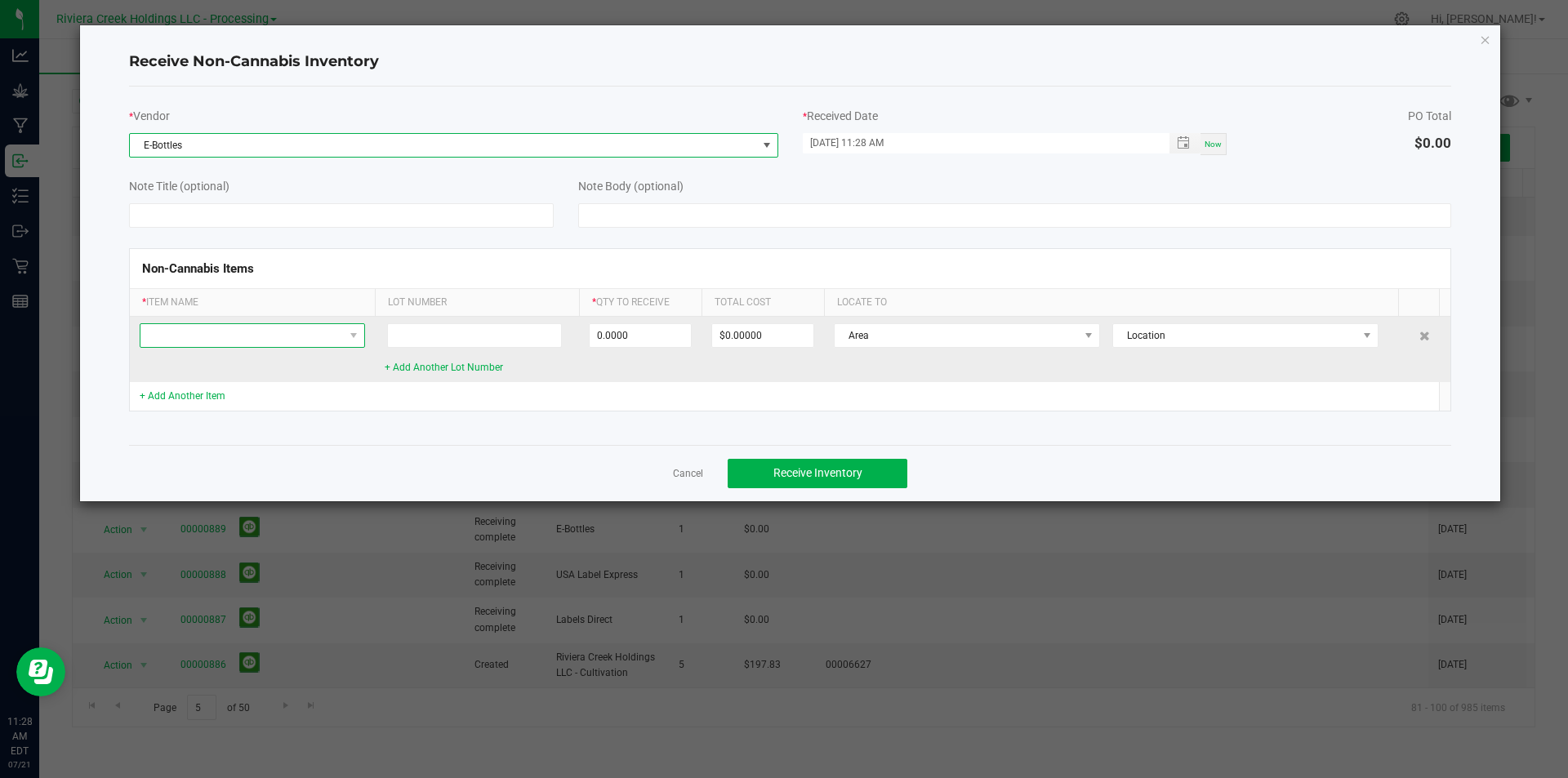 click at bounding box center [242, 336] 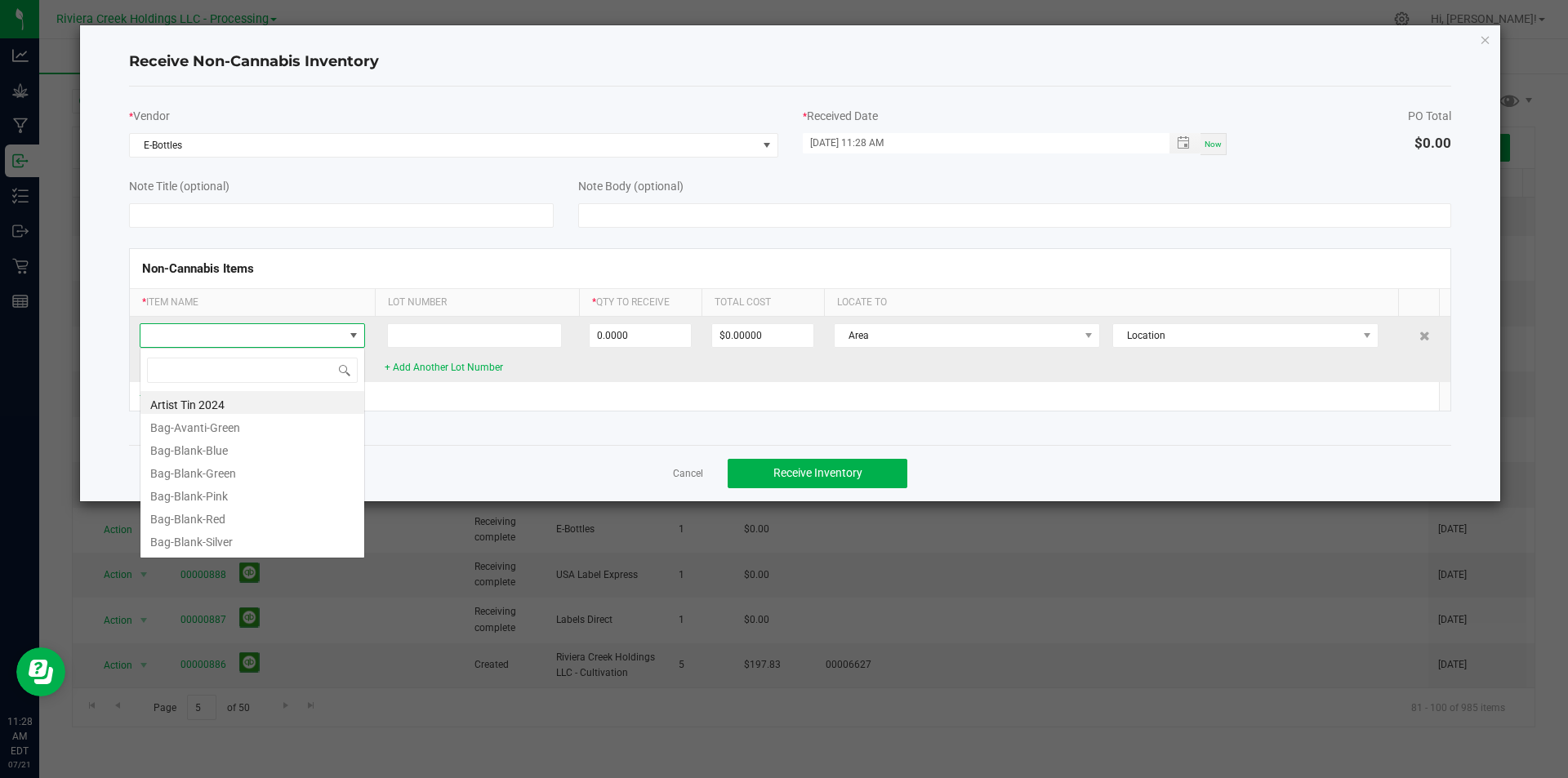 scroll, scrollTop: 81612, scrollLeft: 81441, axis: both 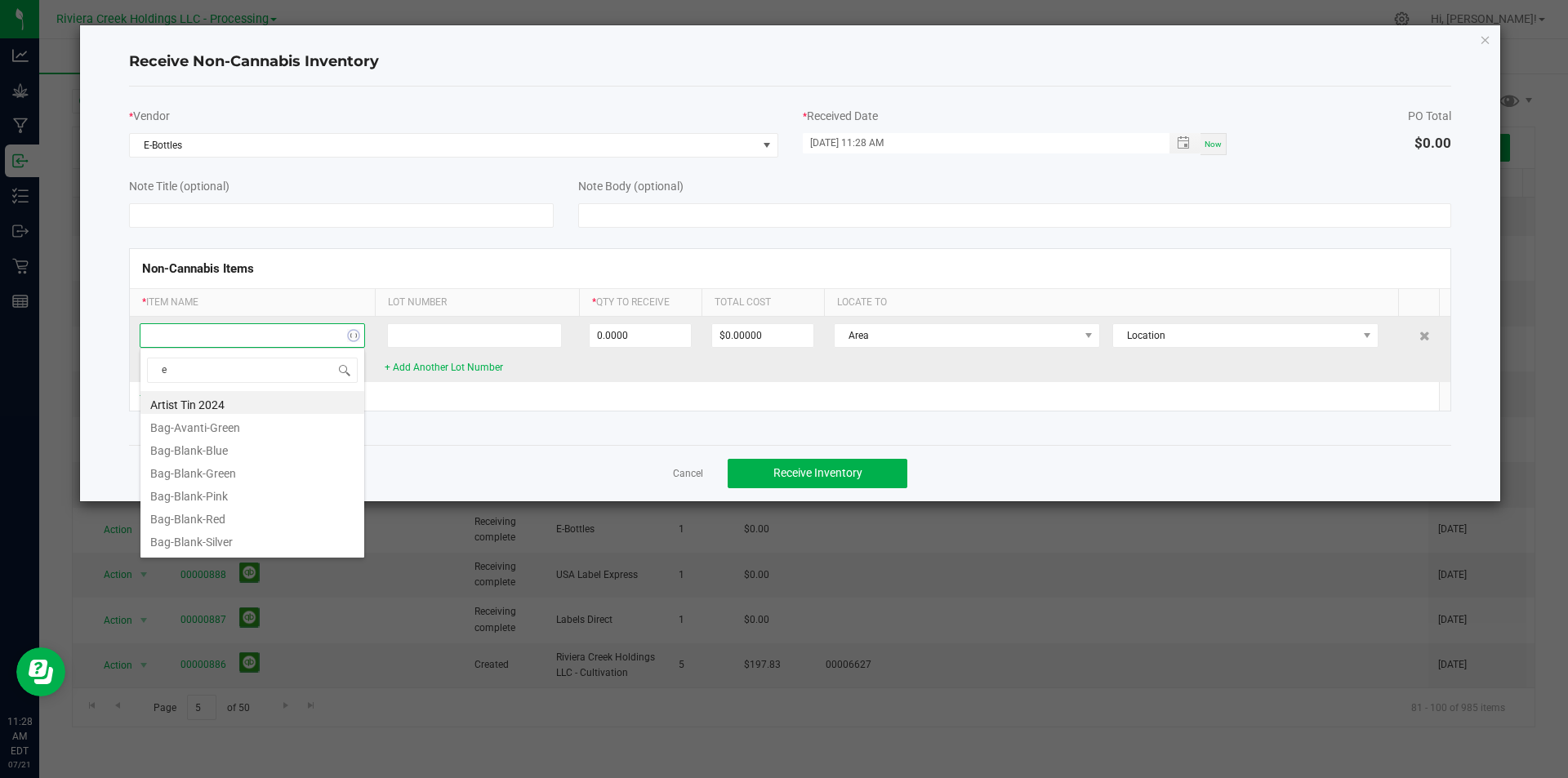 type on "eb" 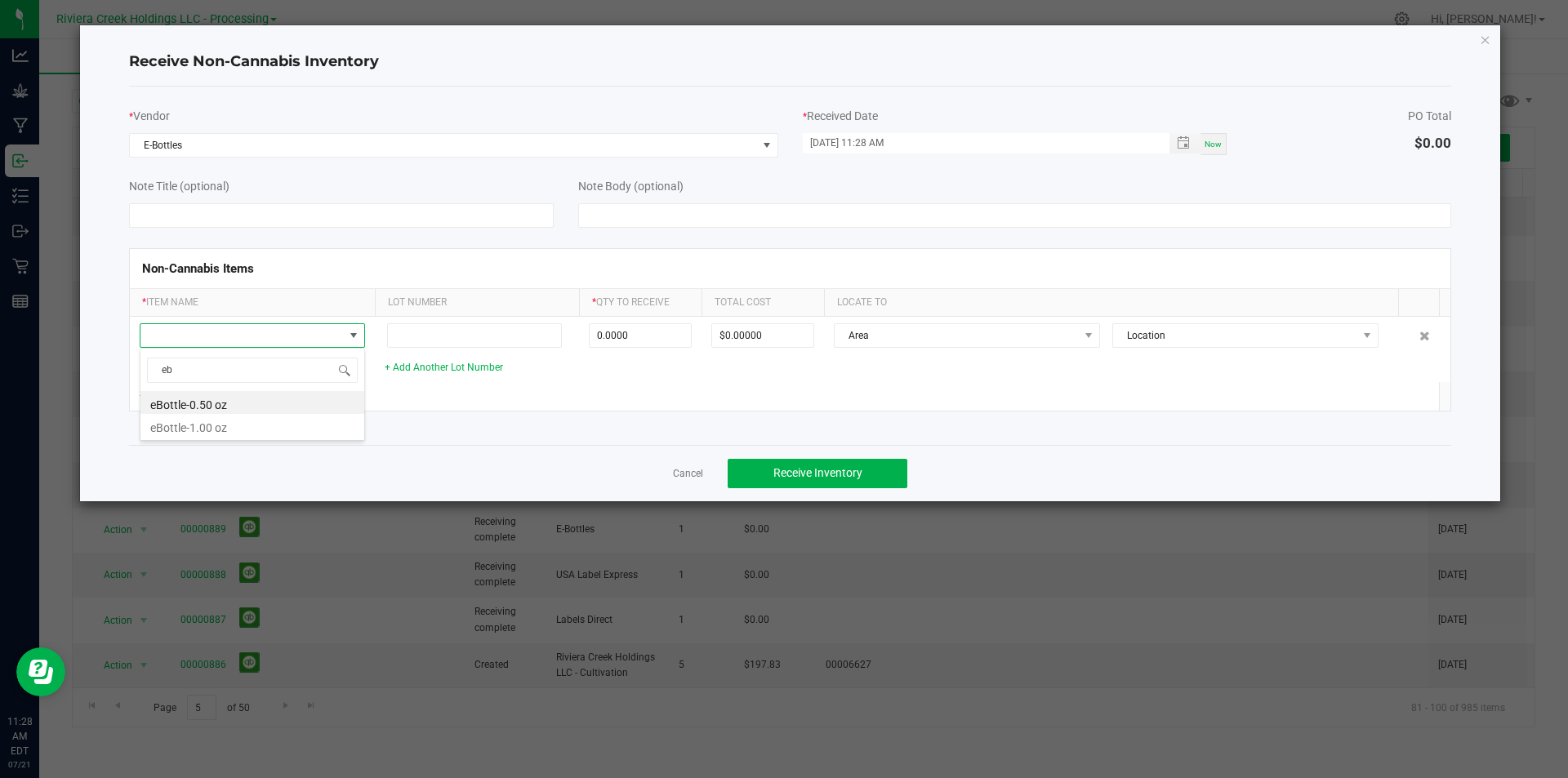 click on "eBottle-0.50 oz" at bounding box center (252, 402) 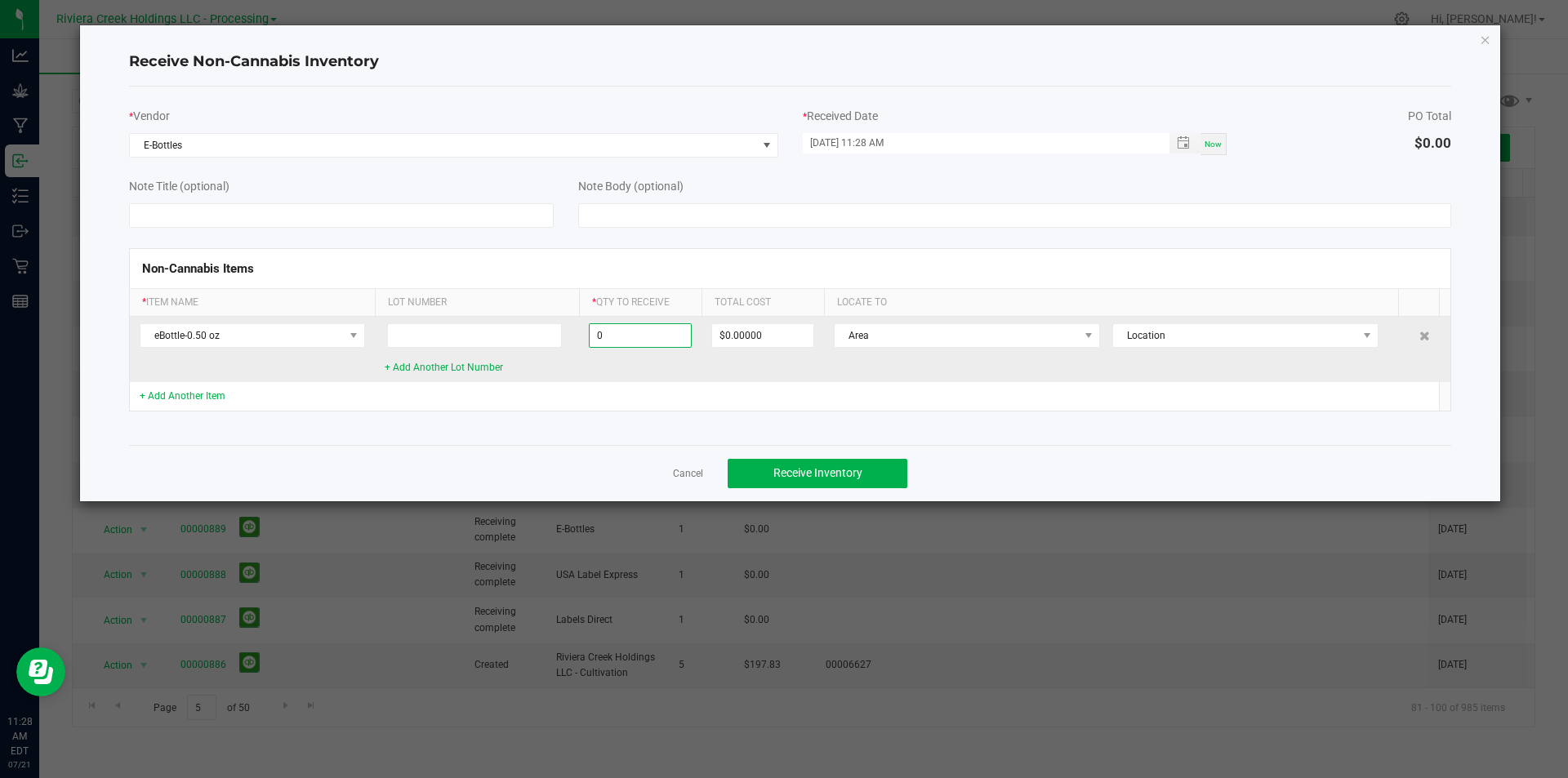click on "0" at bounding box center [640, 336] 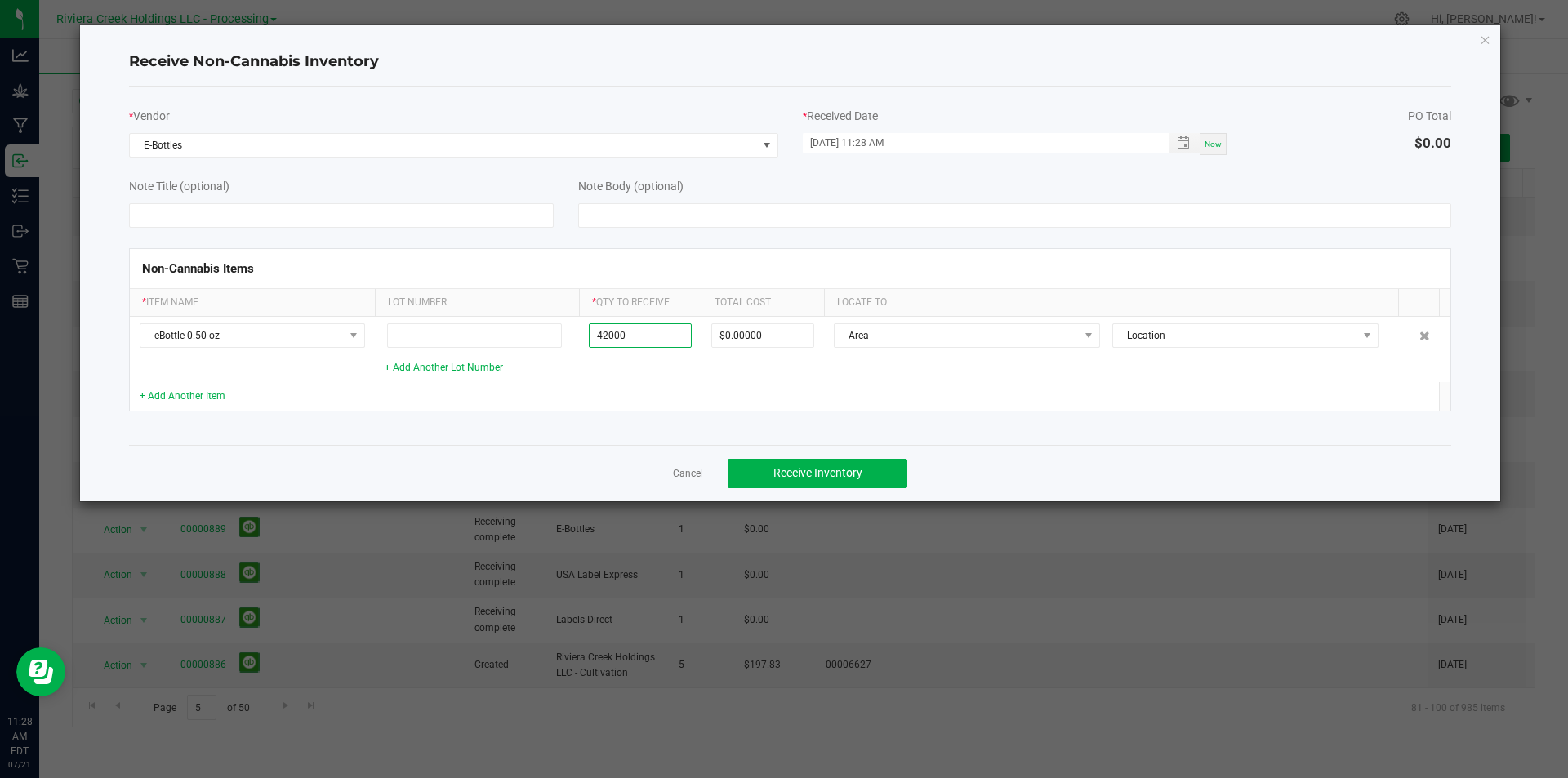 type on "42000 ea" 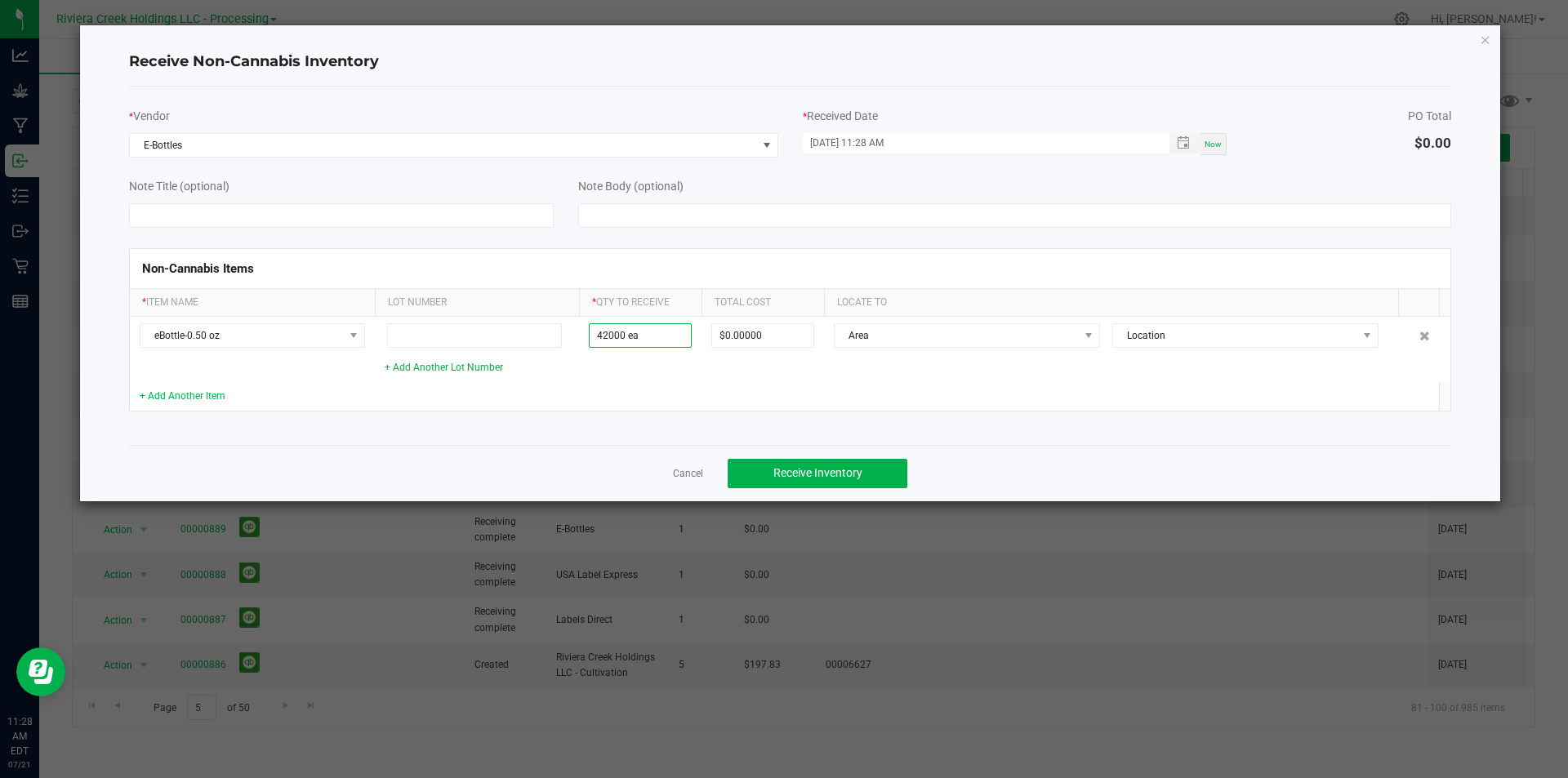 click 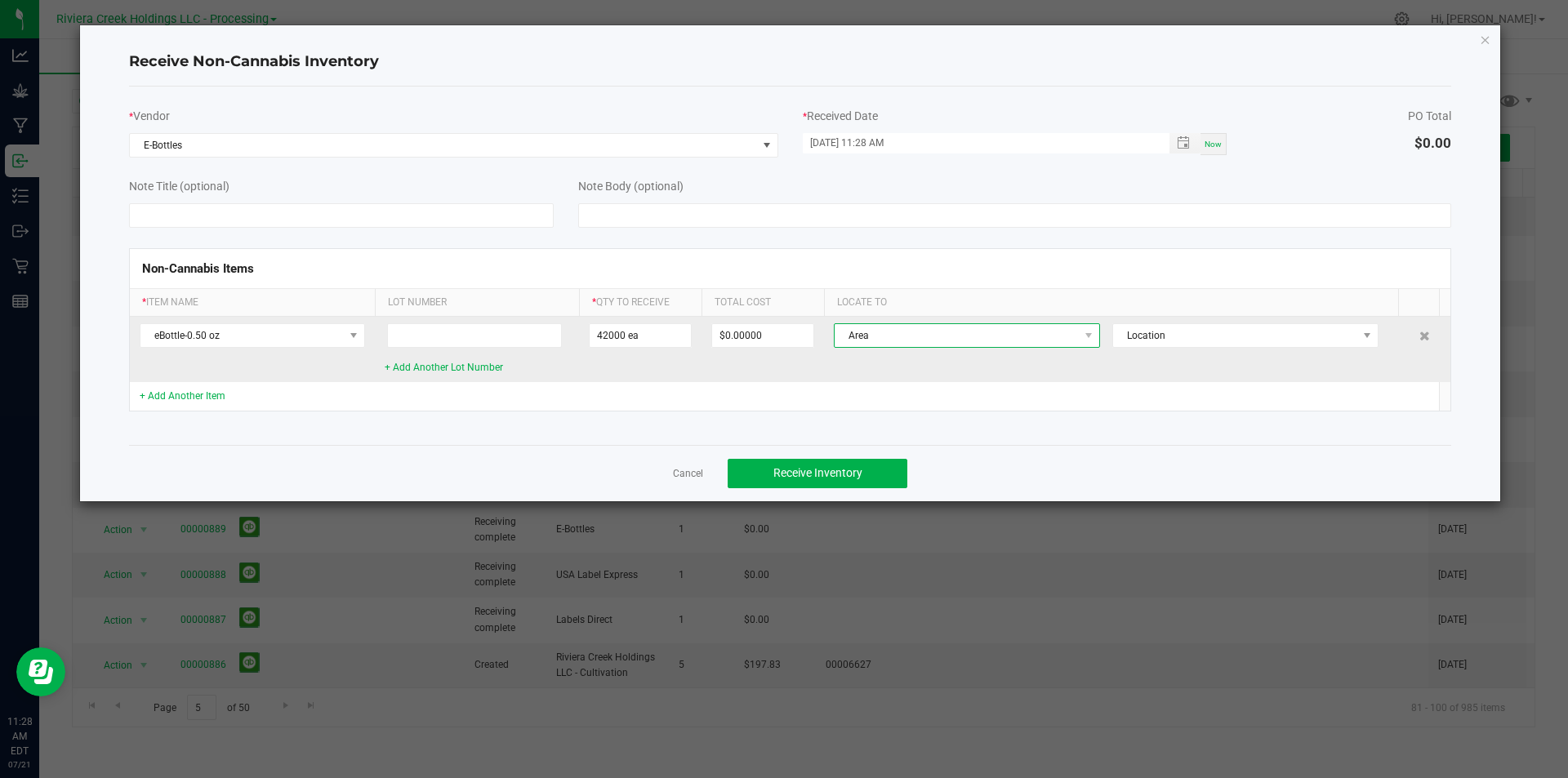 click on "Area" at bounding box center (956, 336) 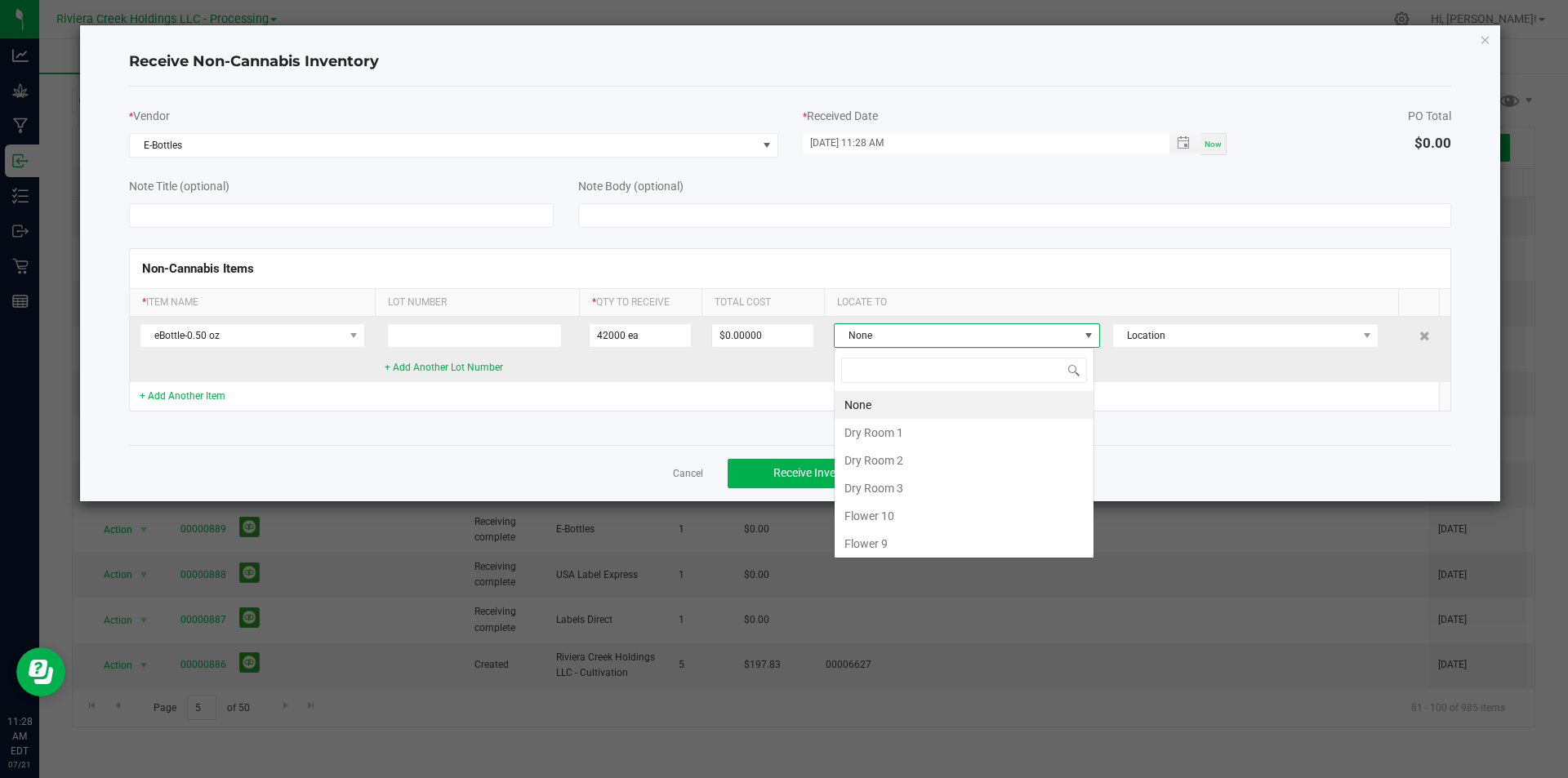 scroll, scrollTop: 81612, scrollLeft: 81406, axis: both 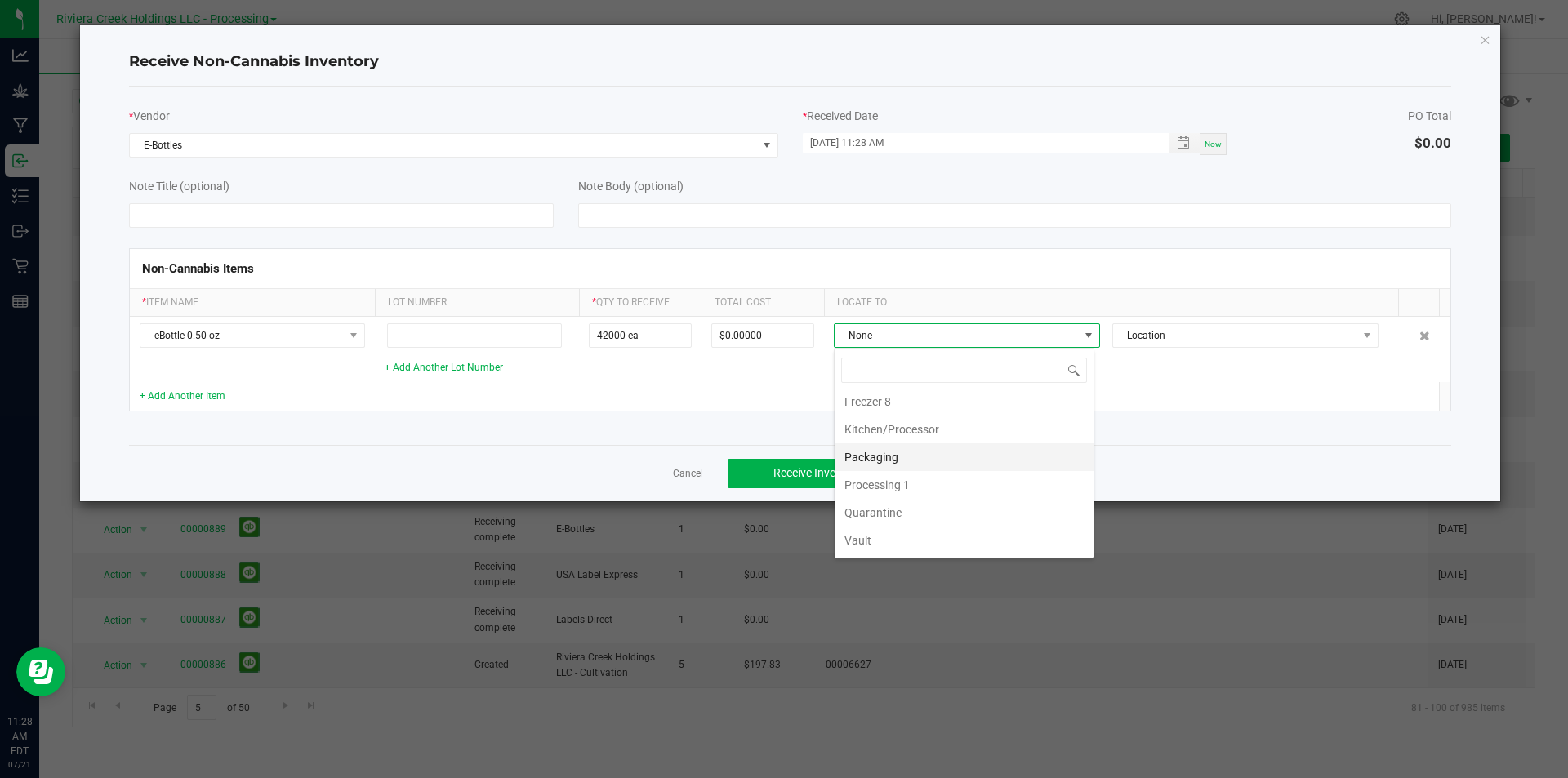 click on "Packaging" at bounding box center [964, 457] 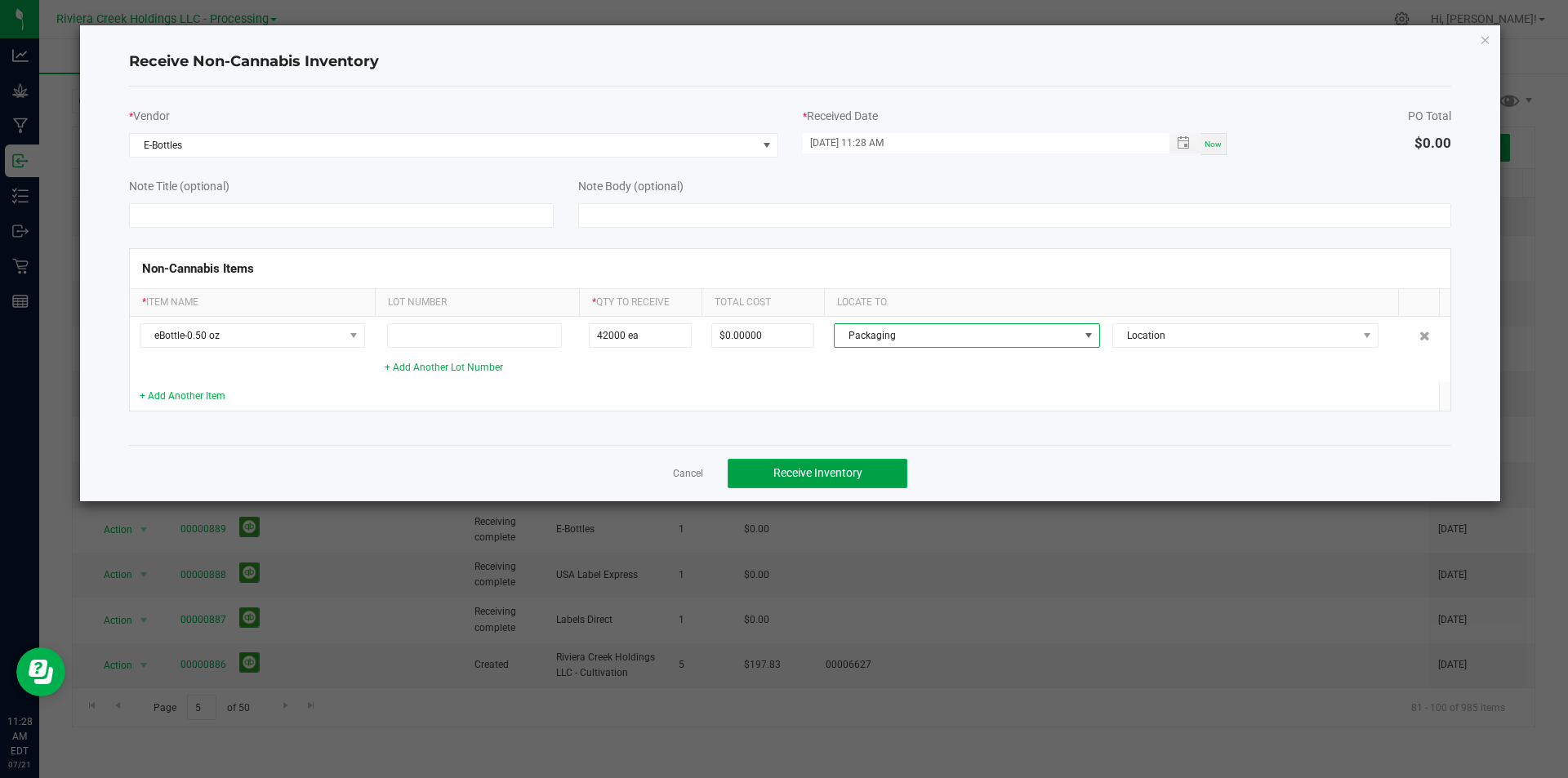 click on "Receive Inventory" 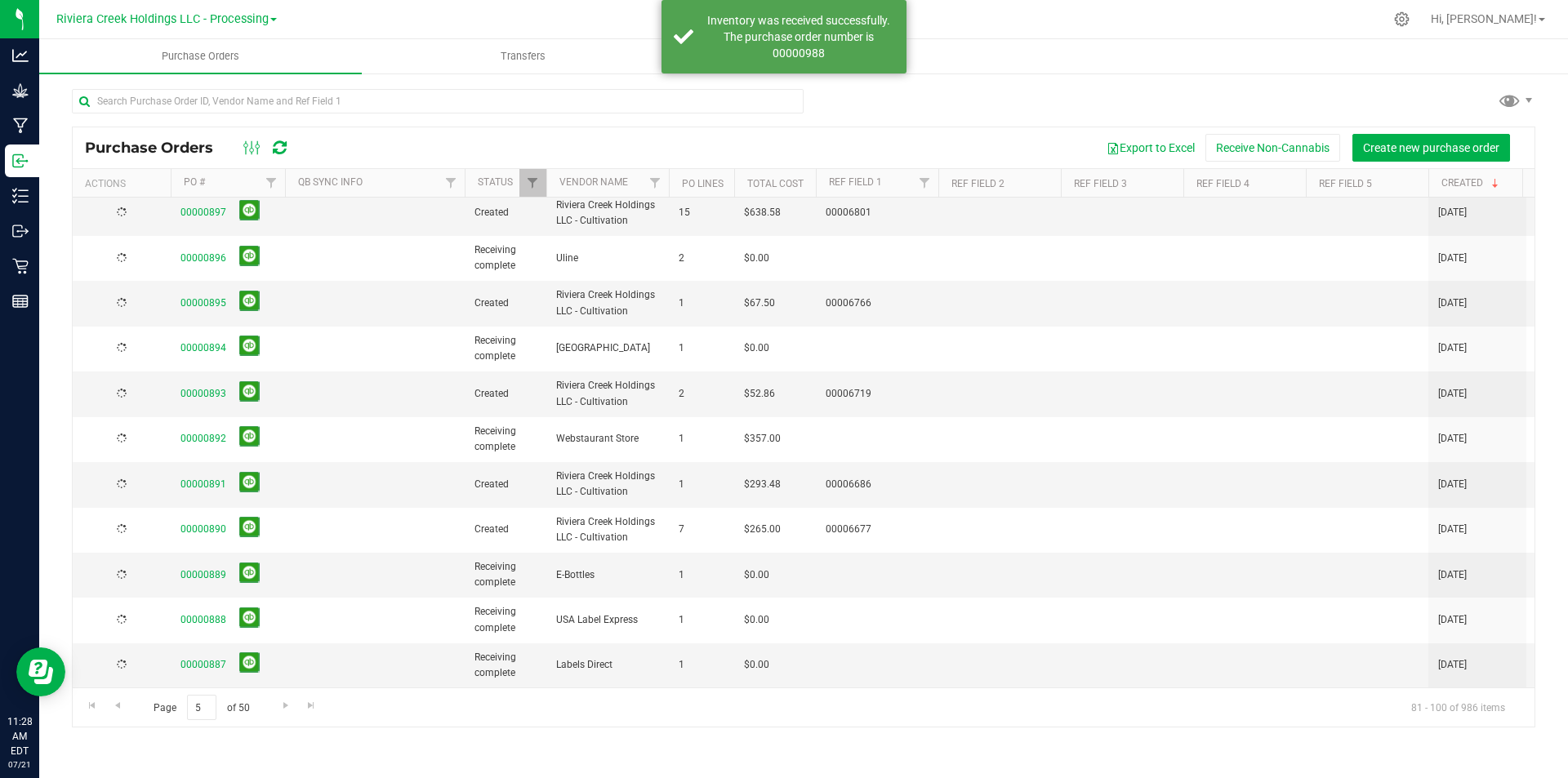 scroll, scrollTop: 0, scrollLeft: 0, axis: both 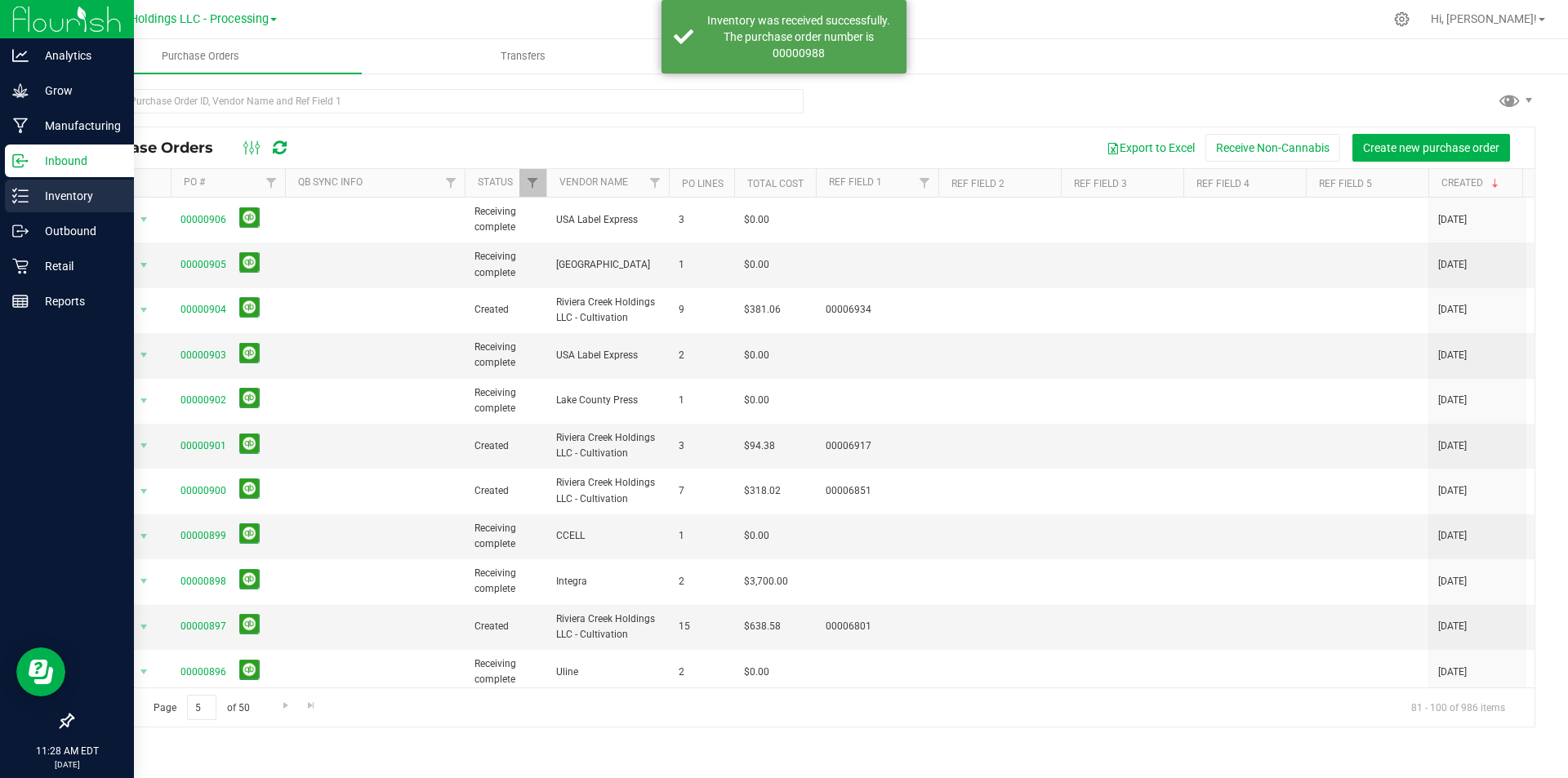 click on "Inventory" at bounding box center [69, 196] 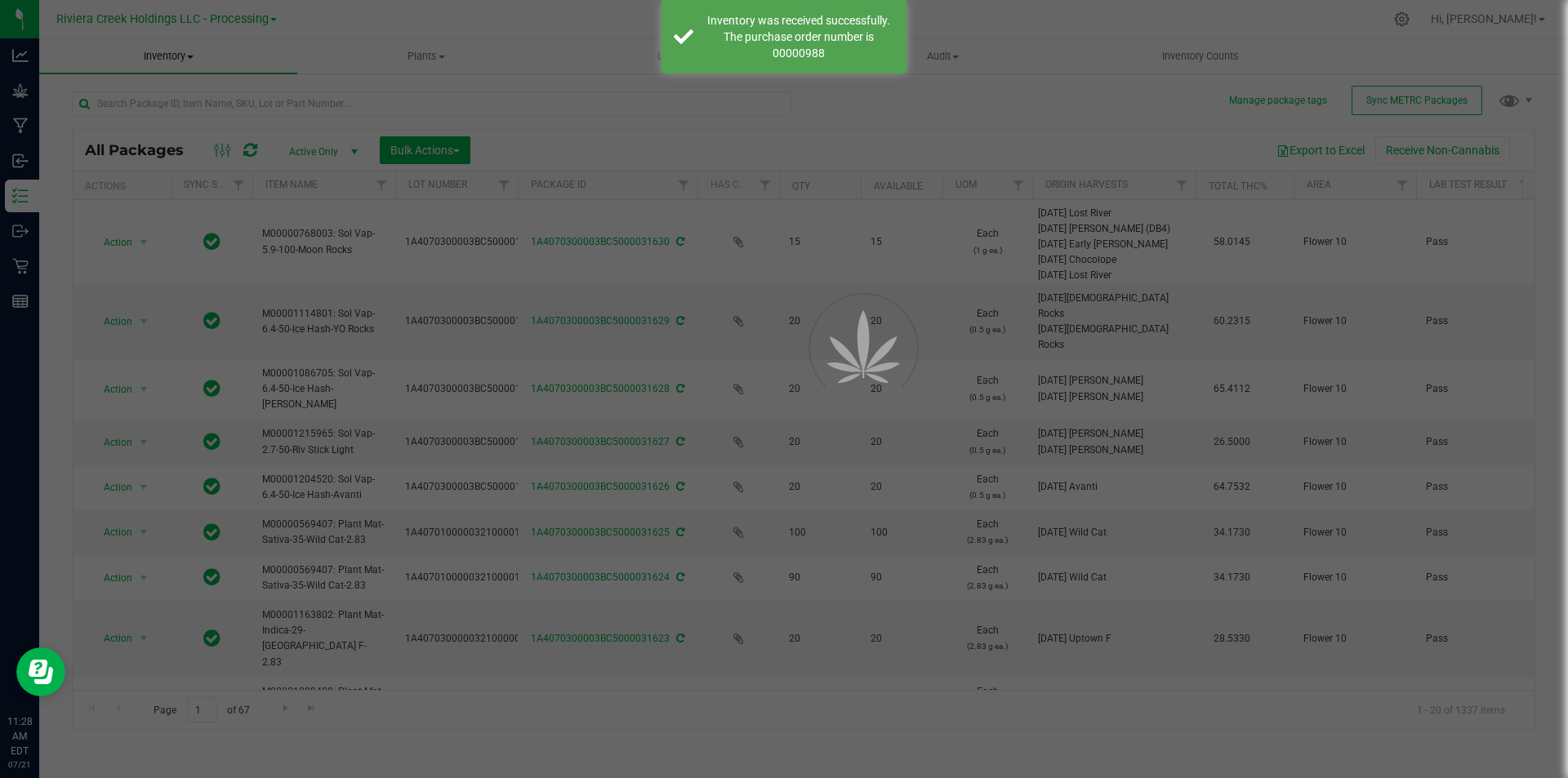 click on "Inventory" at bounding box center [168, 56] 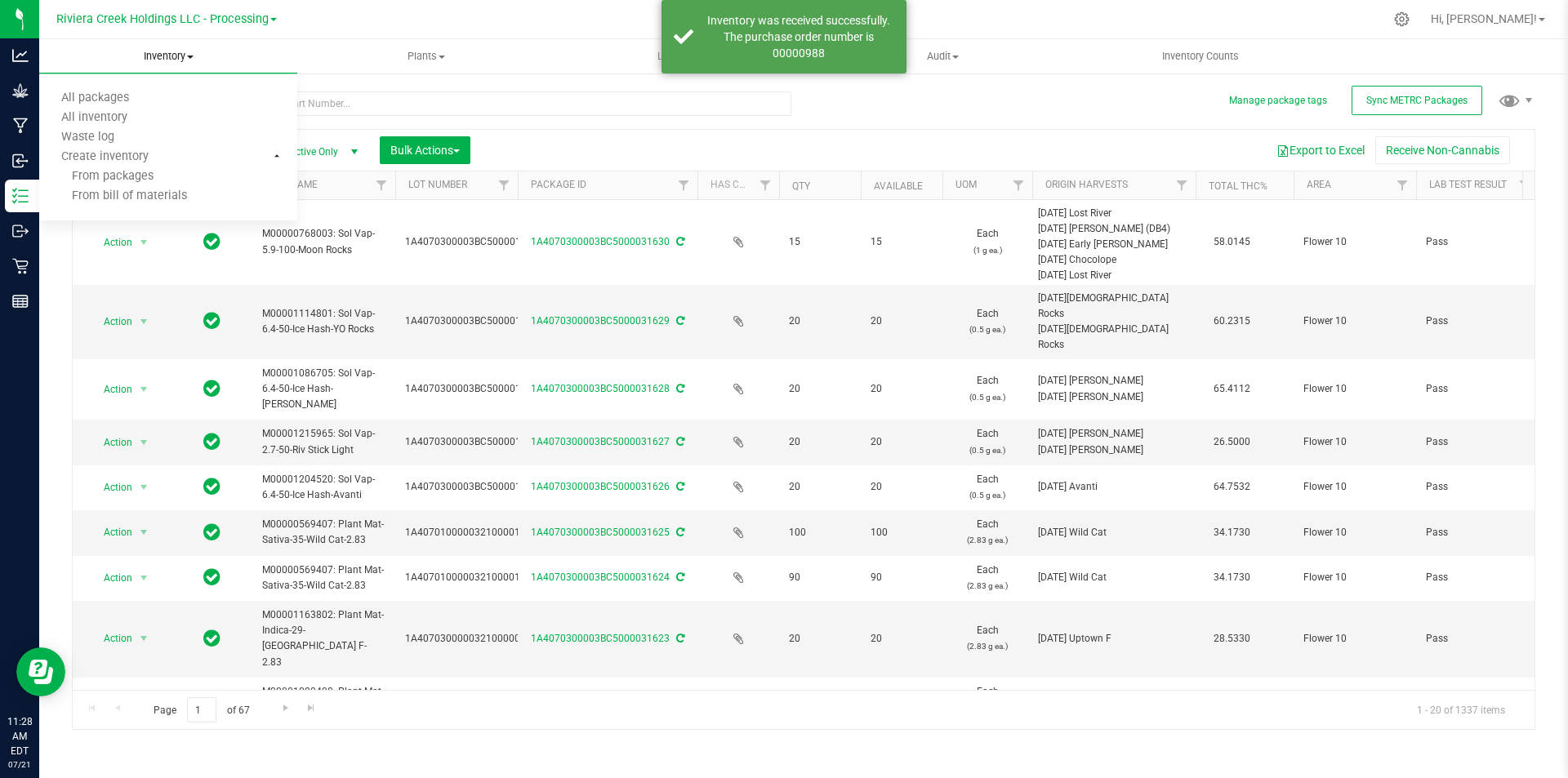 click on "Inventory" at bounding box center (168, 56) 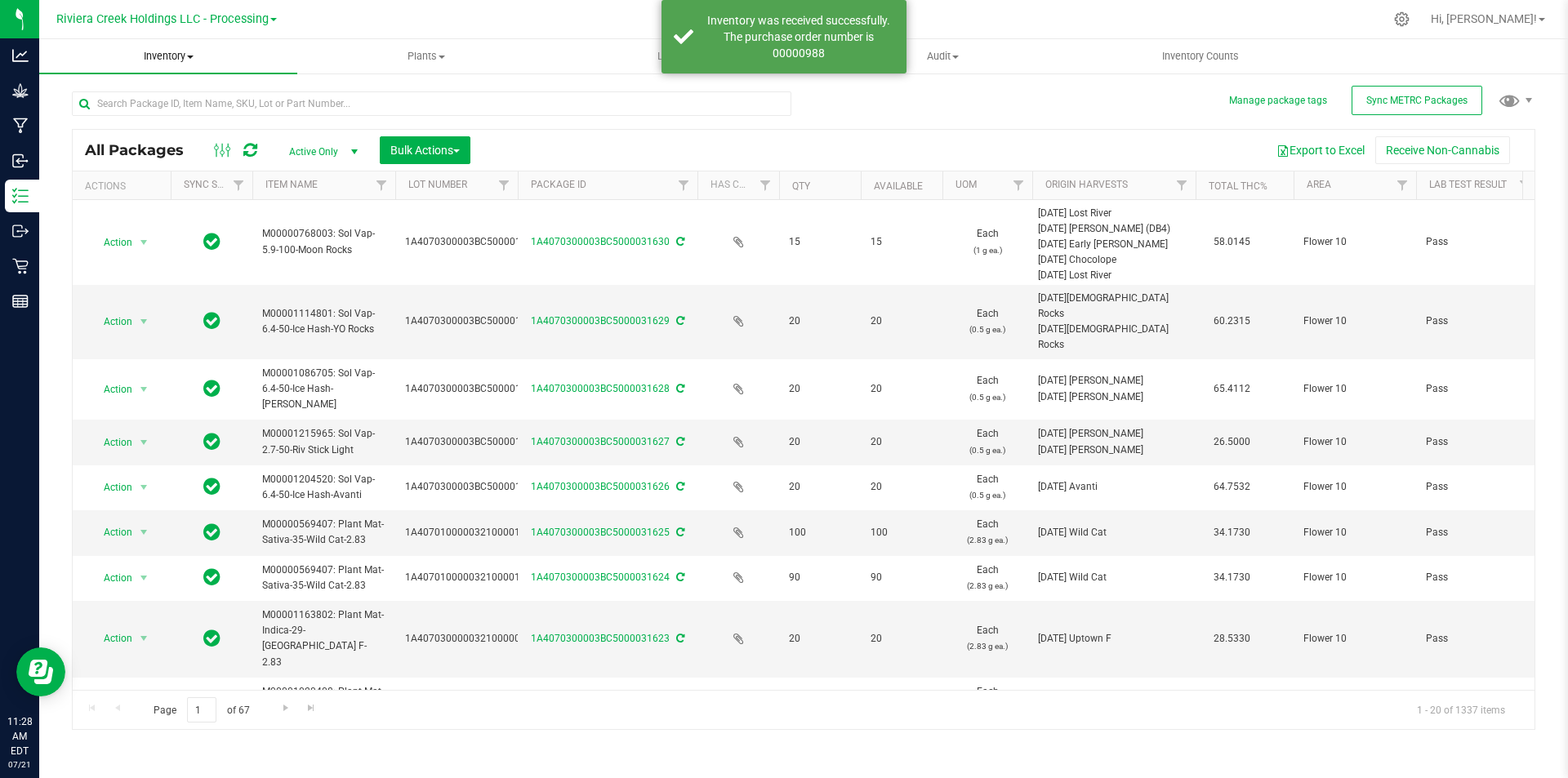 click on "Inventory" at bounding box center [168, 56] 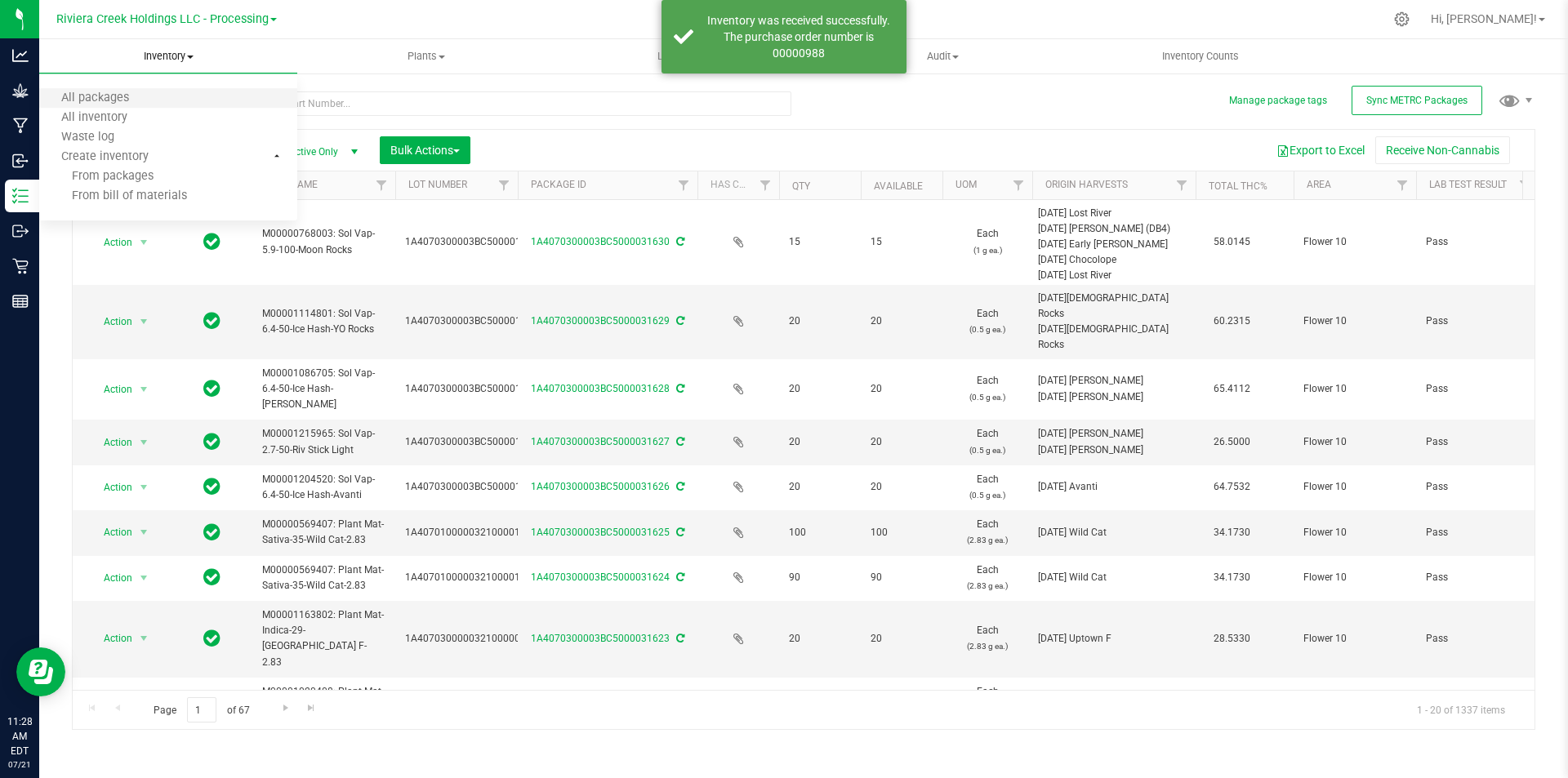 click on "All packages" at bounding box center (168, 99) 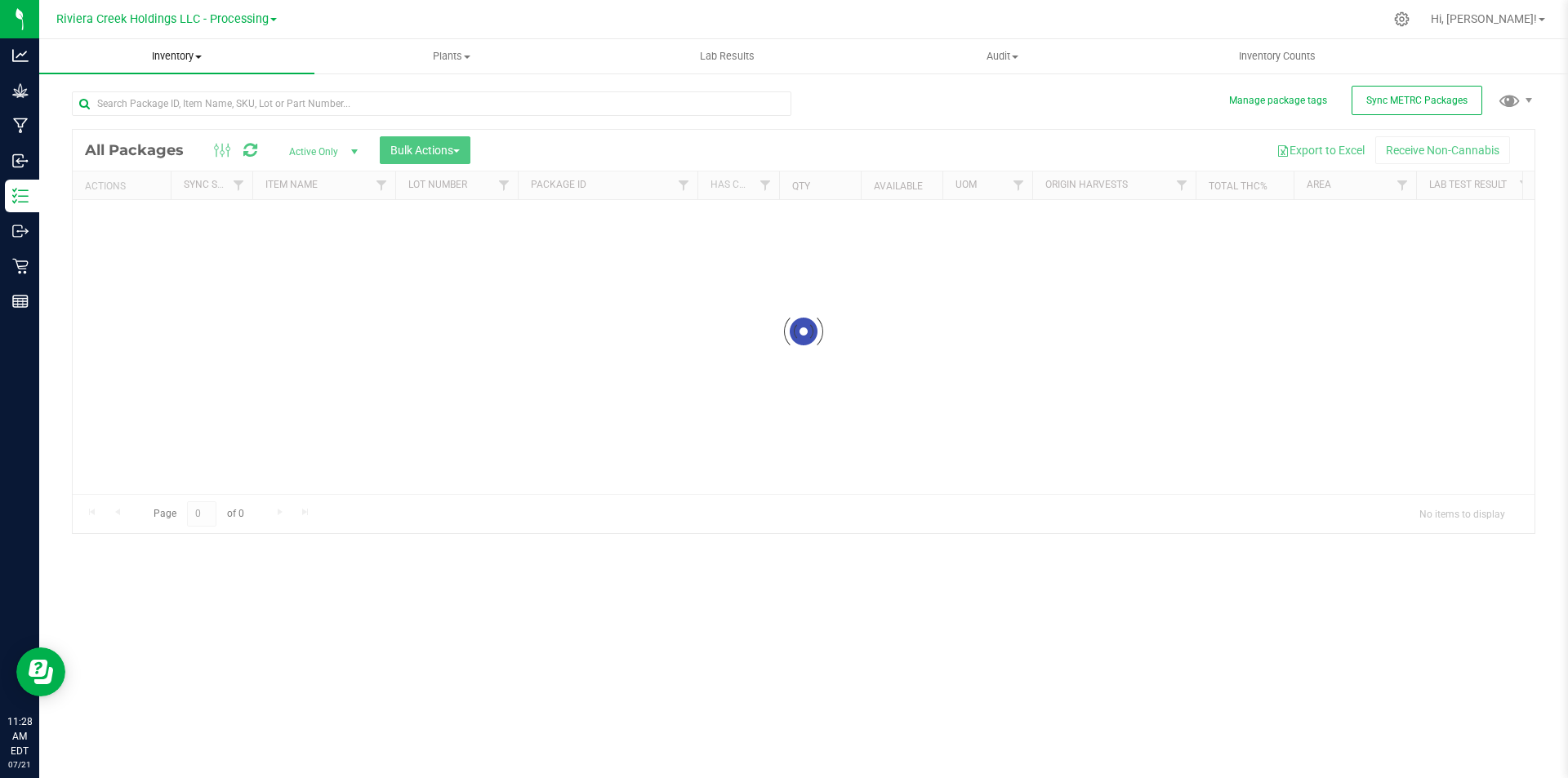 click on "Inventory" at bounding box center [176, 56] 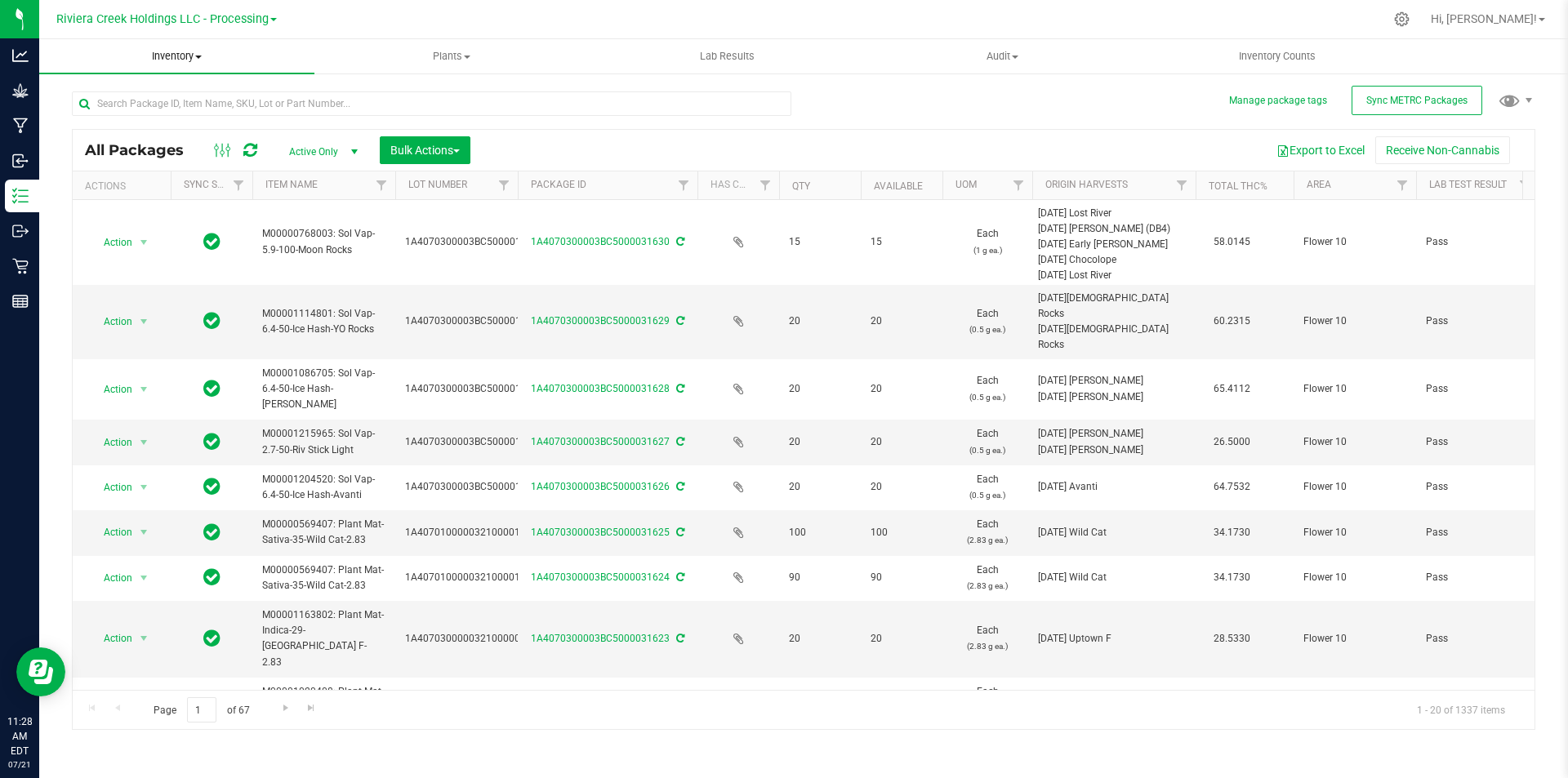 click on "Inventory" at bounding box center [176, 56] 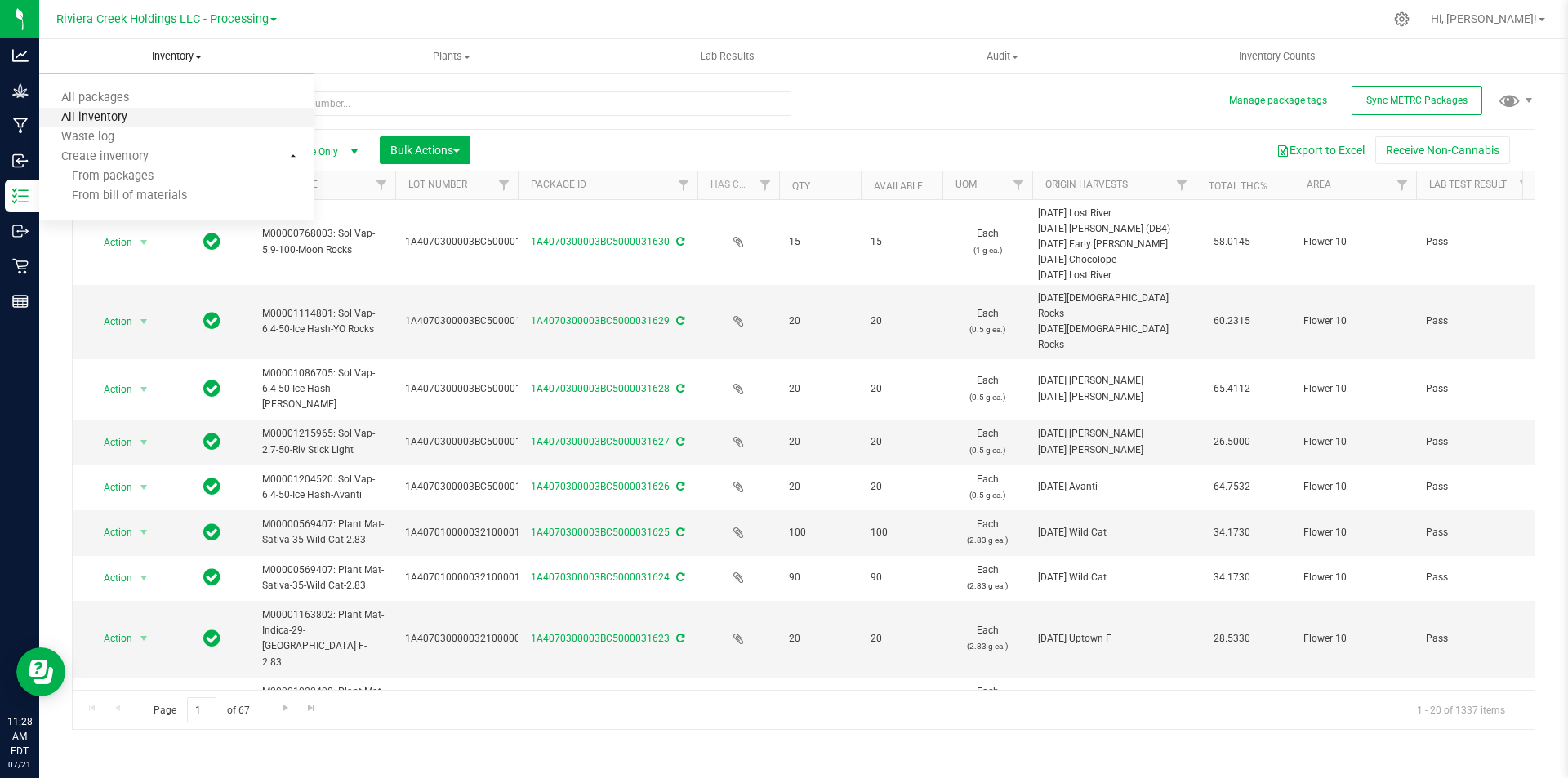 click on "All inventory" at bounding box center [94, 118] 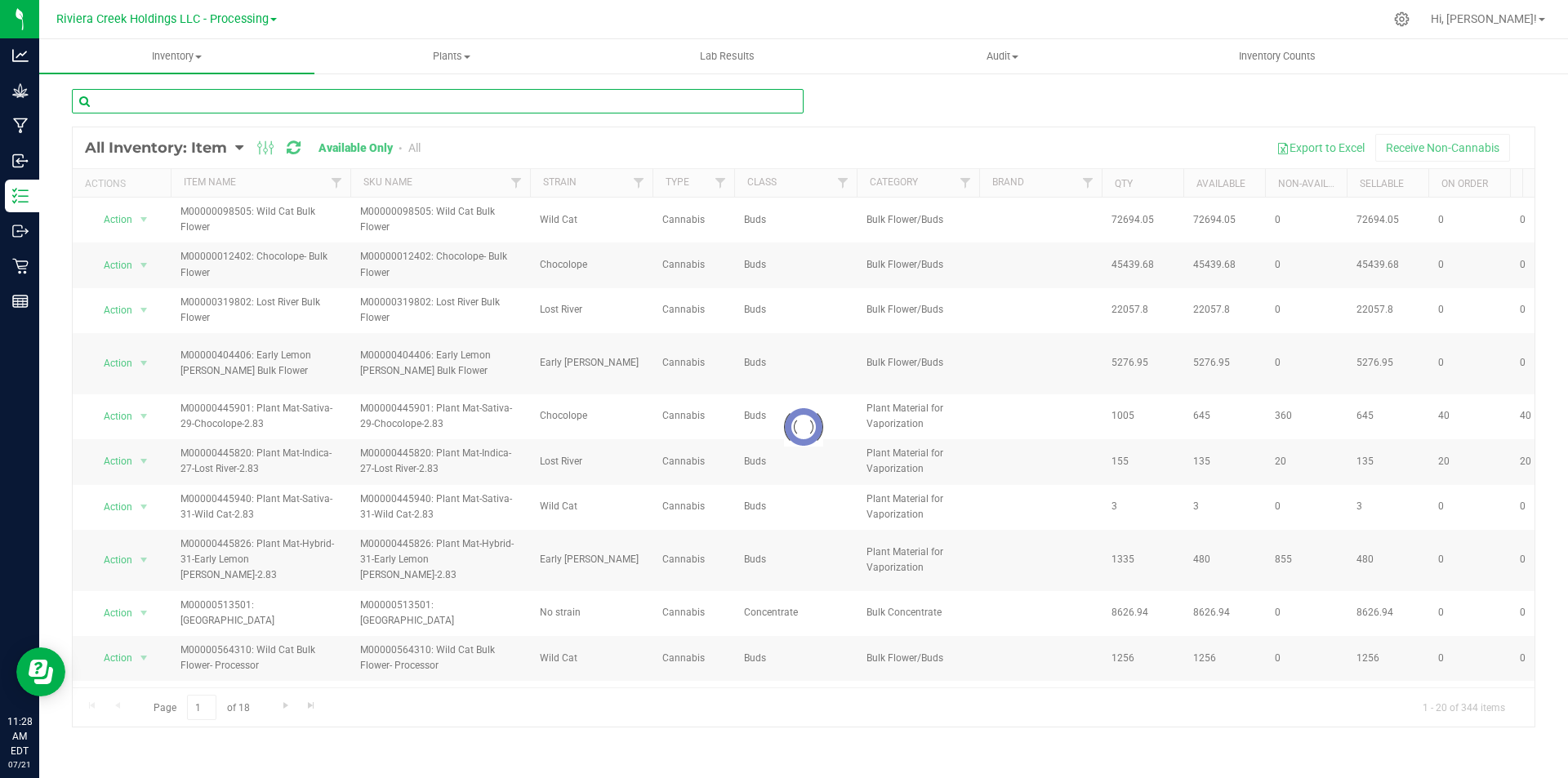 click at bounding box center (438, 101) 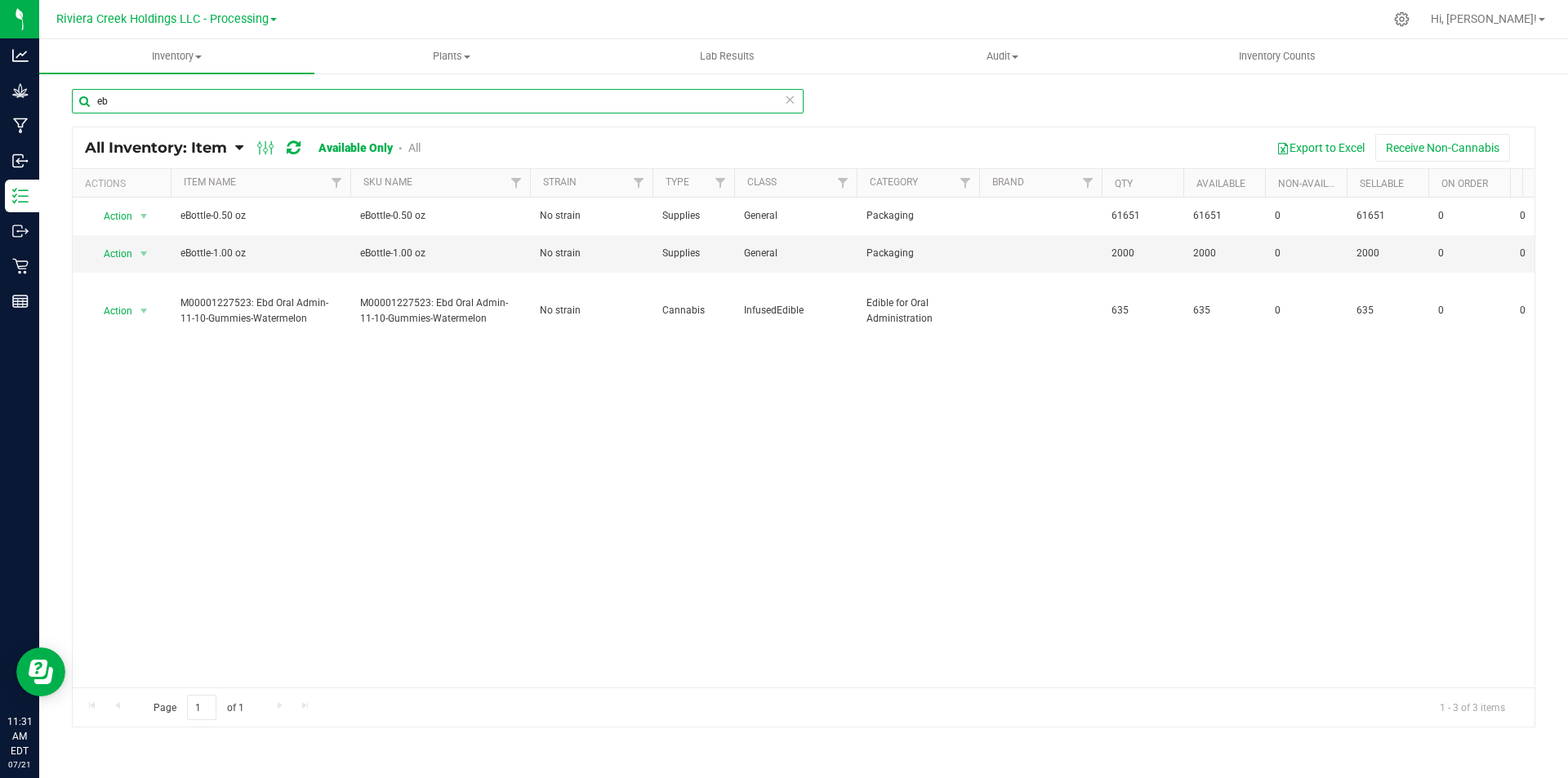 type on "eb" 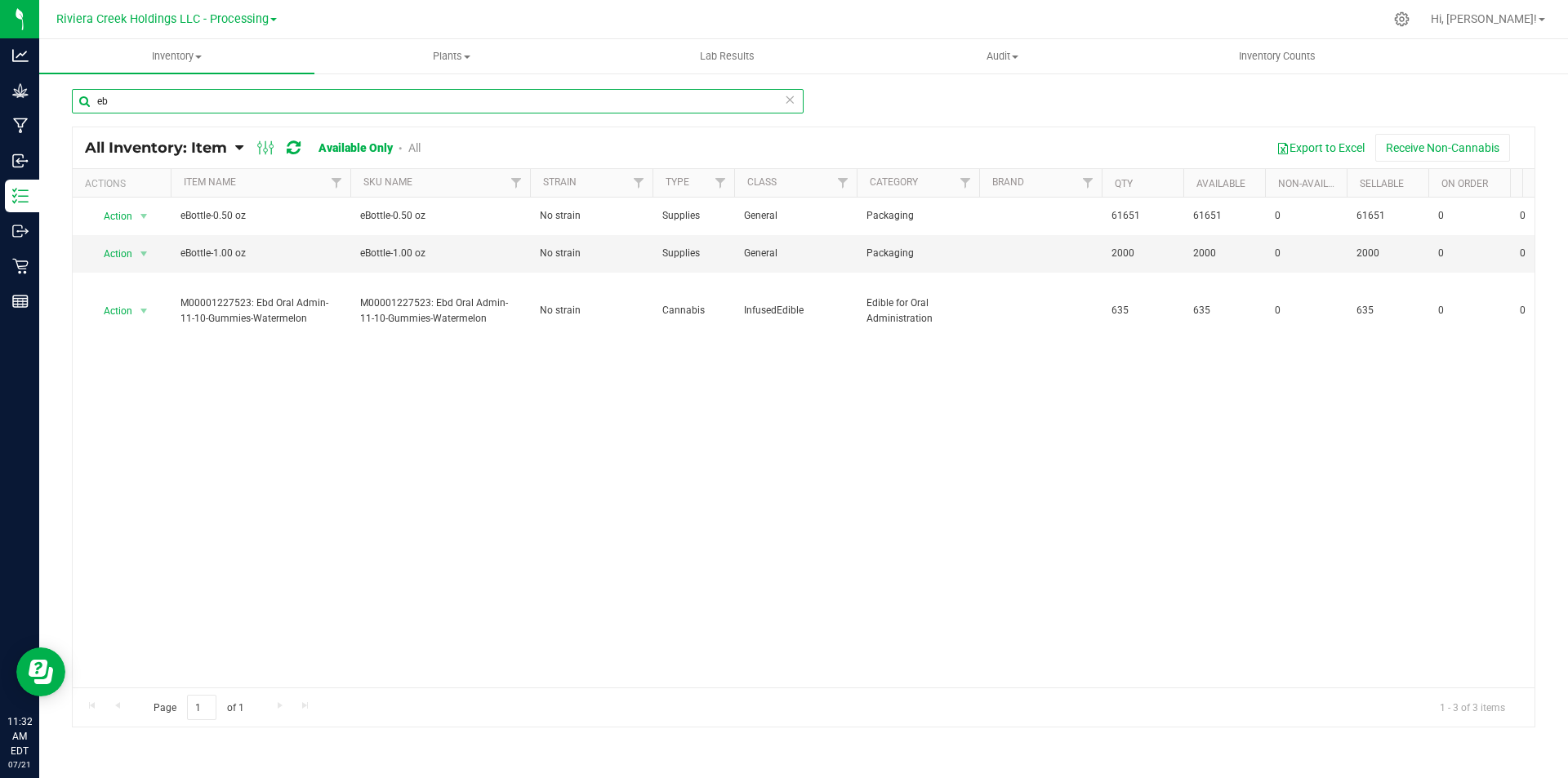 drag, startPoint x: 306, startPoint y: 98, endPoint x: 261, endPoint y: 104, distance: 45.398238 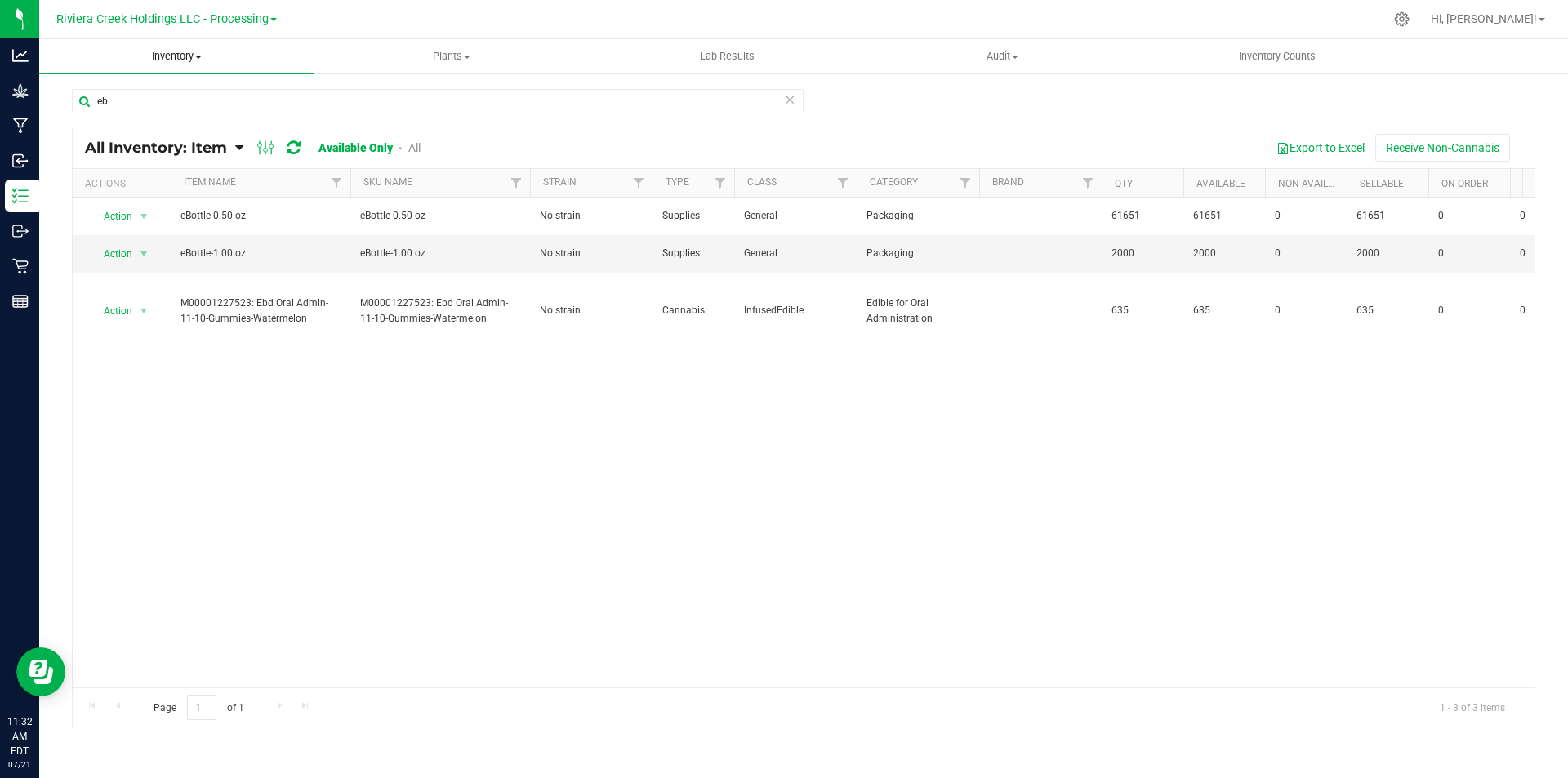 click on "Inventory
All packages
All inventory
Waste log
Create inventory" at bounding box center [176, 56] 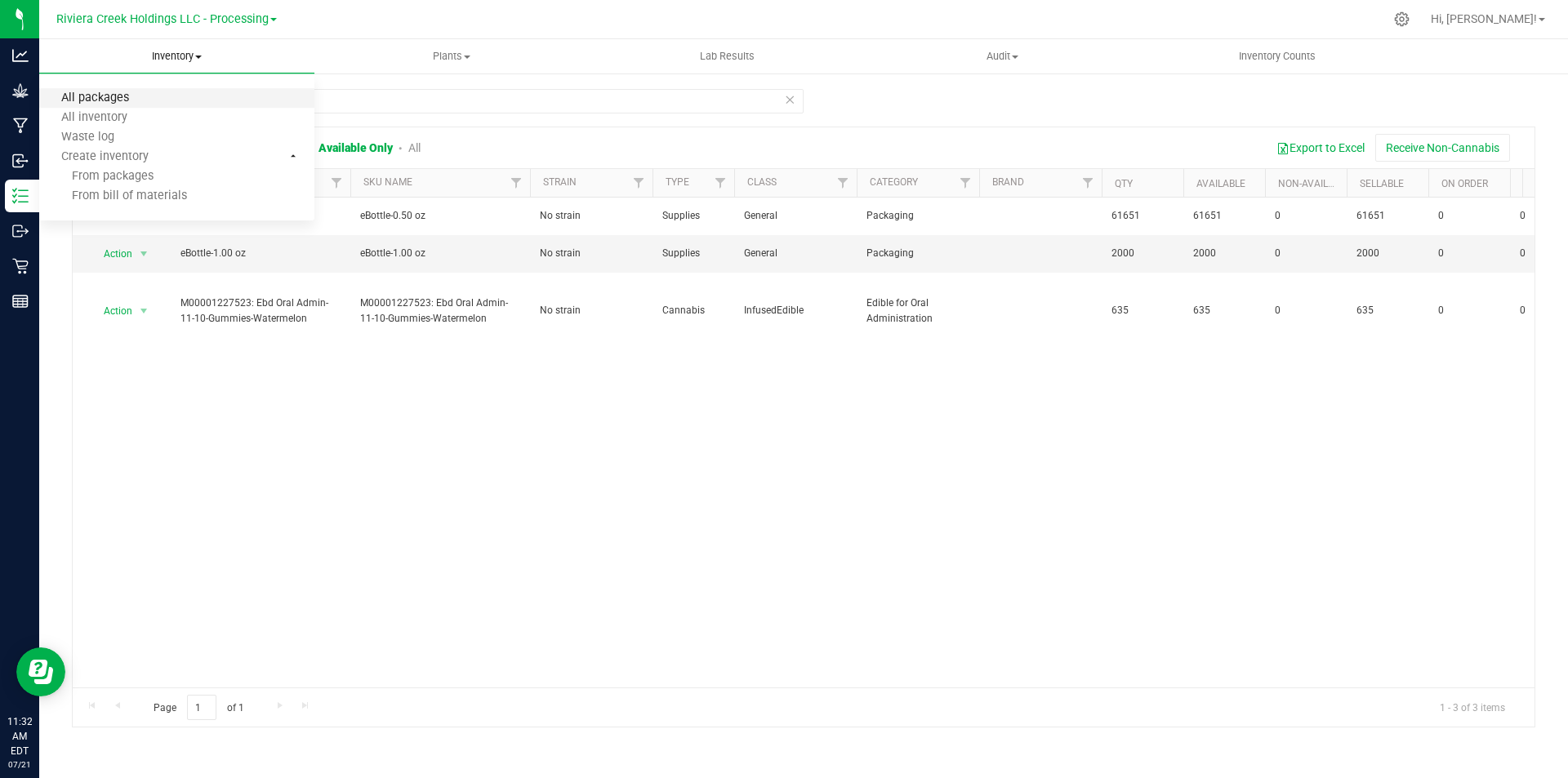 click on "All packages" at bounding box center [95, 98] 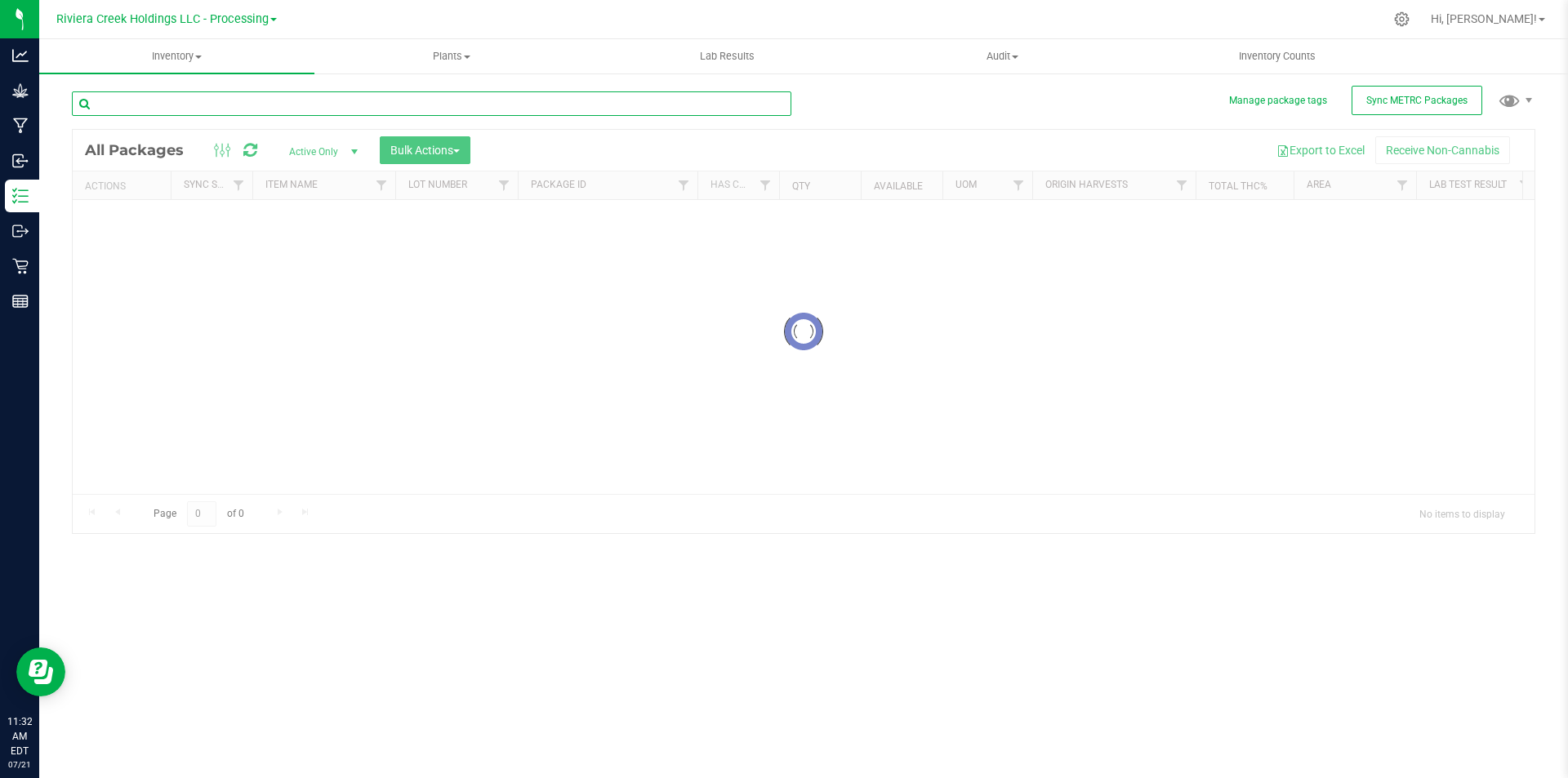 click at bounding box center (431, 104) 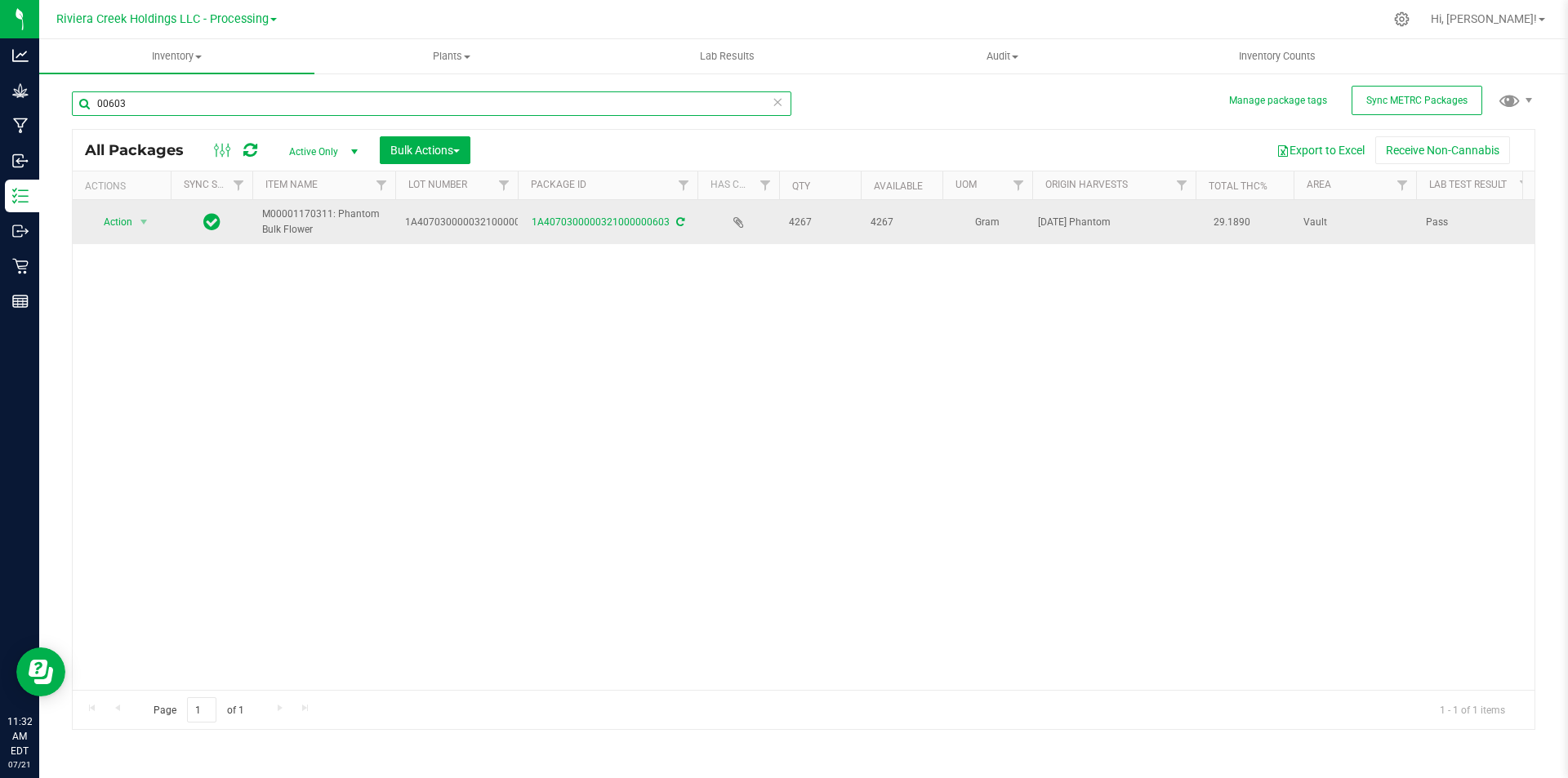 type on "00603" 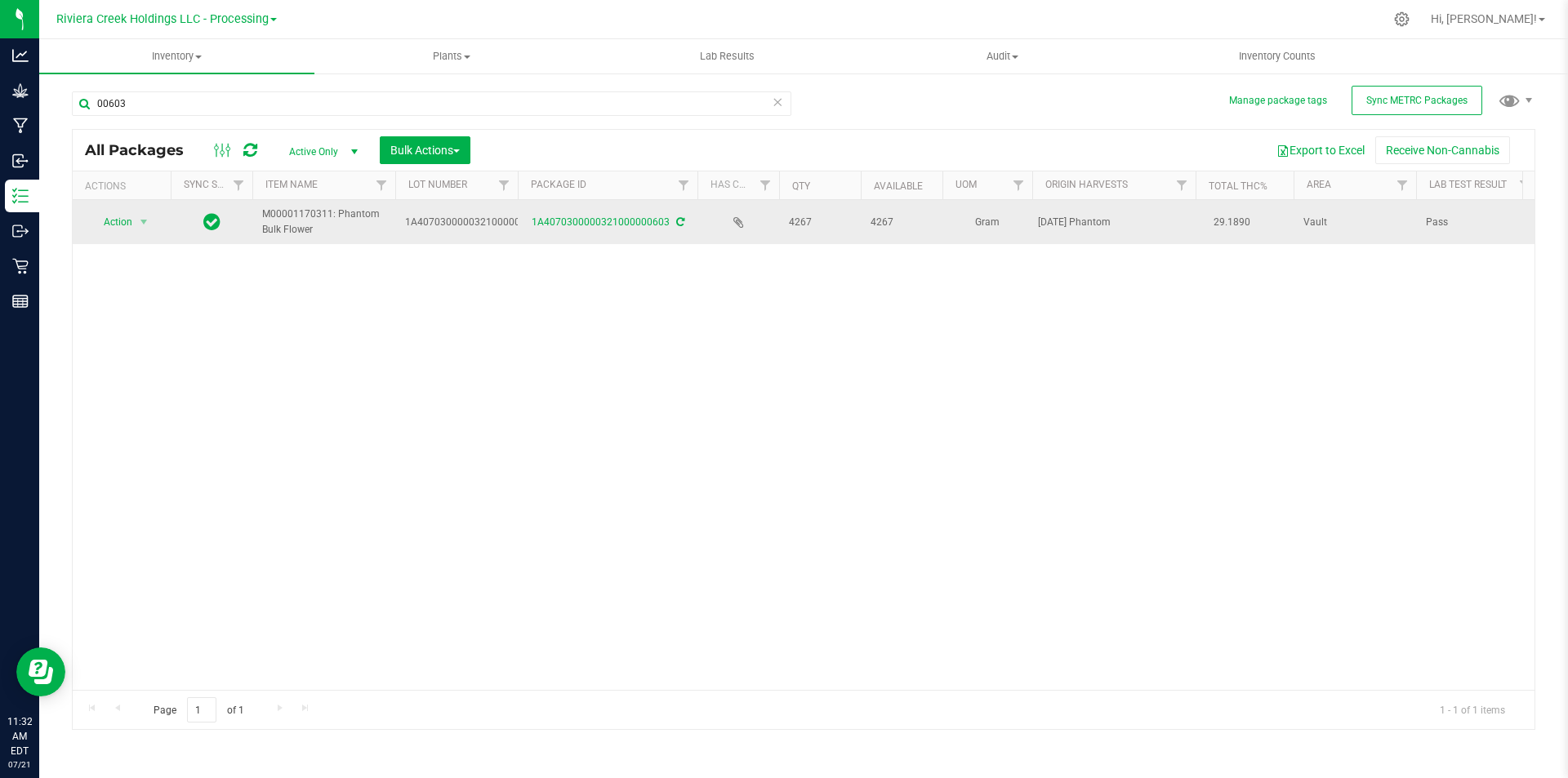 drag, startPoint x: 1334, startPoint y: 224, endPoint x: 1298, endPoint y: 223, distance: 36.013886 